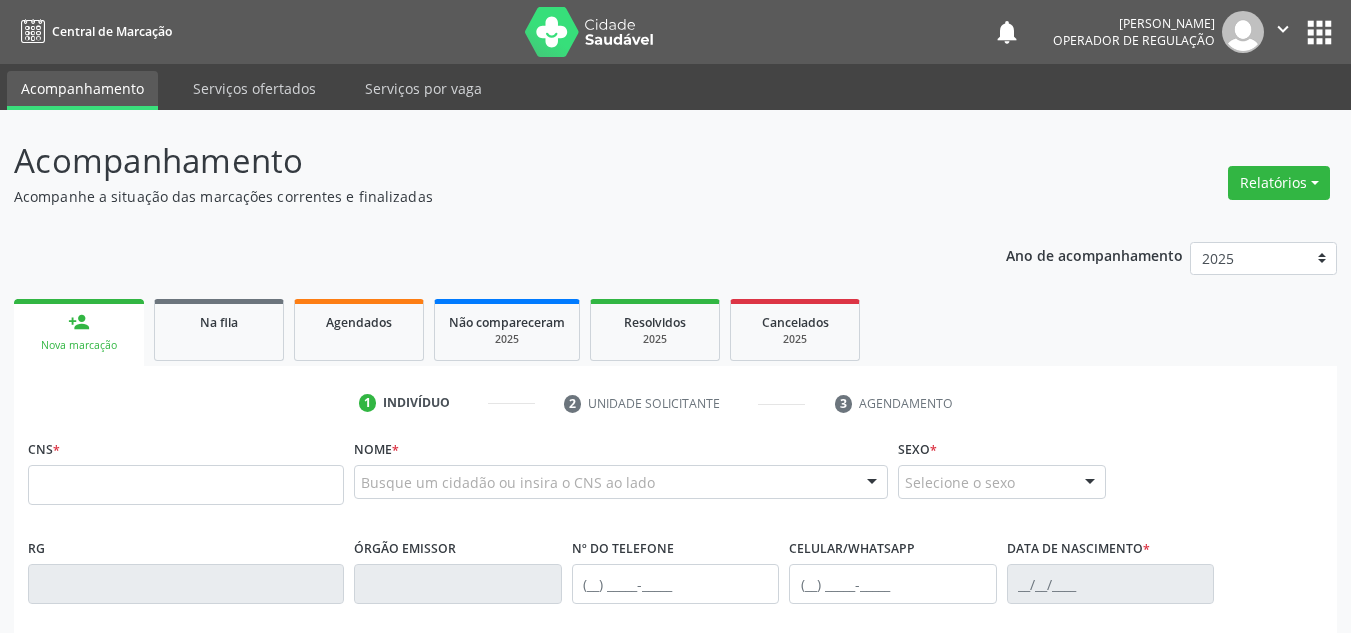 scroll, scrollTop: 166, scrollLeft: 0, axis: vertical 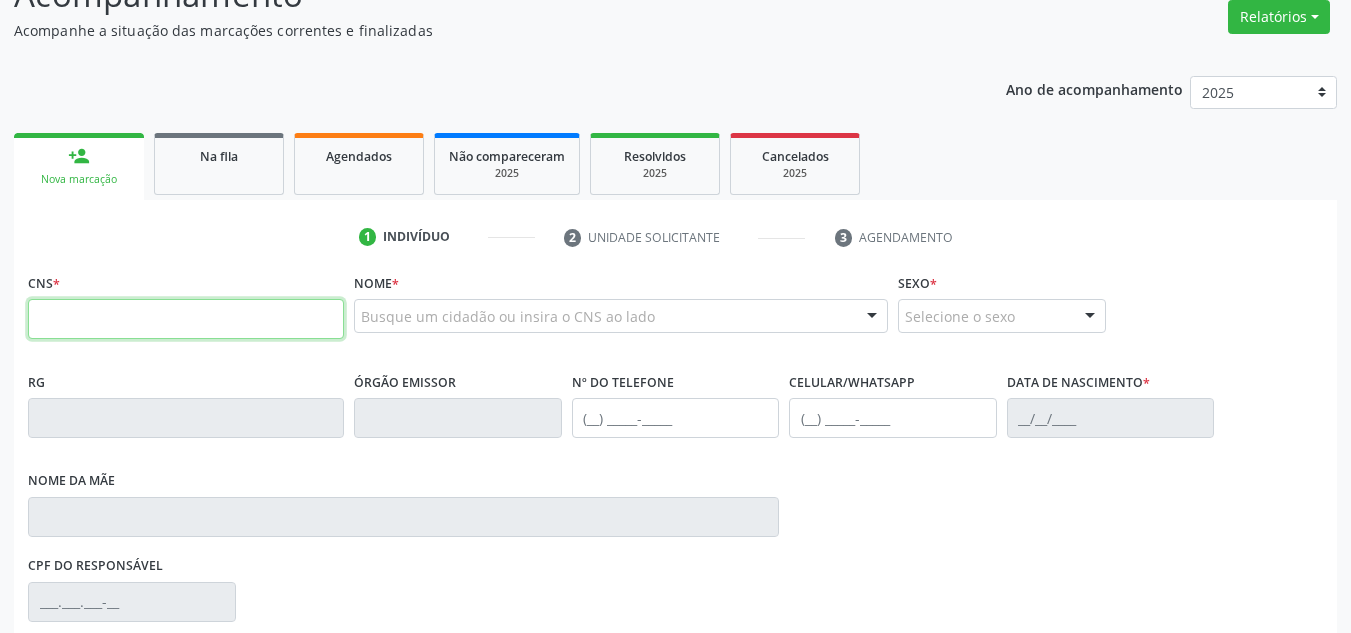 click at bounding box center [186, 319] 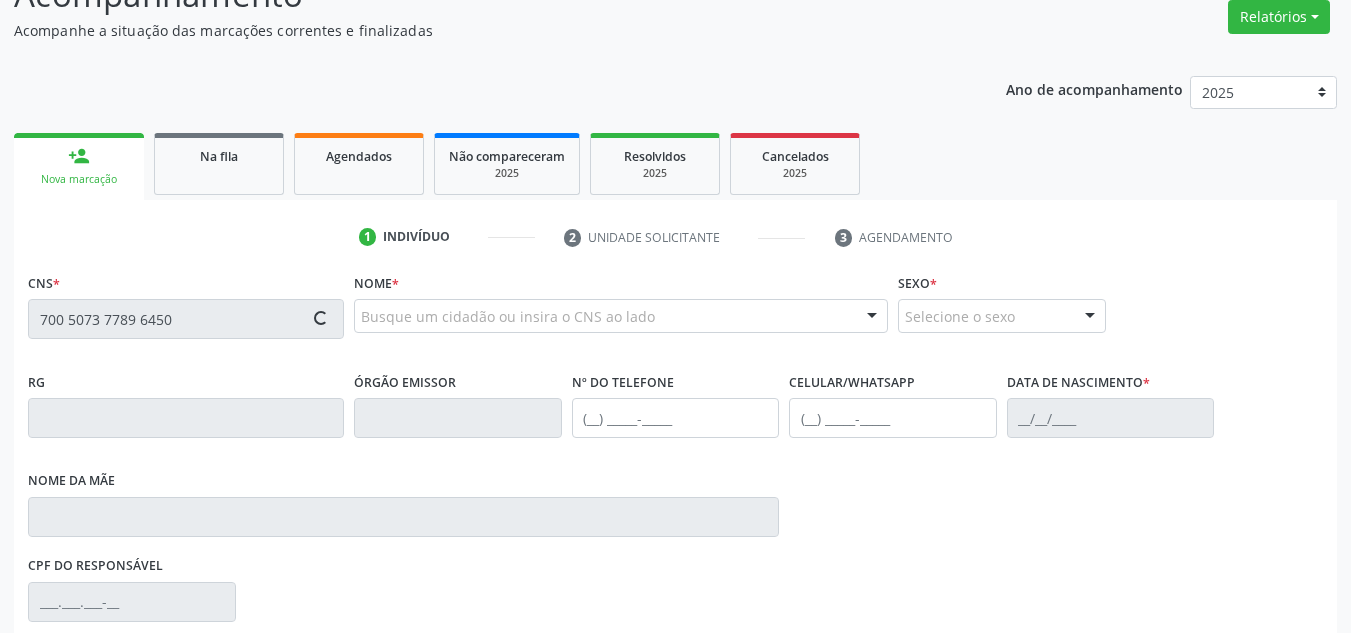 type on "700 5073 7789 6450" 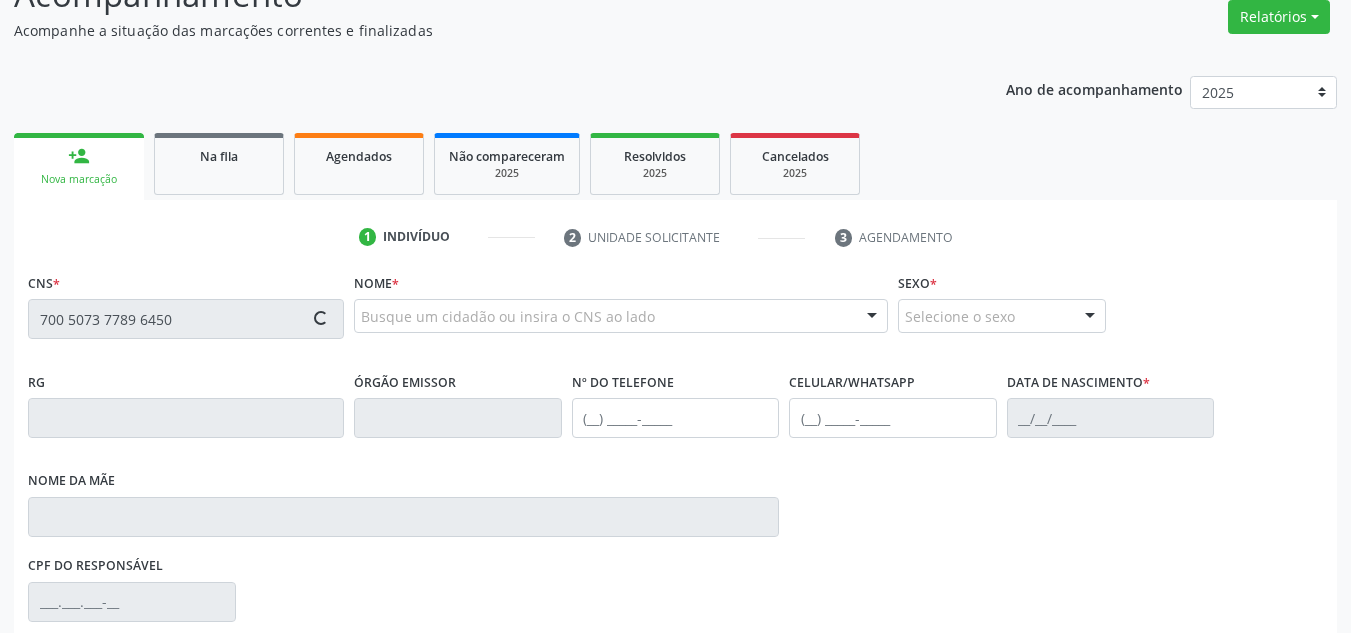 type 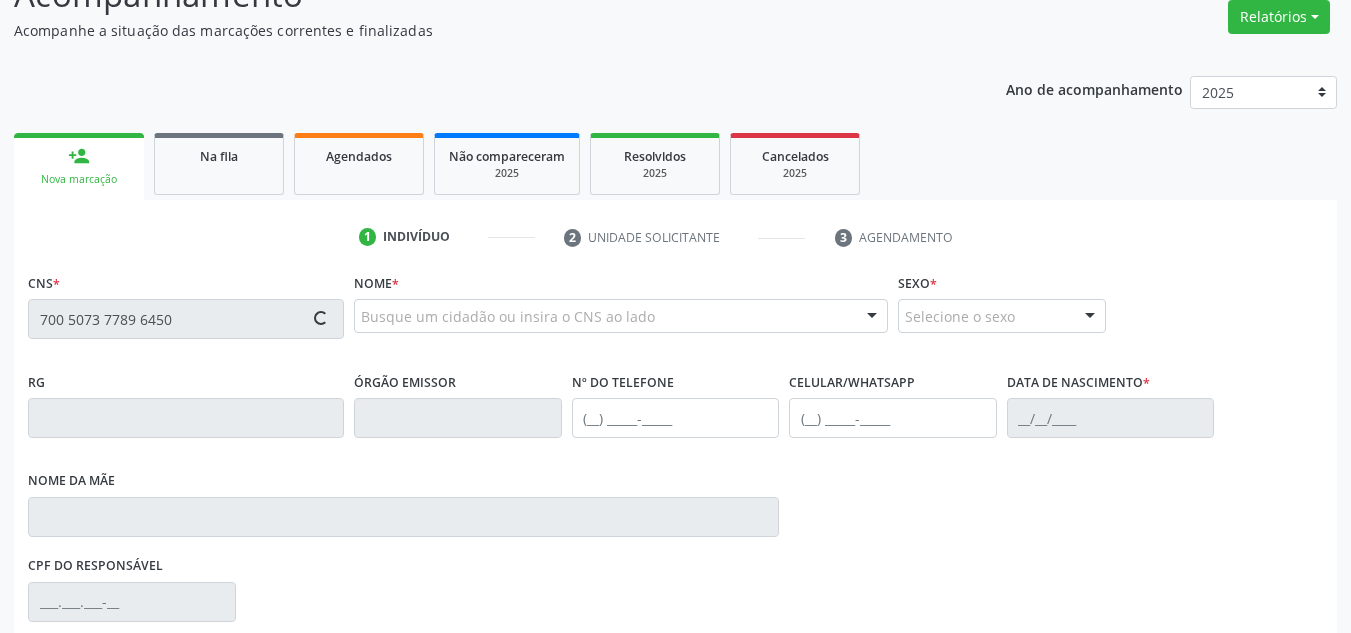 type 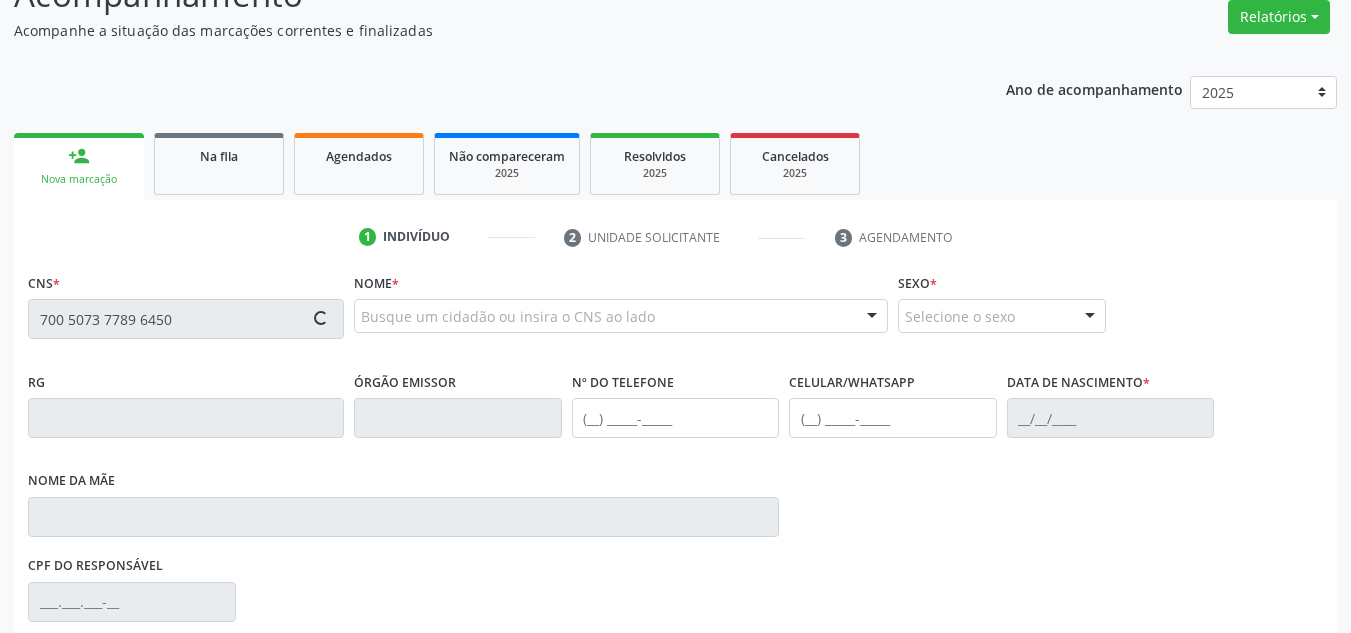 type 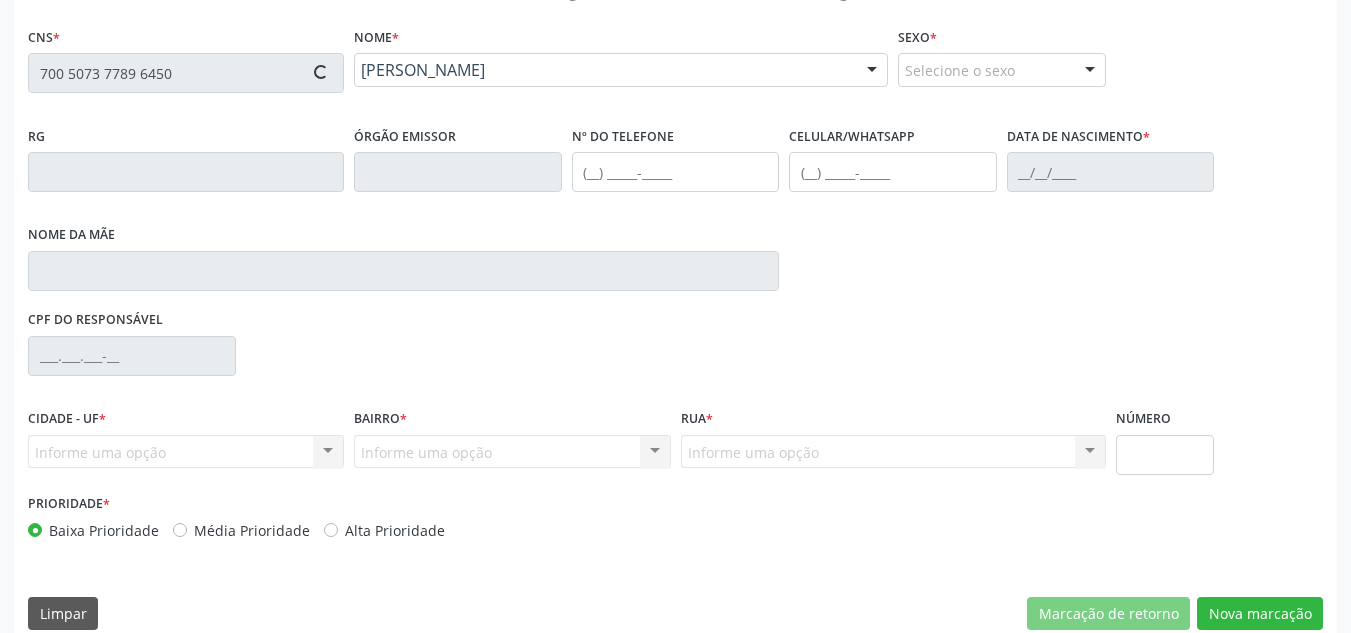 scroll, scrollTop: 437, scrollLeft: 0, axis: vertical 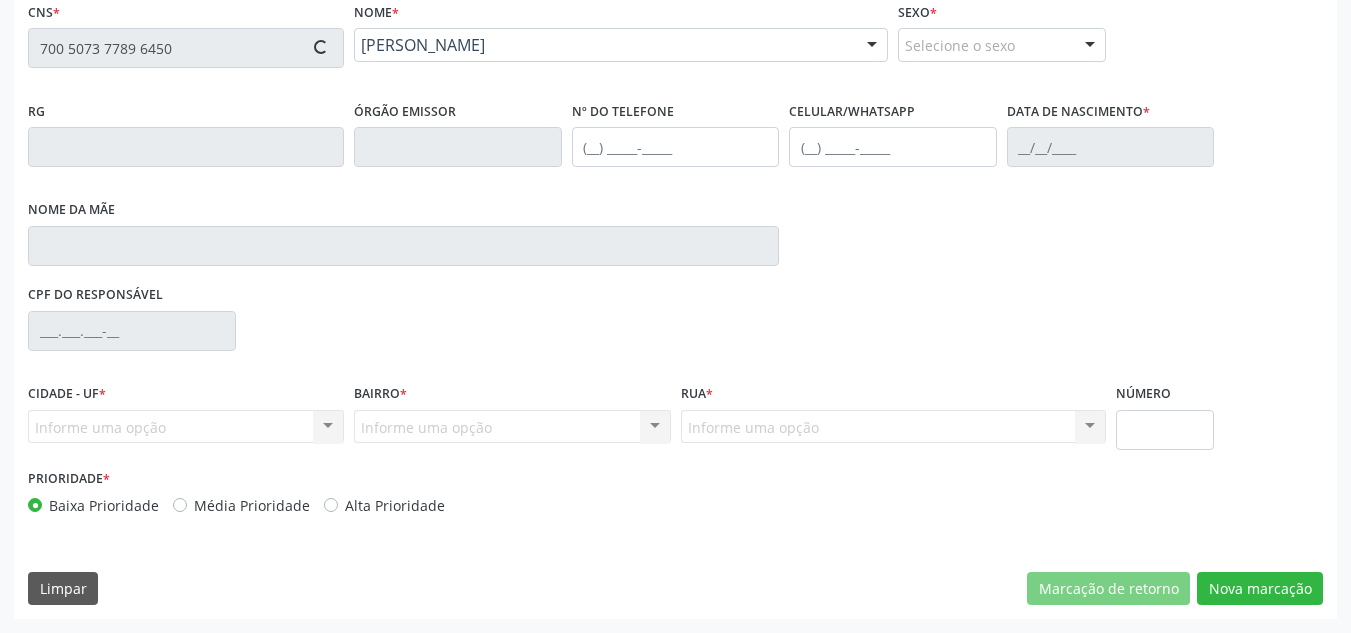 click on "Média Prioridade" at bounding box center [252, 505] 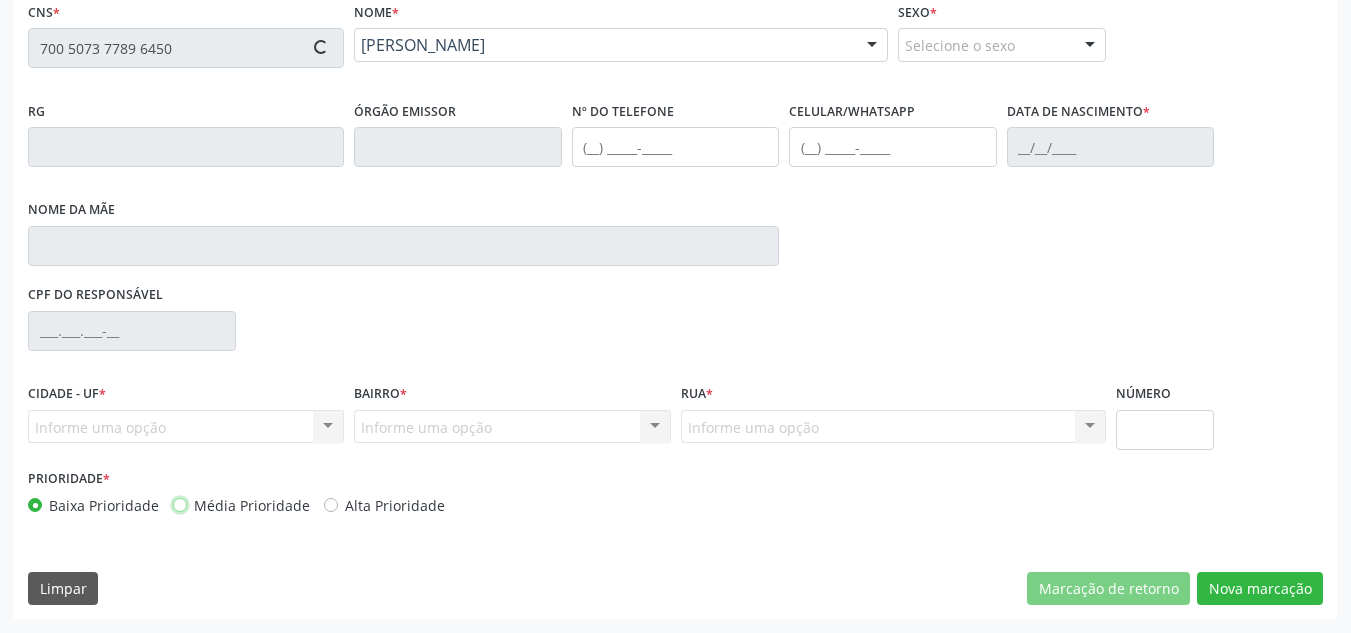 click on "Média Prioridade" at bounding box center [180, 504] 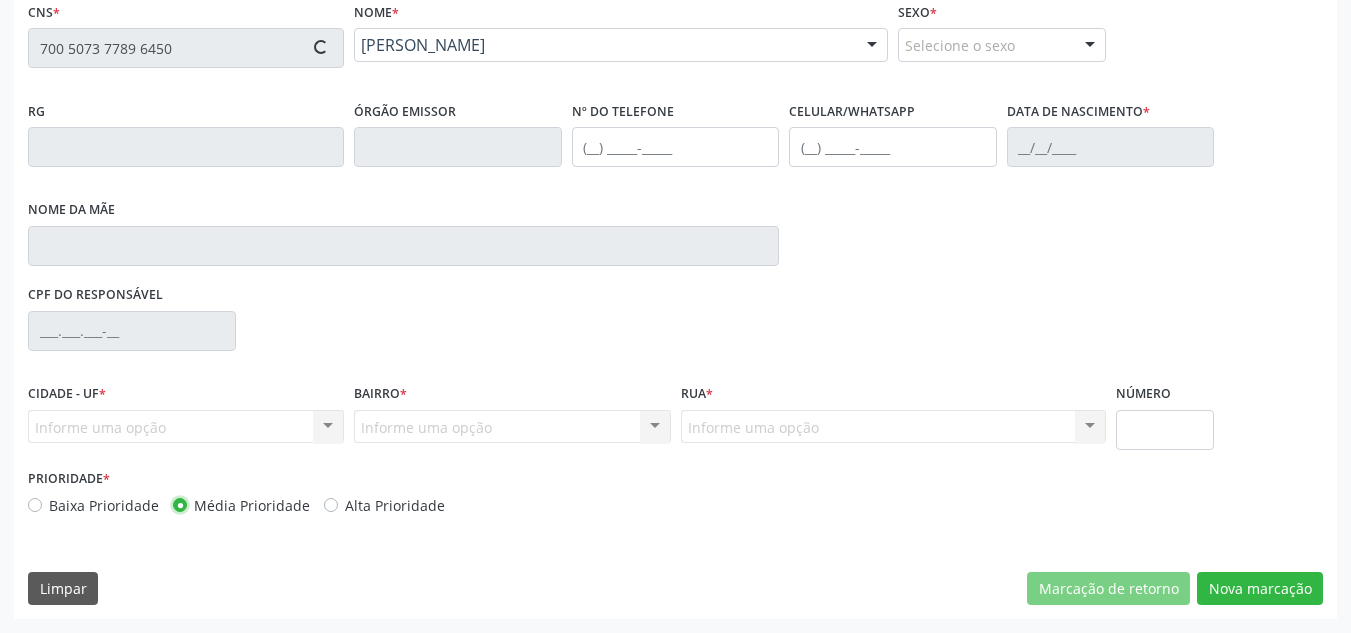 type on "[PHONE_NUMBER]" 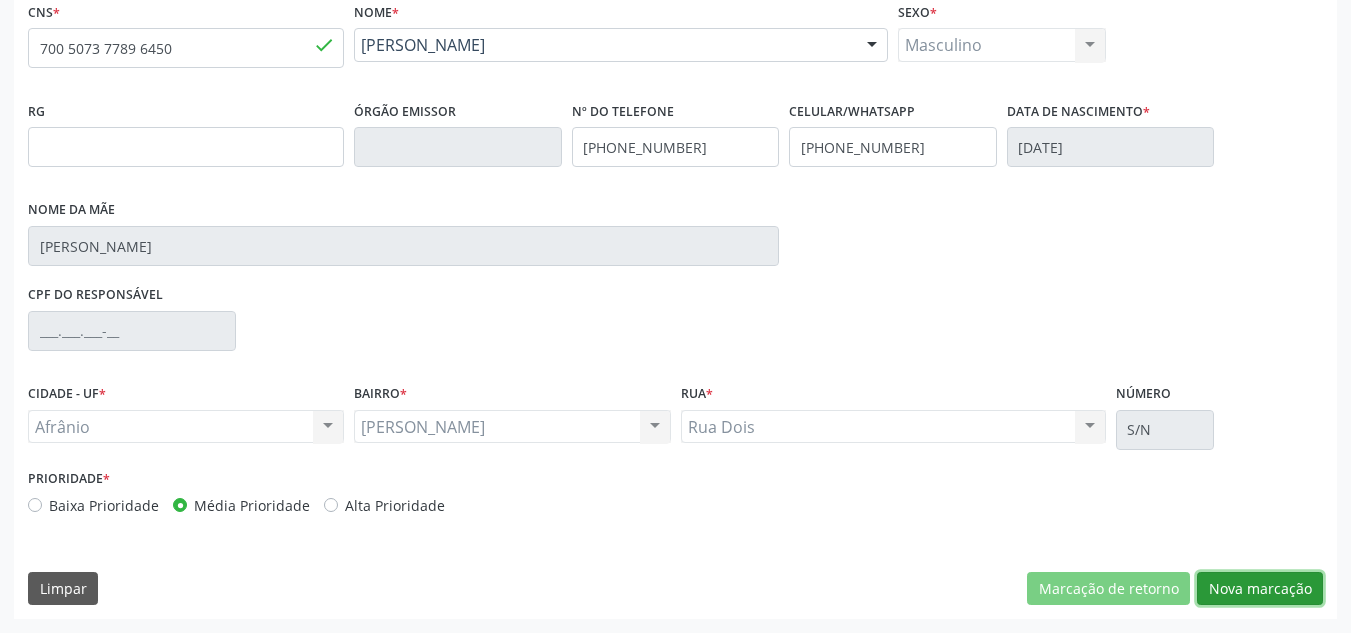click on "Nova marcação" at bounding box center [1260, 589] 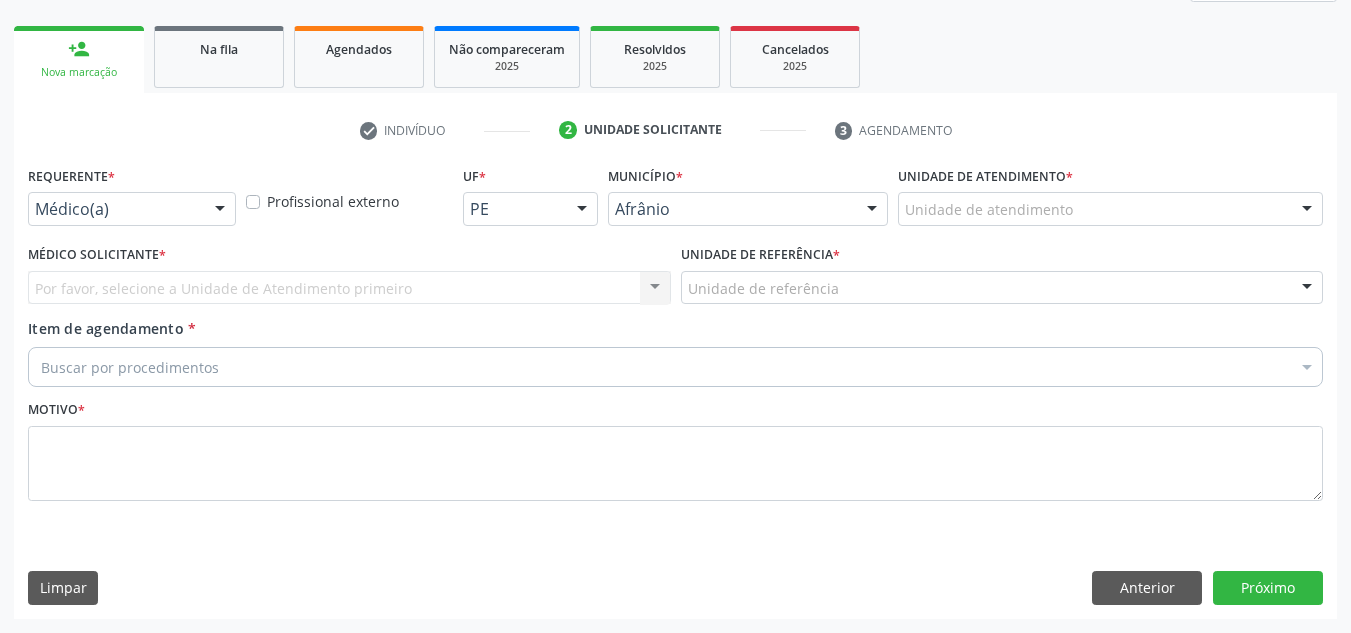 scroll, scrollTop: 273, scrollLeft: 0, axis: vertical 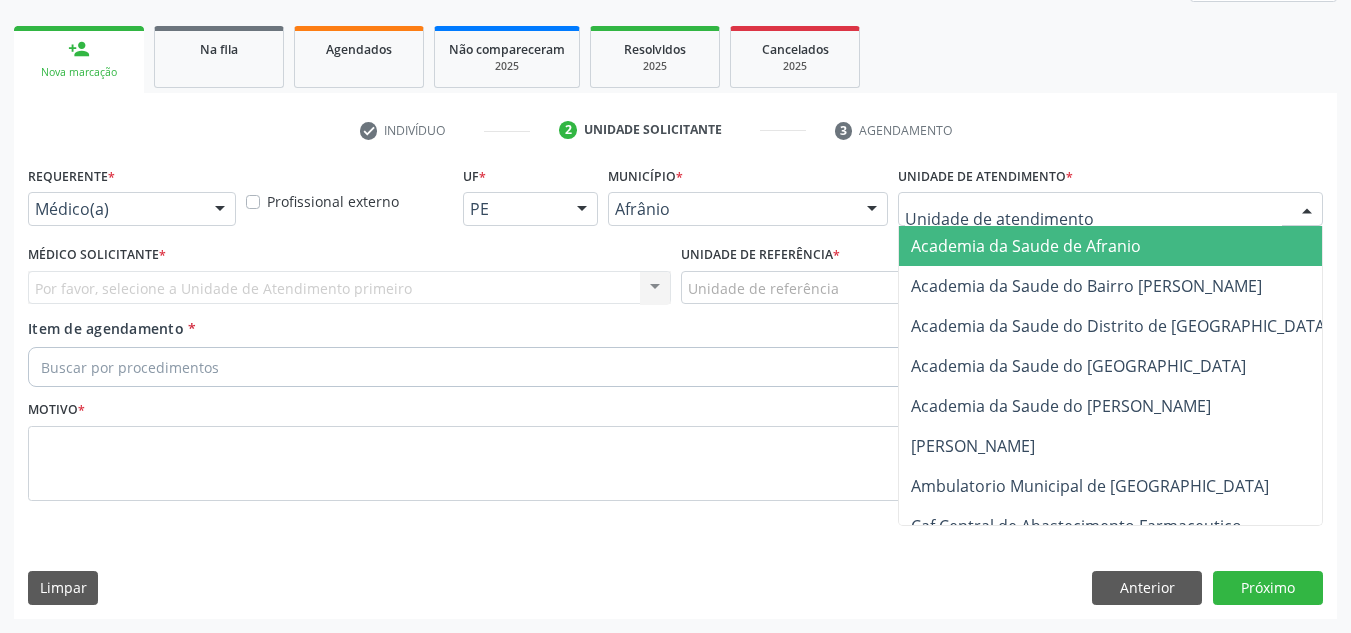 click at bounding box center [1110, 209] 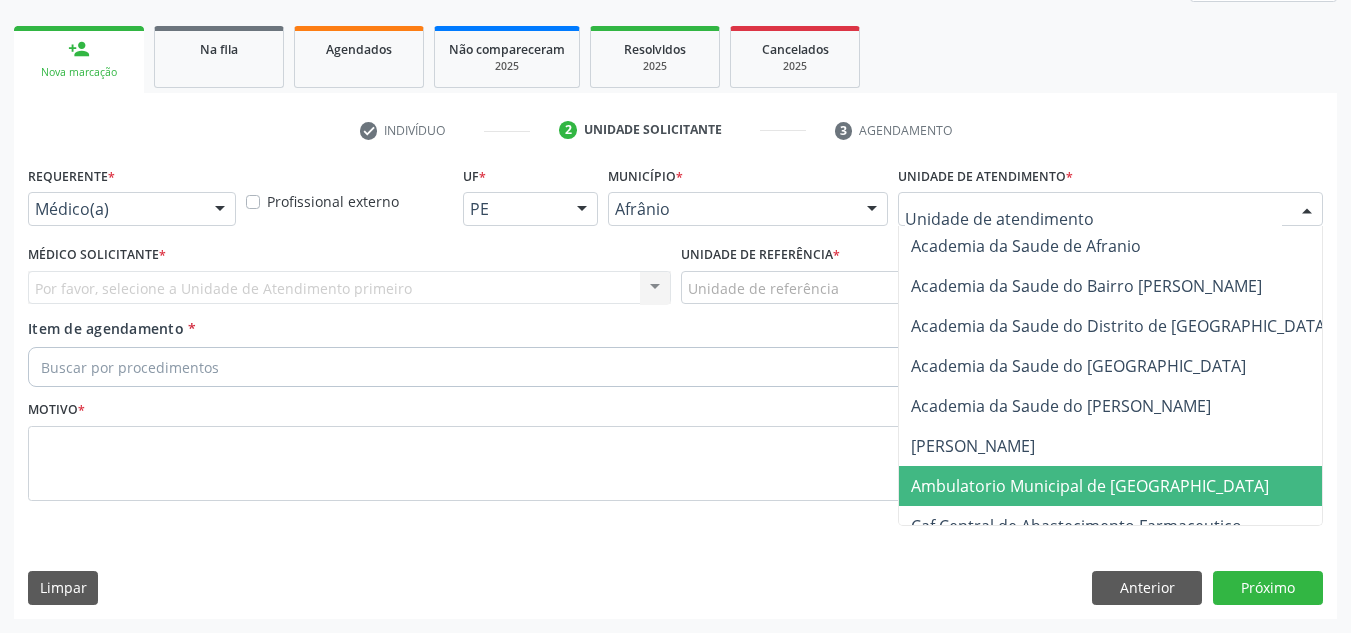 click on "Ambulatorio Municipal de [GEOGRAPHIC_DATA]" at bounding box center (1143, 486) 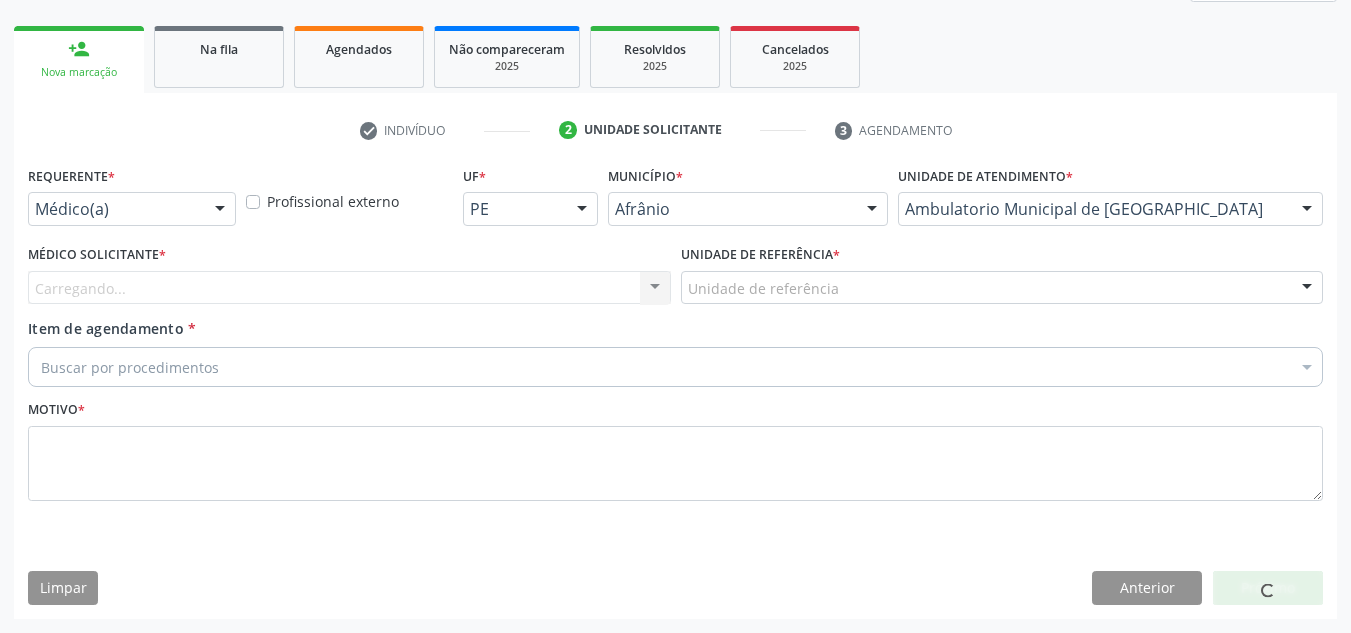 click on "Carregando...
Nenhum resultado encontrado para: "   "
Não há nenhuma opção para ser exibida." at bounding box center (349, 288) 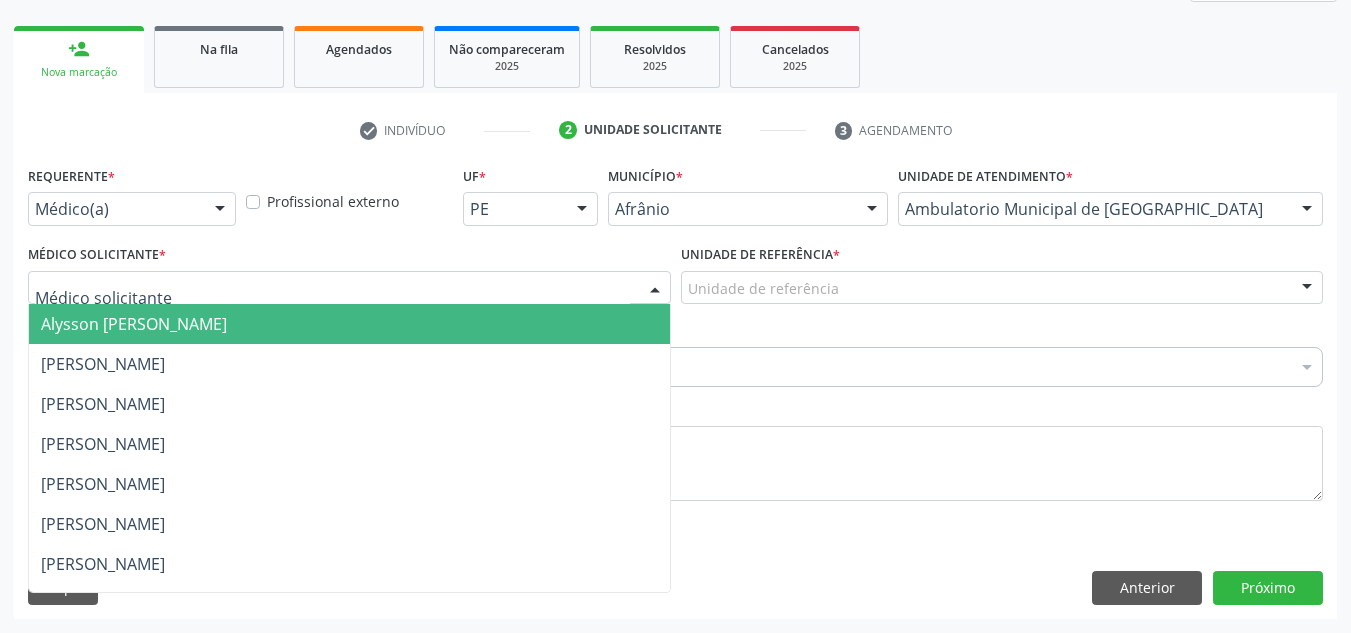 click at bounding box center [349, 288] 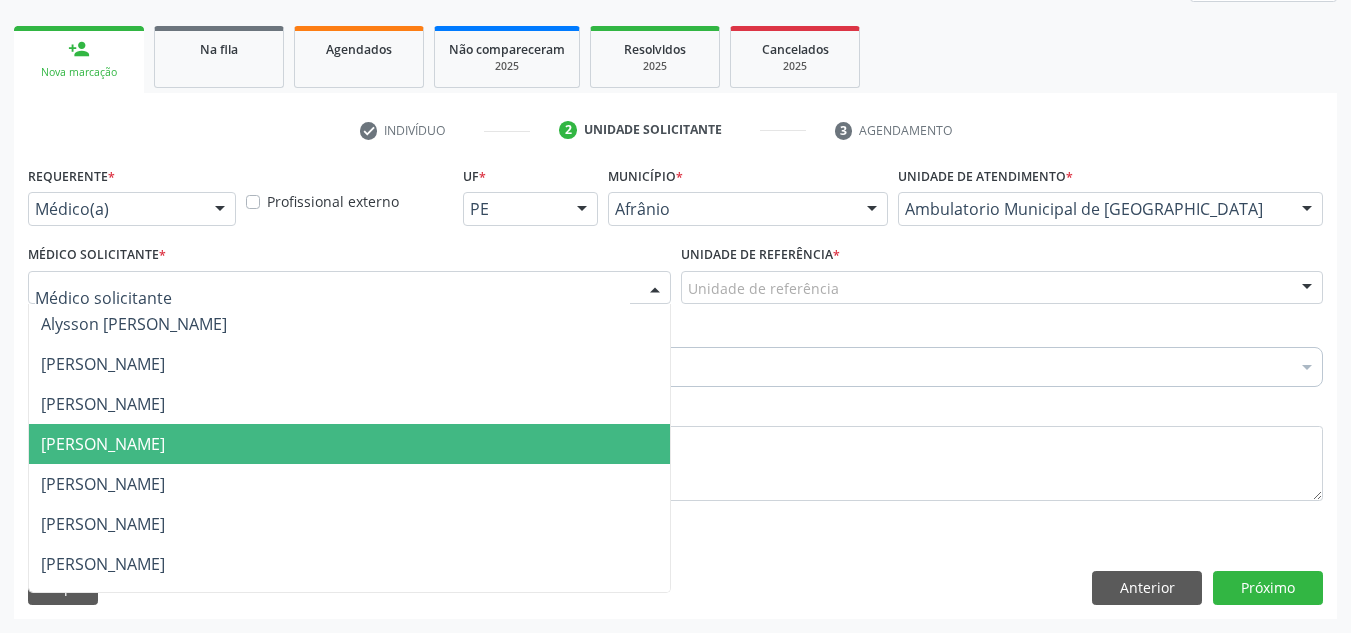 click on "[PERSON_NAME]" at bounding box center [103, 444] 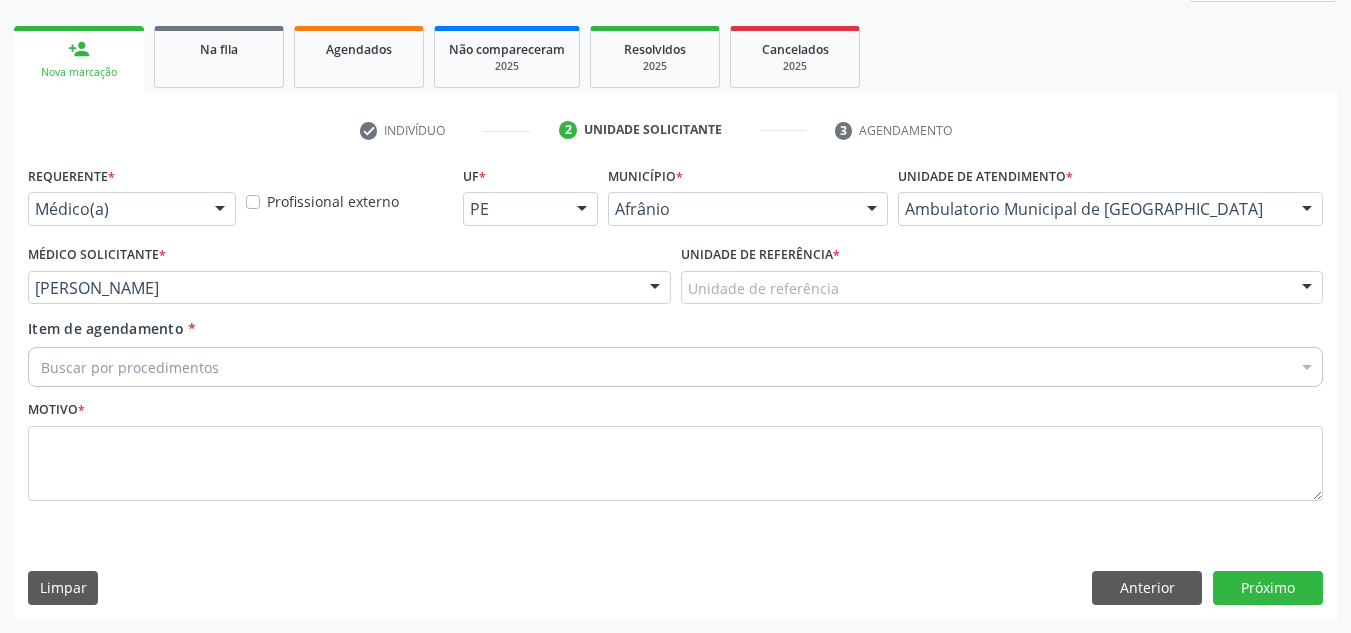 click on "Unidade de referência" at bounding box center (1002, 288) 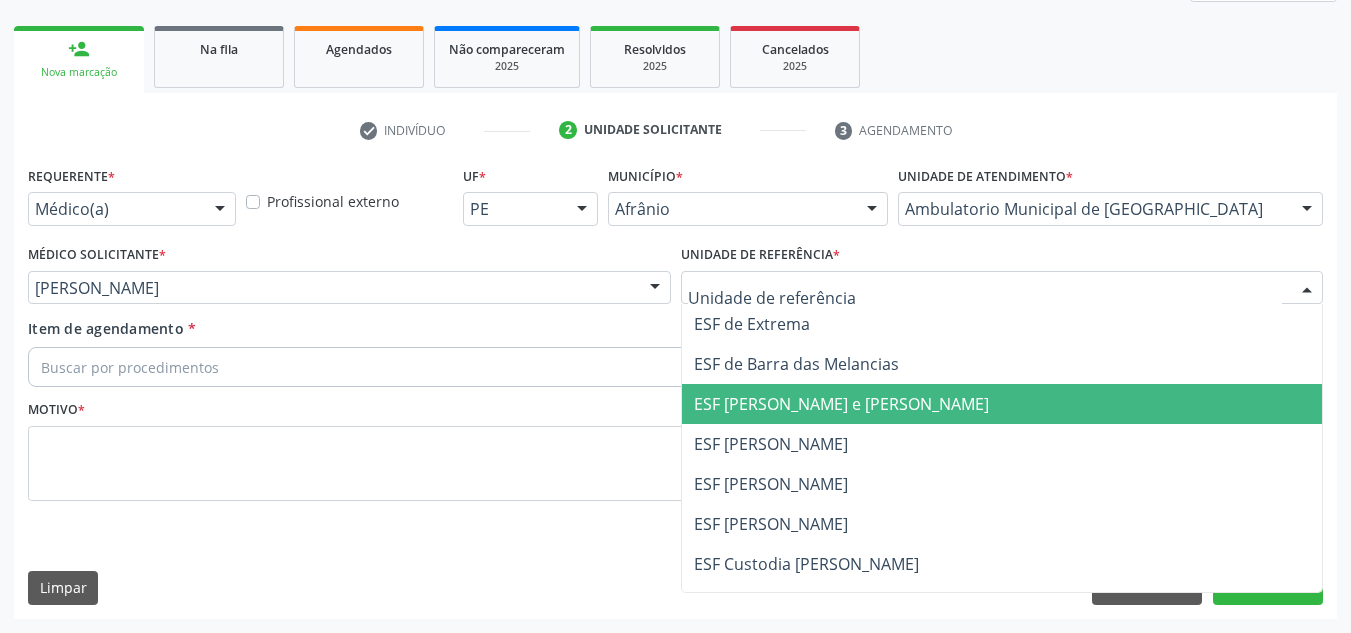click on "ESF [PERSON_NAME] e [PERSON_NAME]" at bounding box center [841, 404] 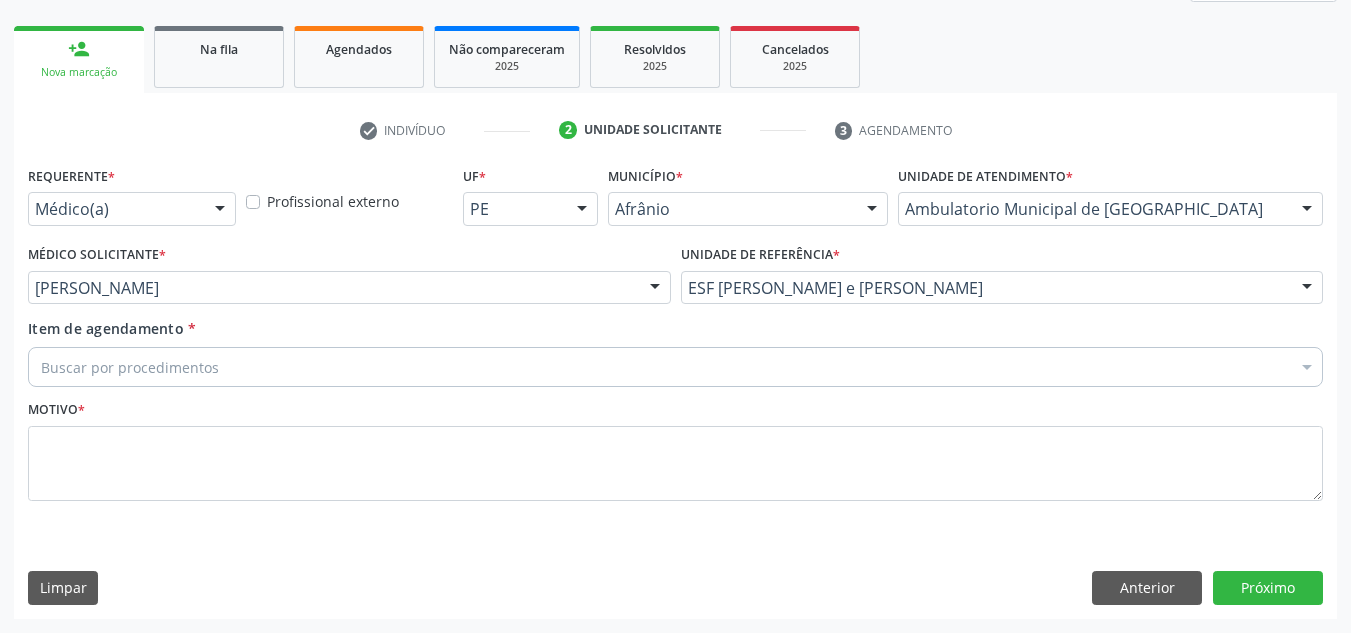click on "Buscar por procedimentos" at bounding box center (675, 367) 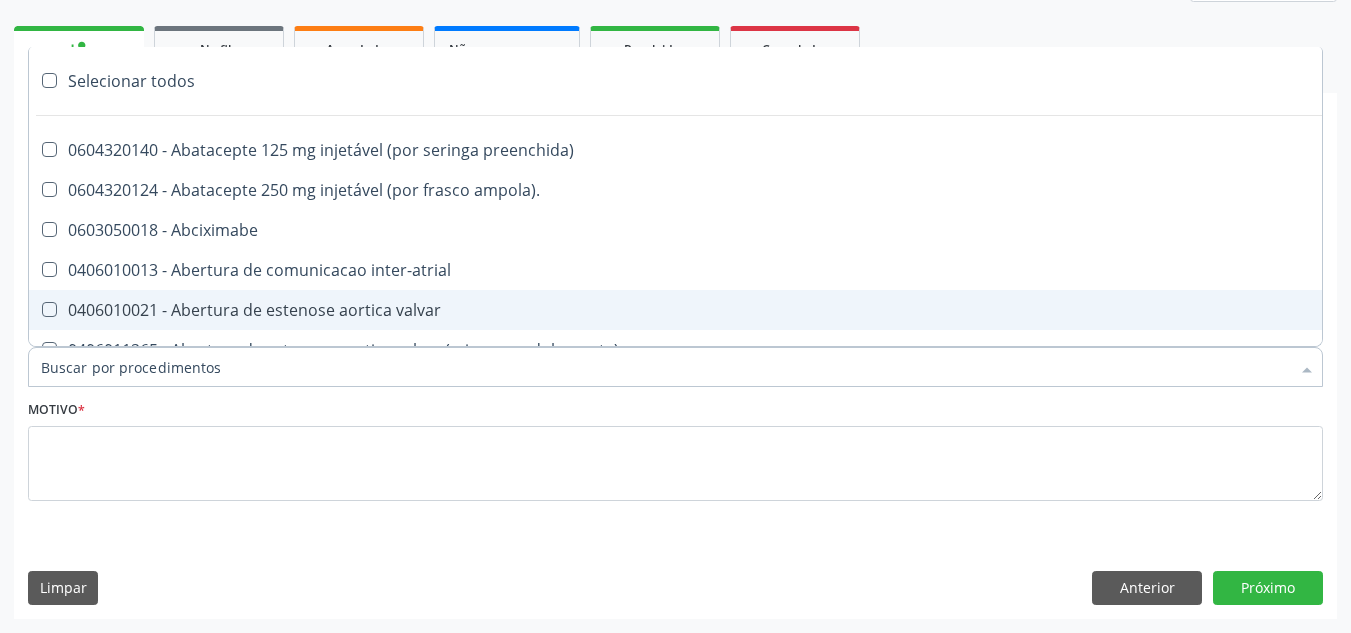 paste on "escova só modelada nas pontas: R$40,00 escova + cachos: R$50,00  apenas cachos: R$35,00" 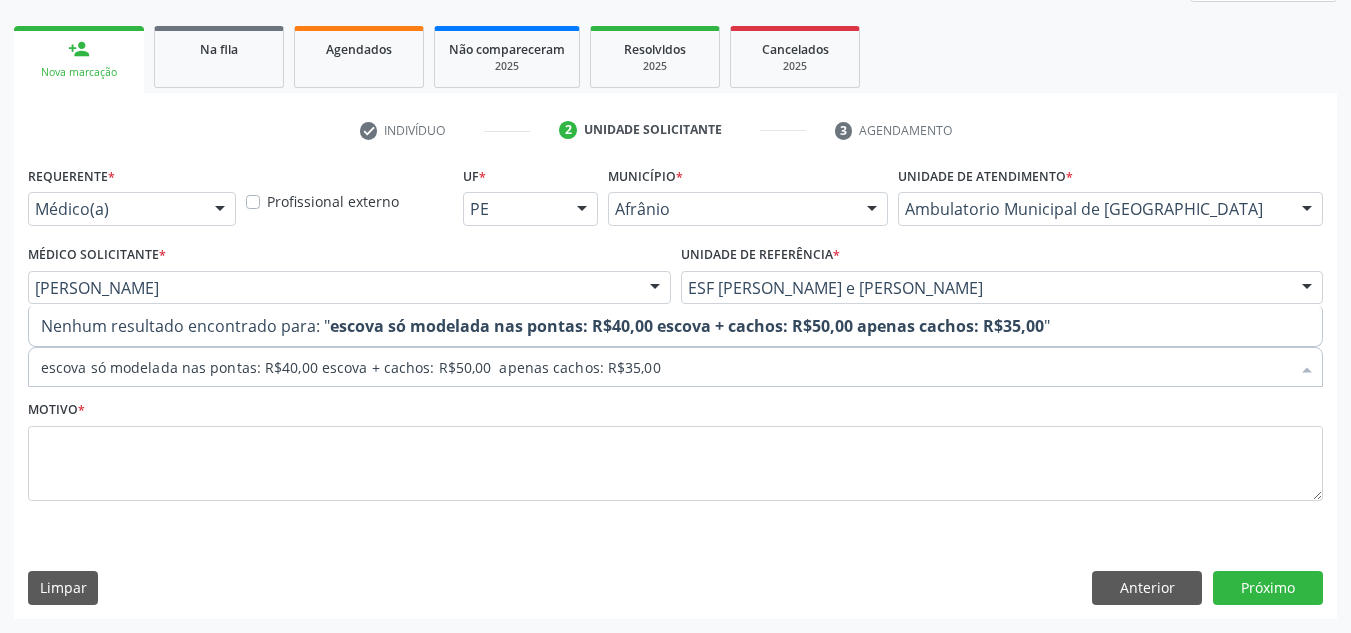drag, startPoint x: 712, startPoint y: 369, endPoint x: 18, endPoint y: 411, distance: 695.2697 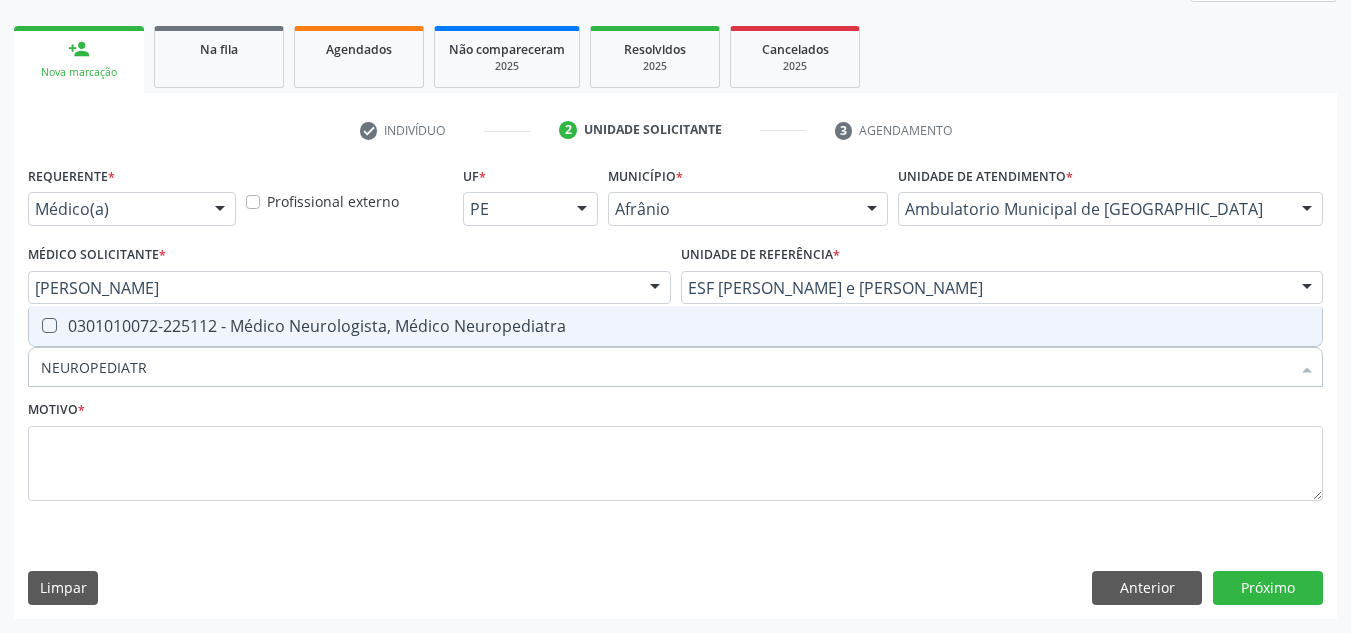 type on "NEUROPEDIATRA" 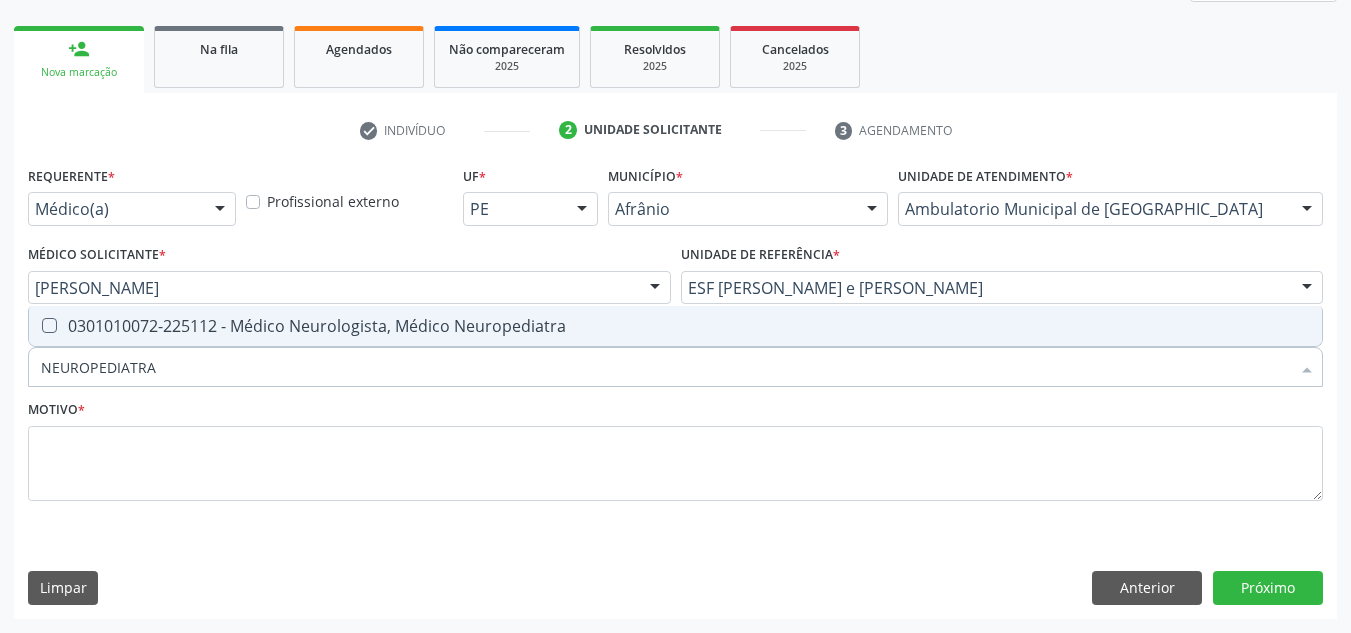 drag, startPoint x: 181, startPoint y: 380, endPoint x: 0, endPoint y: 333, distance: 187.00267 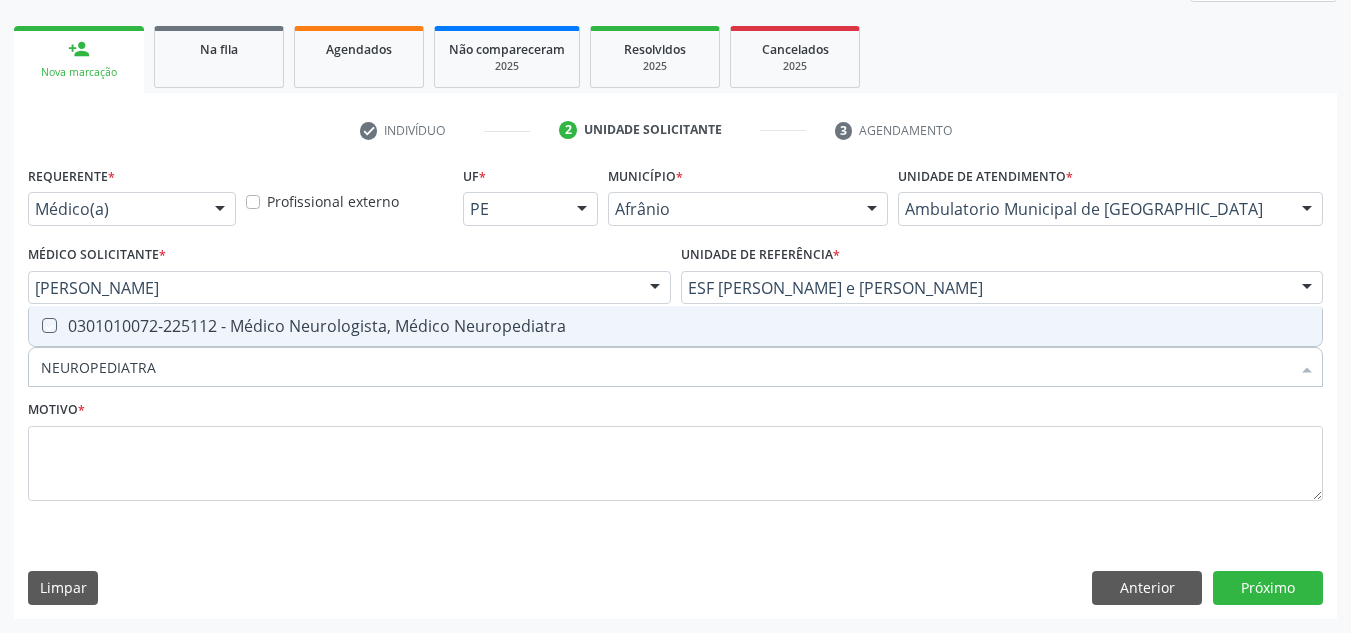 checkbox on "true" 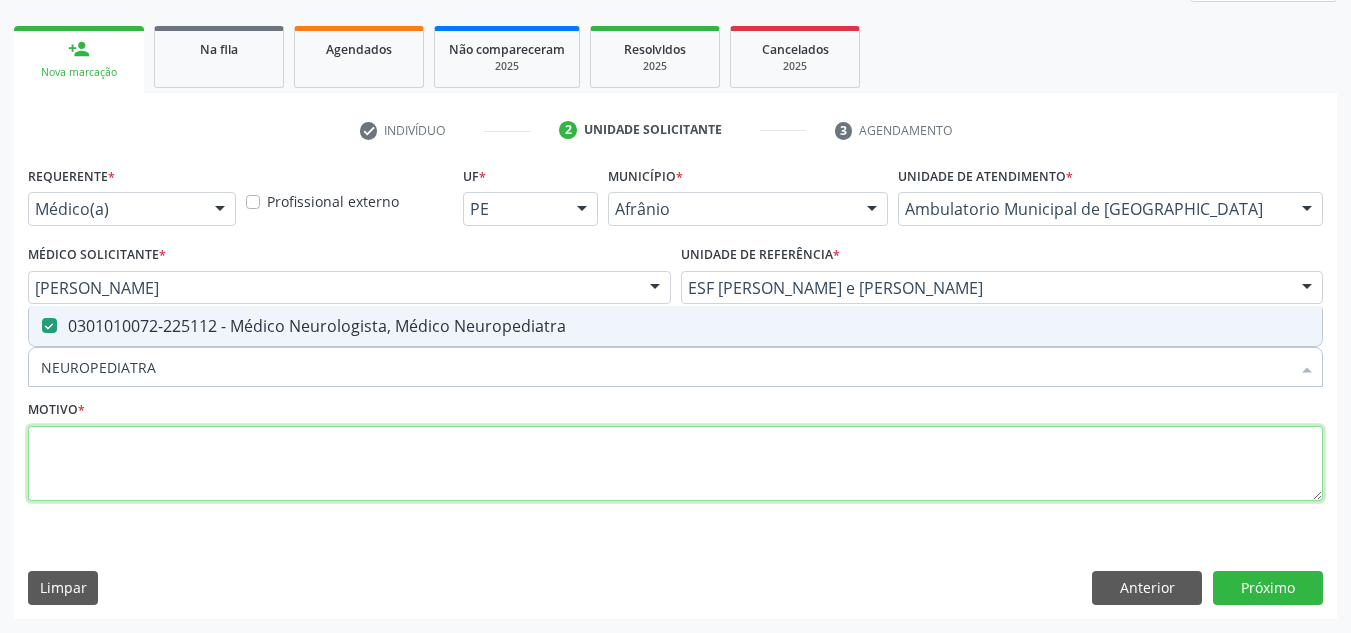 click at bounding box center (675, 464) 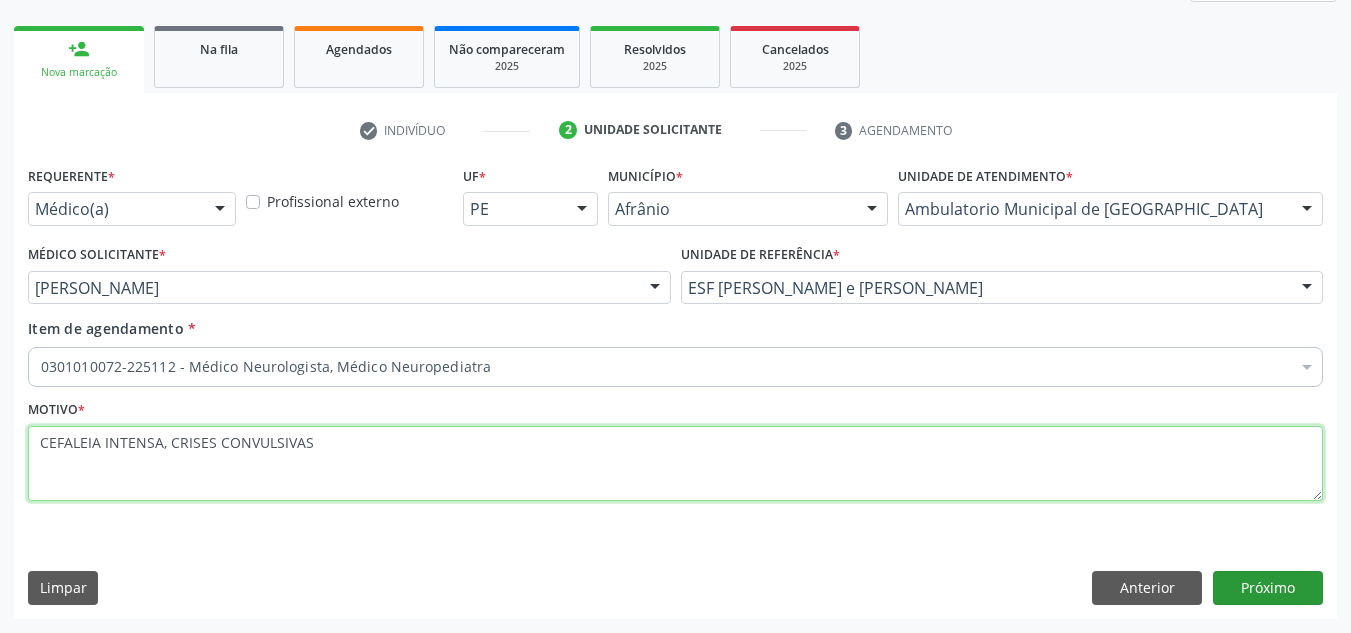 type on "CEFALEIA INTENSA, CRISES CONVULSIVAS" 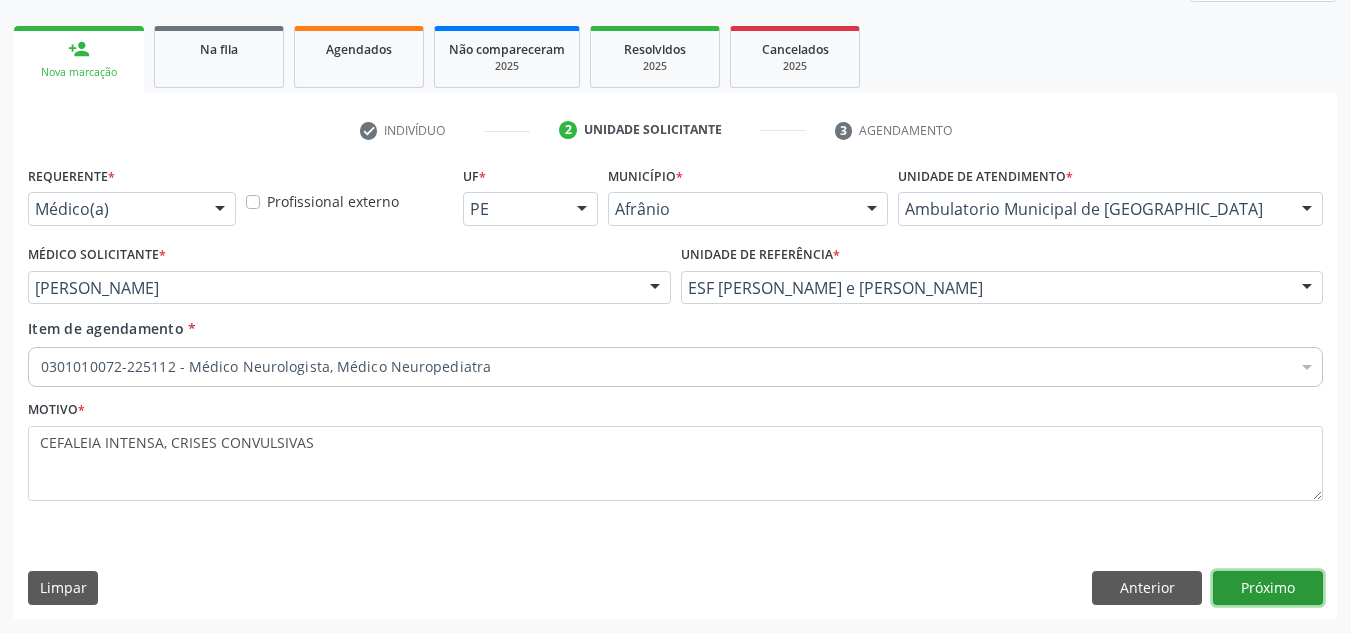 click on "Próximo" at bounding box center [1268, 588] 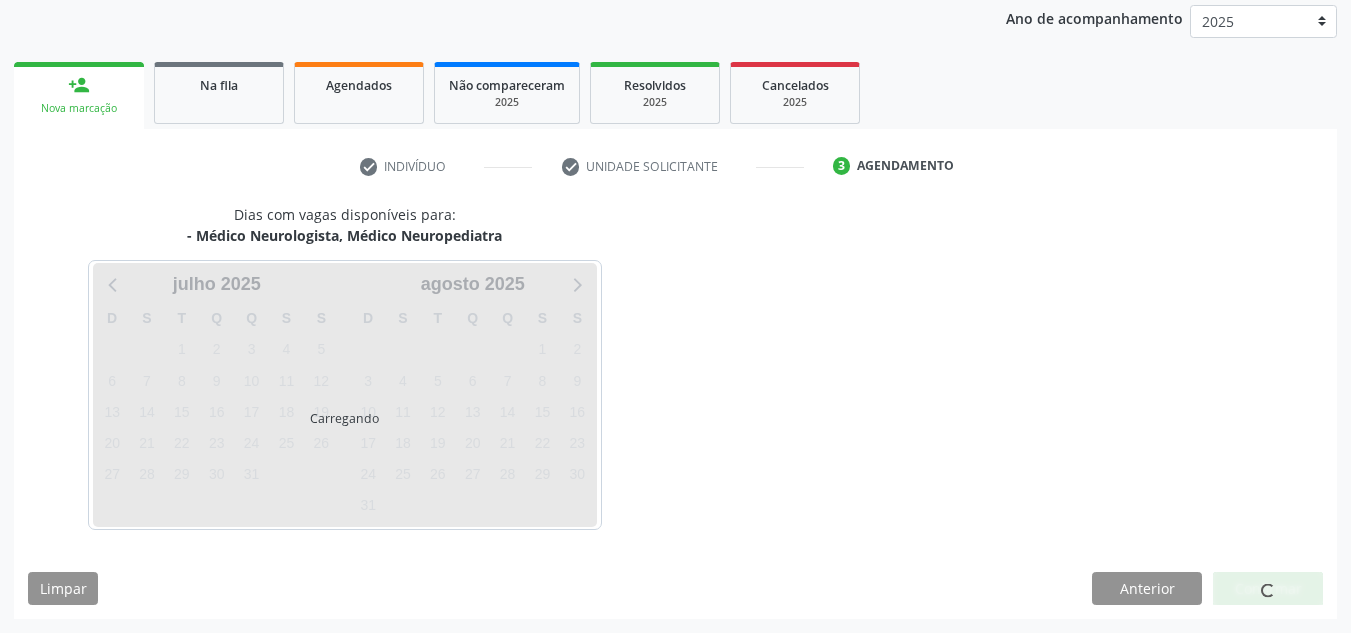 scroll, scrollTop: 237, scrollLeft: 0, axis: vertical 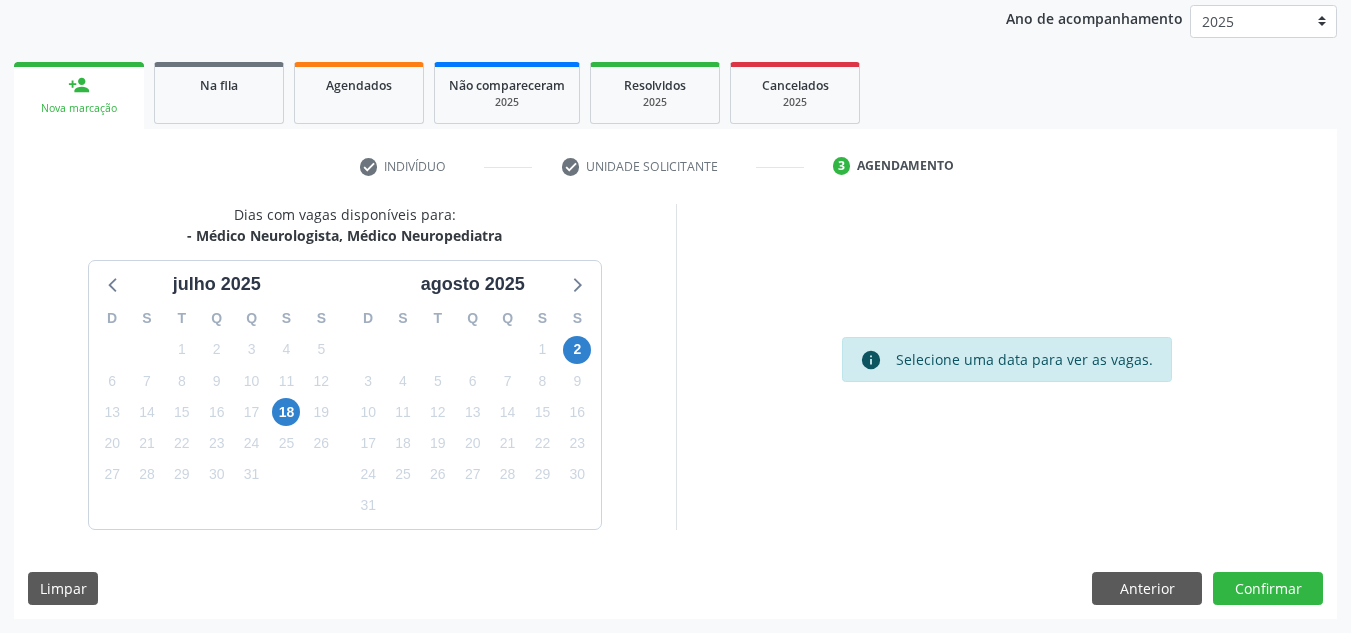 click on "Dias com vagas disponíveis para:
- Médico Neurologista, Médico Neuropediatra
[DATE] D S T Q Q S S 29 30 1 2 3 4 5 6 7 8 9 10 11 12 13 14 15 16 17 18 19 20 21 22 23 24 25 26 27 28 29 30 31 1 2 3 4 5 6 7 8 [DATE] D S T Q Q S S 27 28 29 30 31 1 2 3 4 5 6 7 8 9 10 11 12 13 14 15 16 17 18 19 20 21 22 23 24 25 26 27 28 29 30 31 1 2 3 4 5 6
info
Selecione uma data para ver as vagas.
[GEOGRAPHIC_DATA]
Anterior
Confirmar" at bounding box center [675, 411] 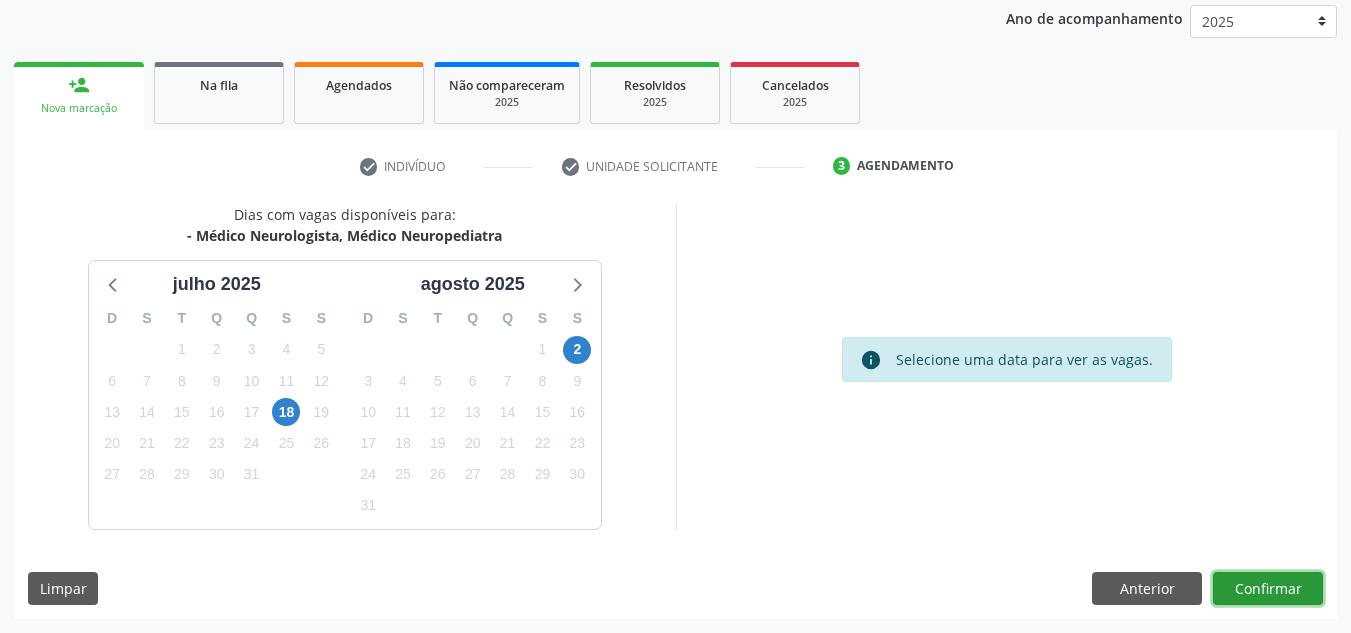 click on "Confirmar" at bounding box center [1268, 589] 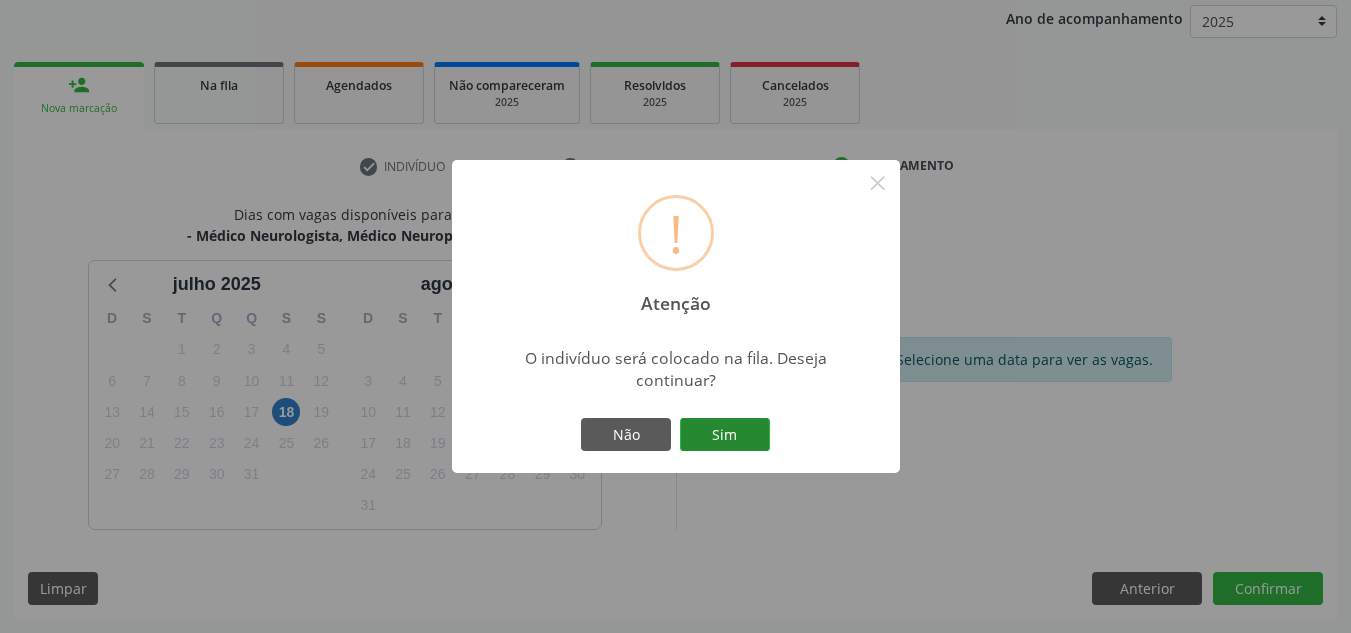 click on "Não Sim" at bounding box center [676, 435] 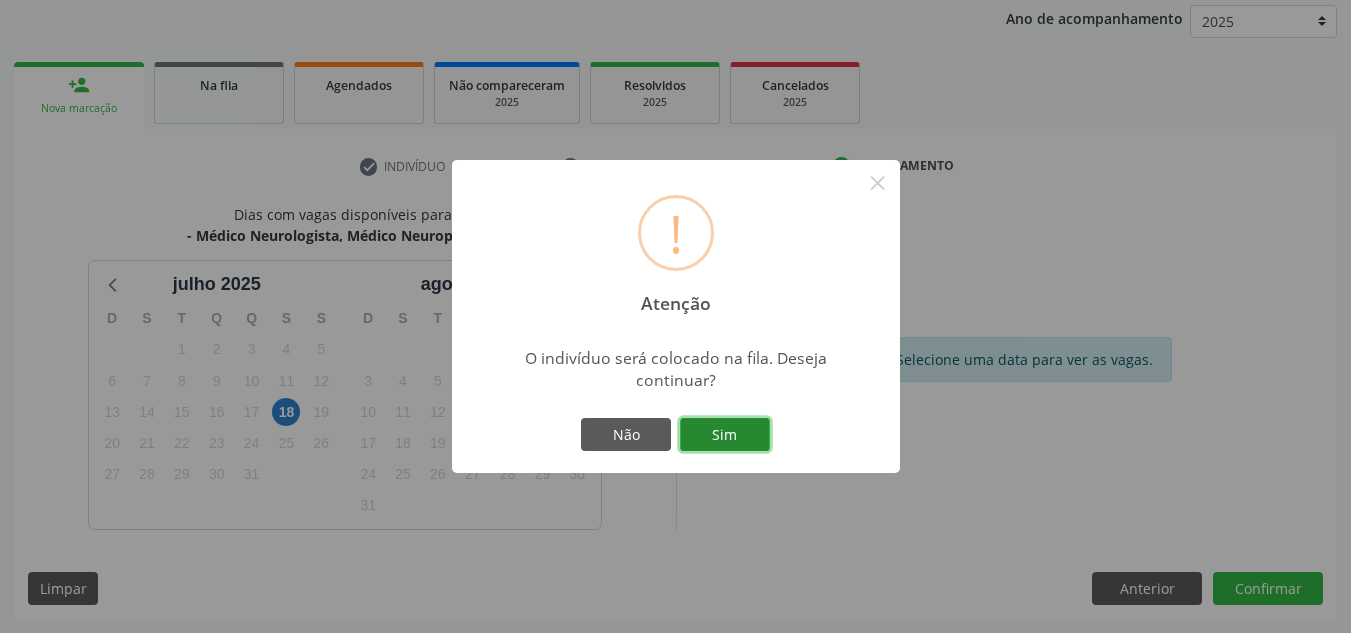 click on "Sim" at bounding box center [725, 435] 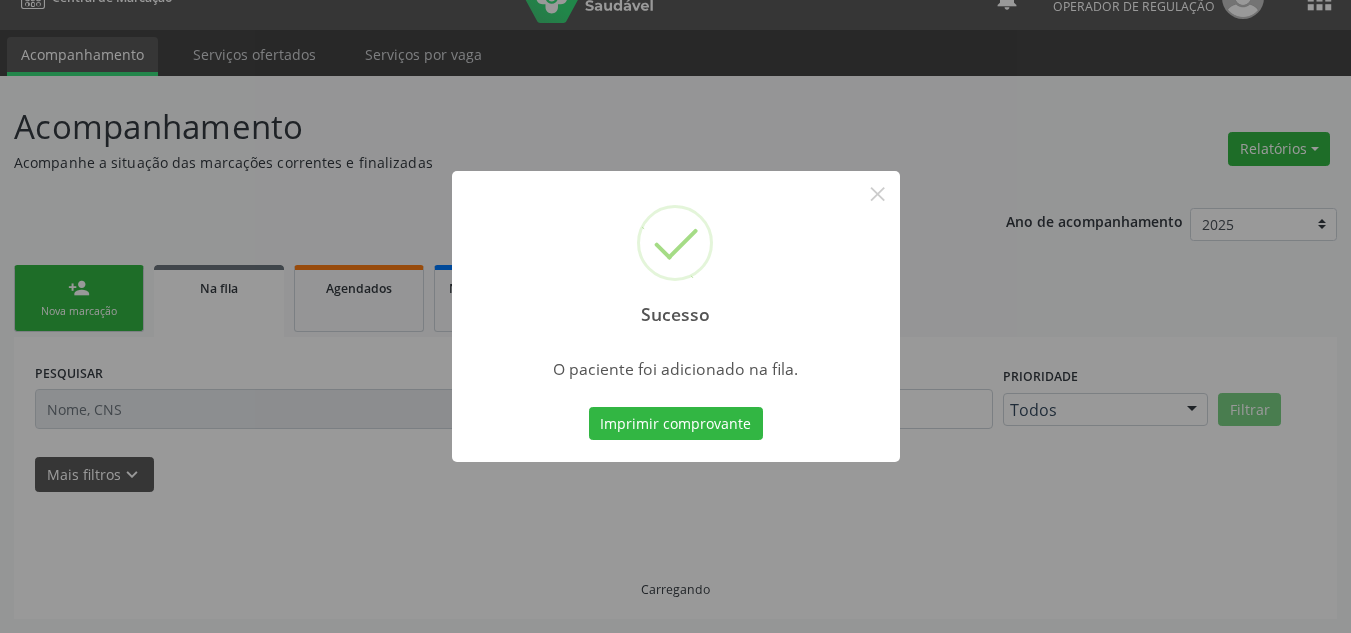 scroll, scrollTop: 34, scrollLeft: 0, axis: vertical 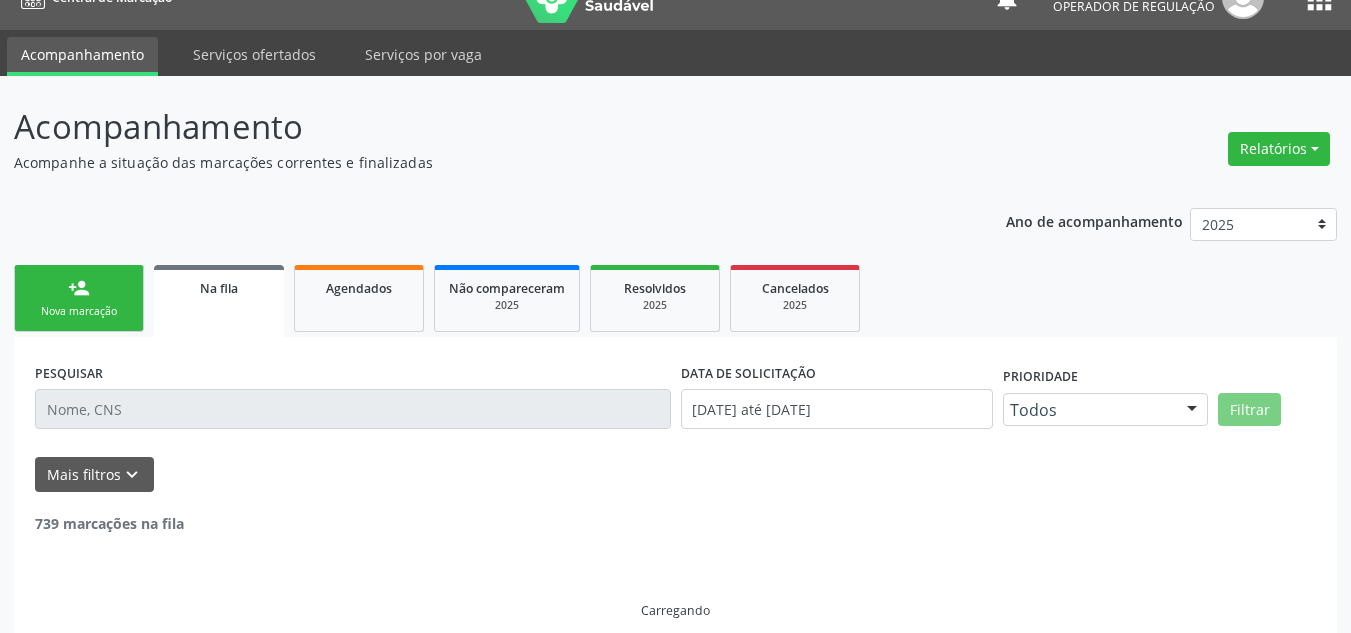click on "Nova marcação" at bounding box center [79, 311] 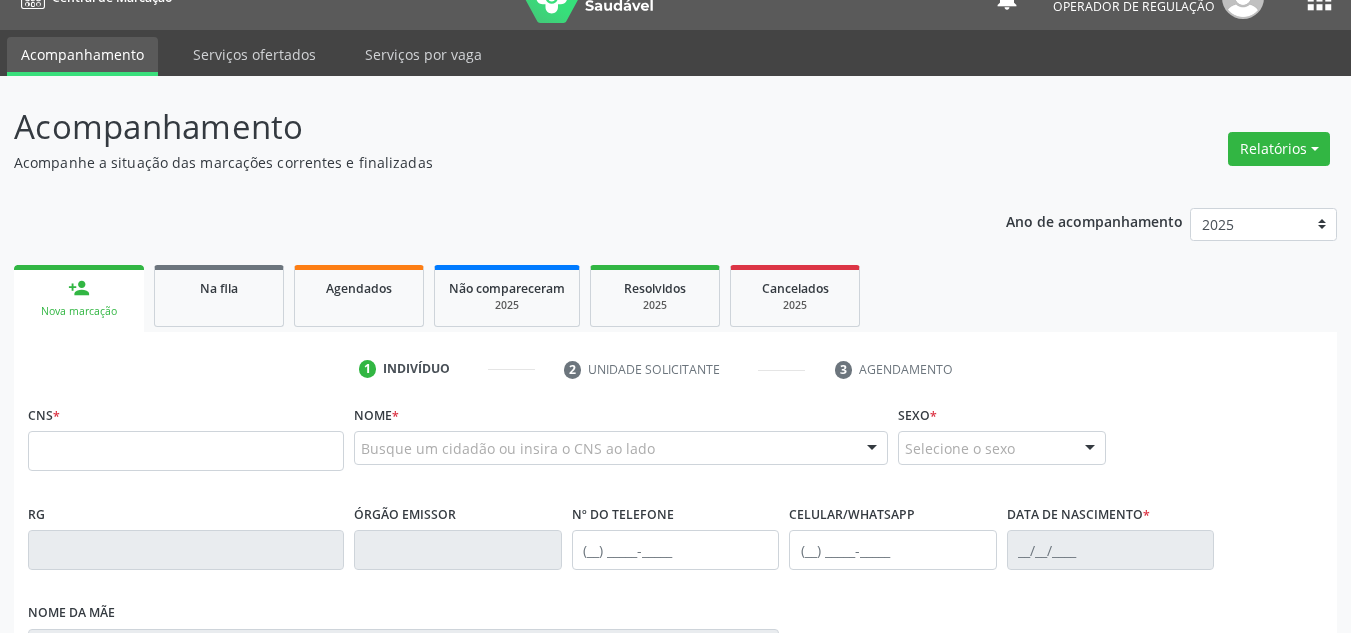 click on "Nova marcação" at bounding box center [79, 311] 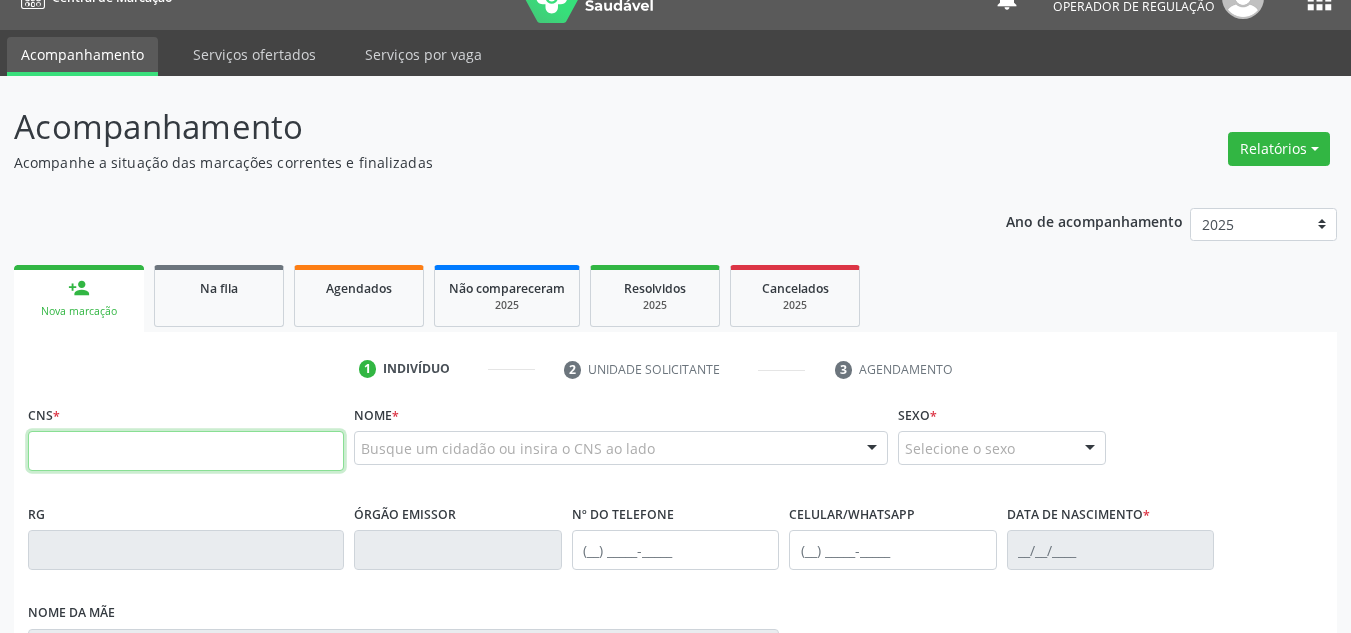click at bounding box center (186, 451) 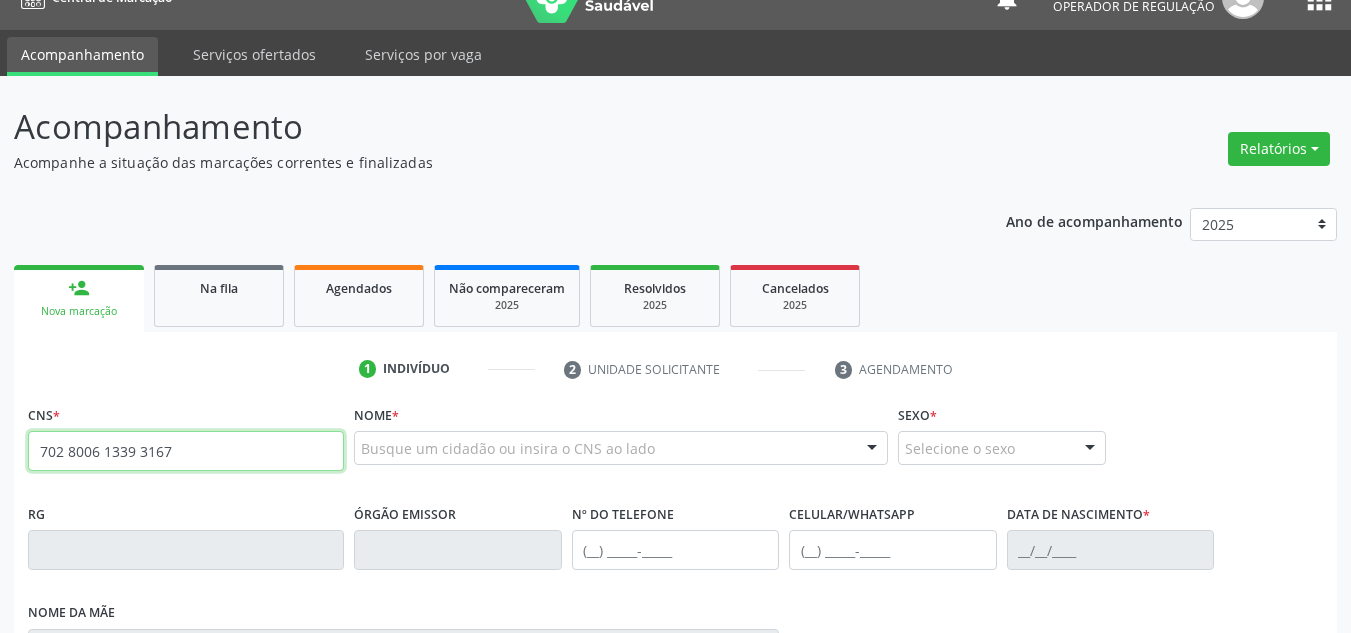 type on "702 8006 1339 3167" 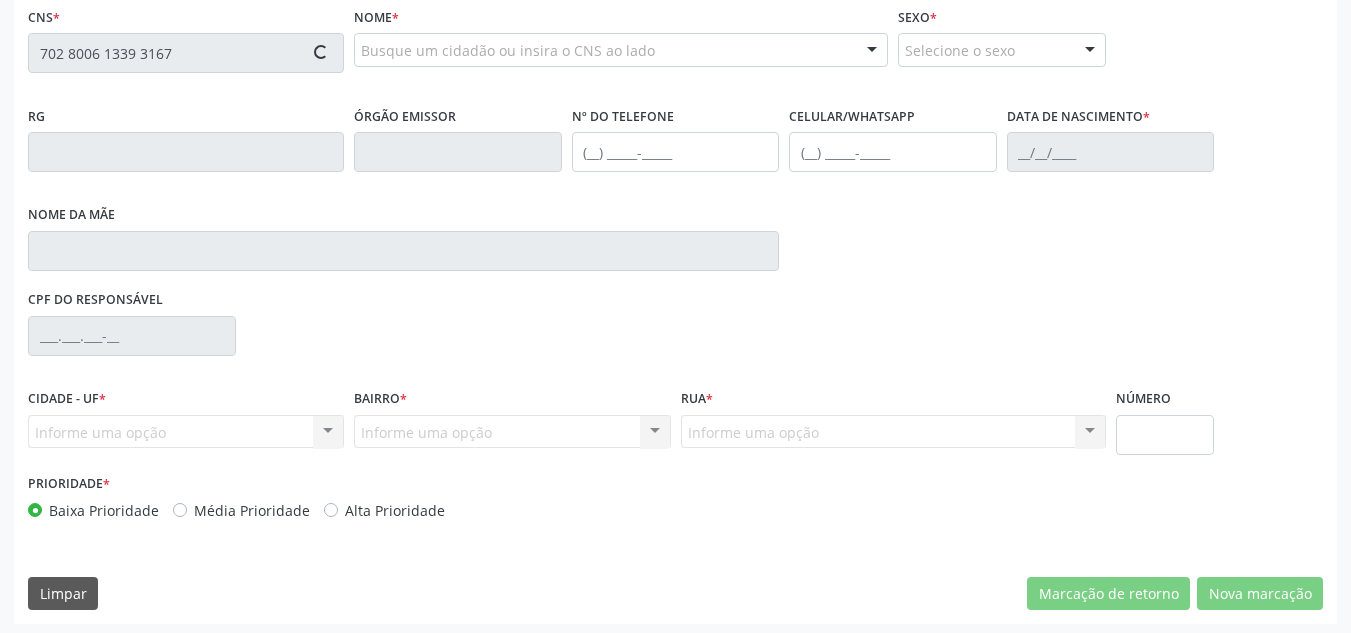 scroll, scrollTop: 434, scrollLeft: 0, axis: vertical 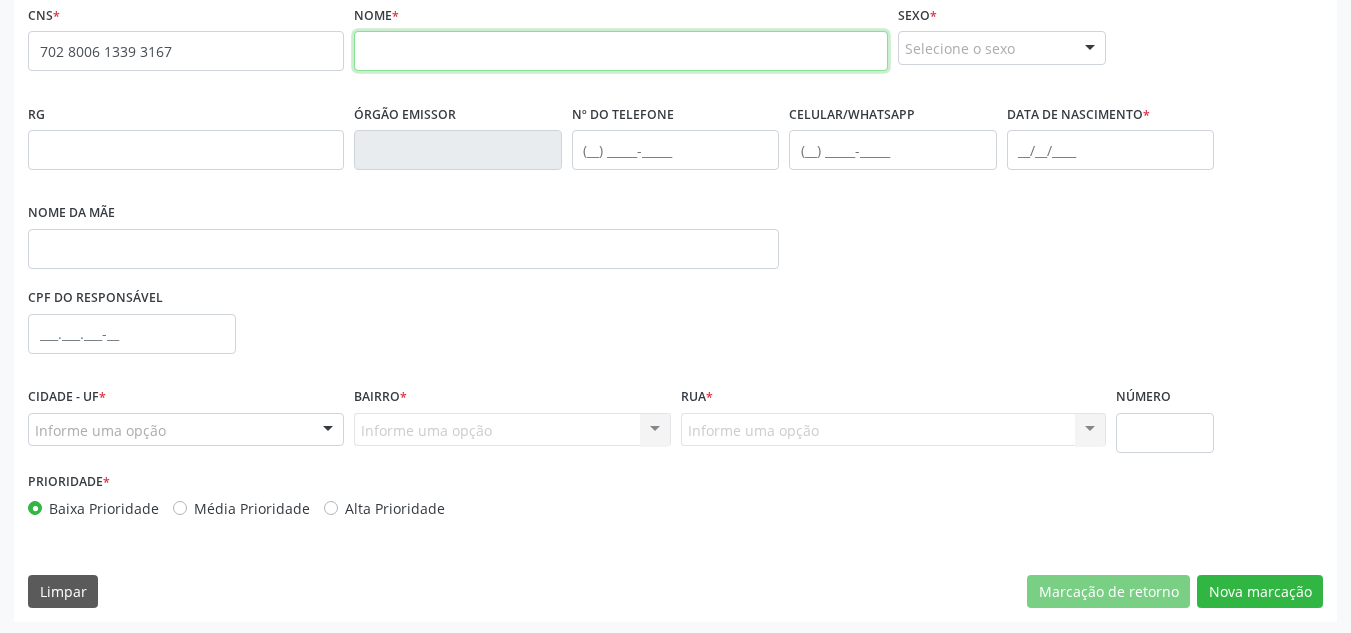 click at bounding box center (621, 51) 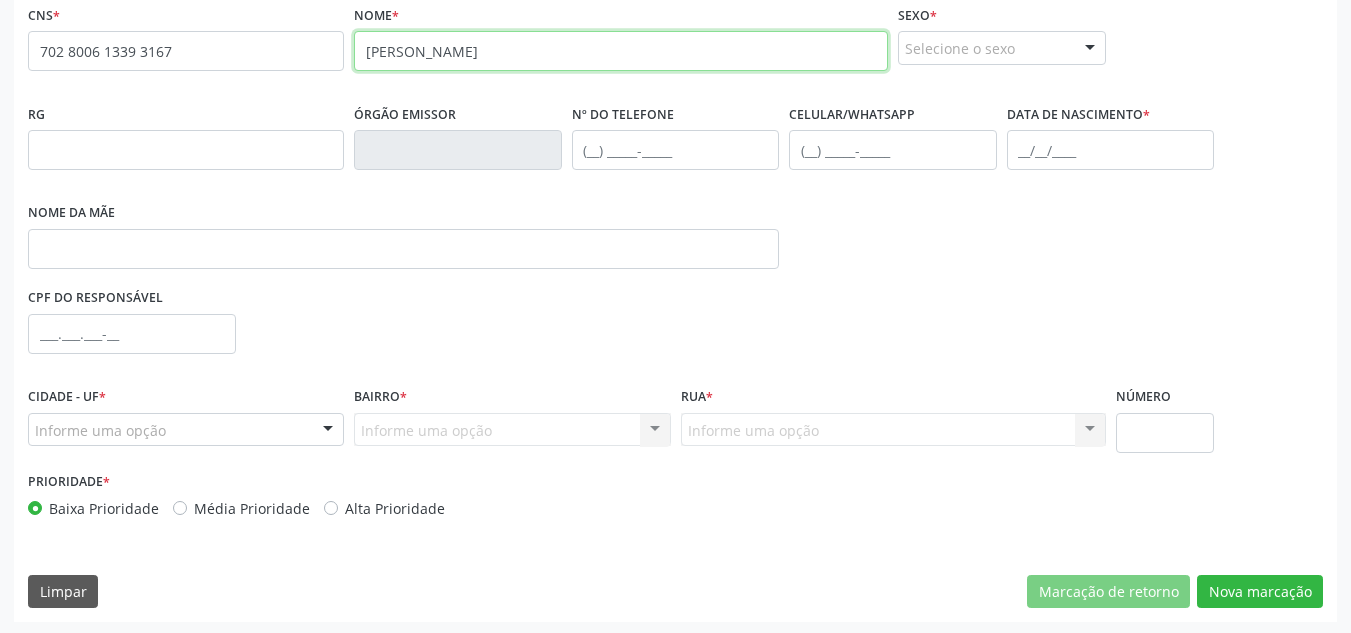 type on "[PERSON_NAME]" 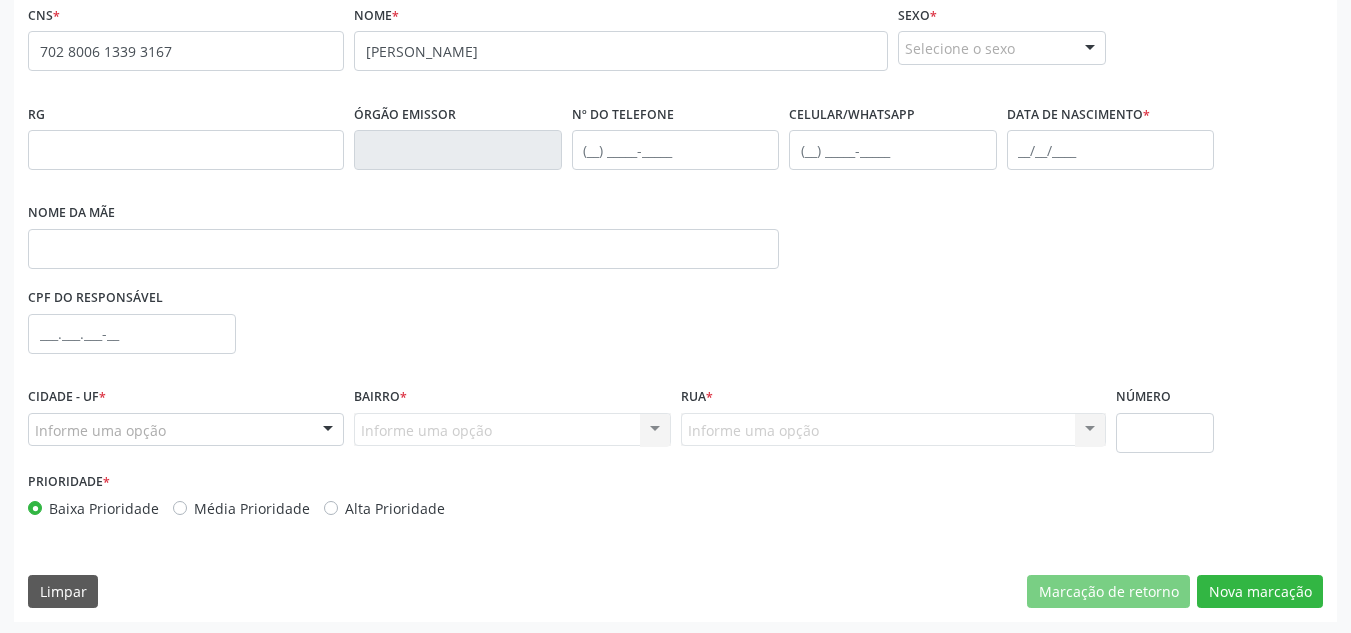 click on "Sexo
*
Selecione o sexo
Masculino   Feminino
Nenhum resultado encontrado para: "   "
Não há nenhuma opção para ser exibida." at bounding box center [1002, 32] 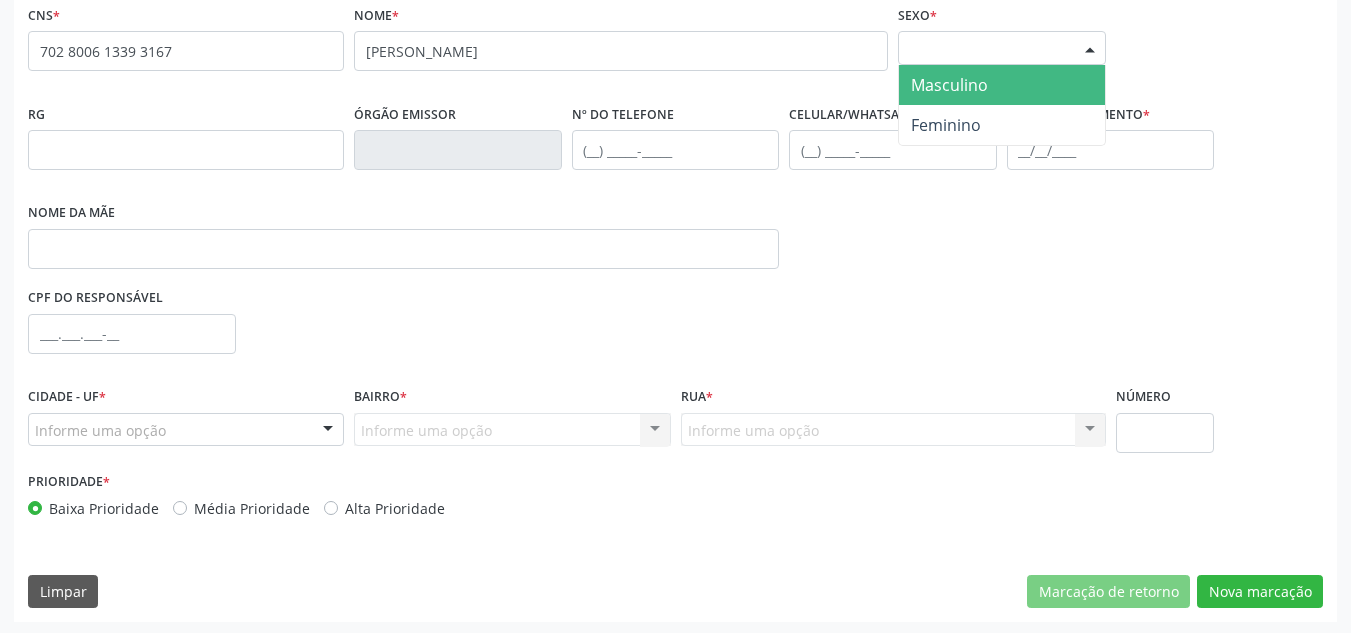 click on "Masculino" at bounding box center (1002, 85) 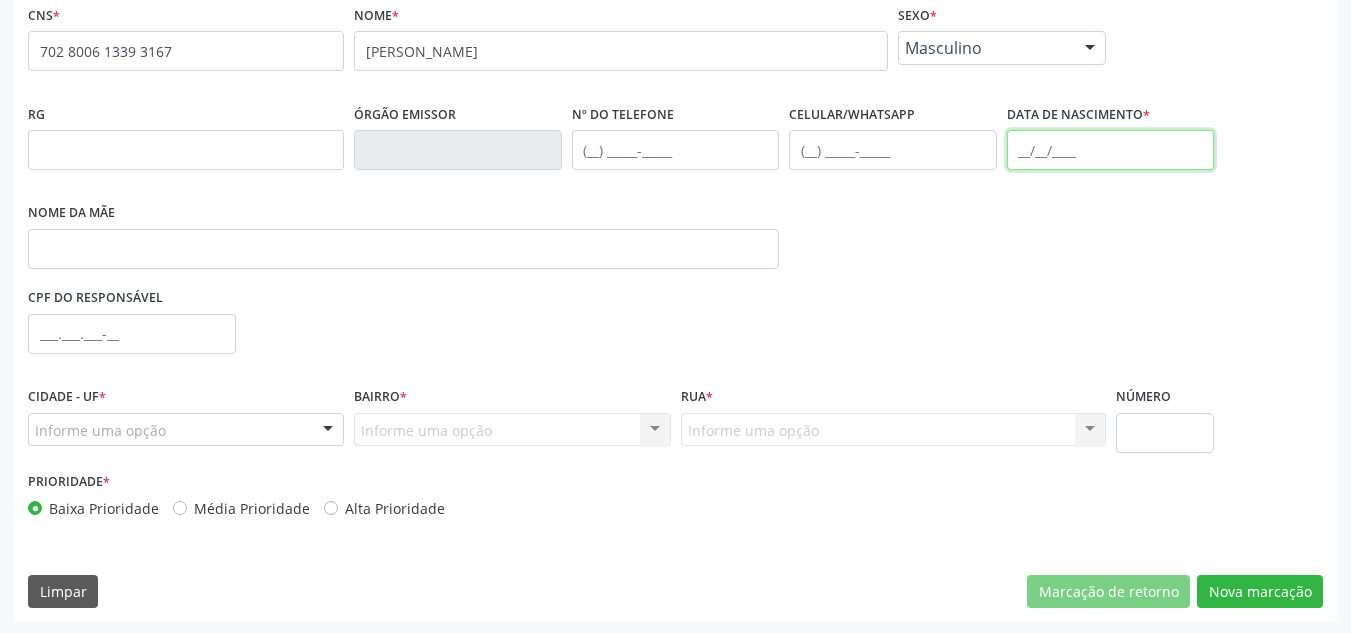 drag, startPoint x: 1029, startPoint y: 151, endPoint x: 1060, endPoint y: 141, distance: 32.572994 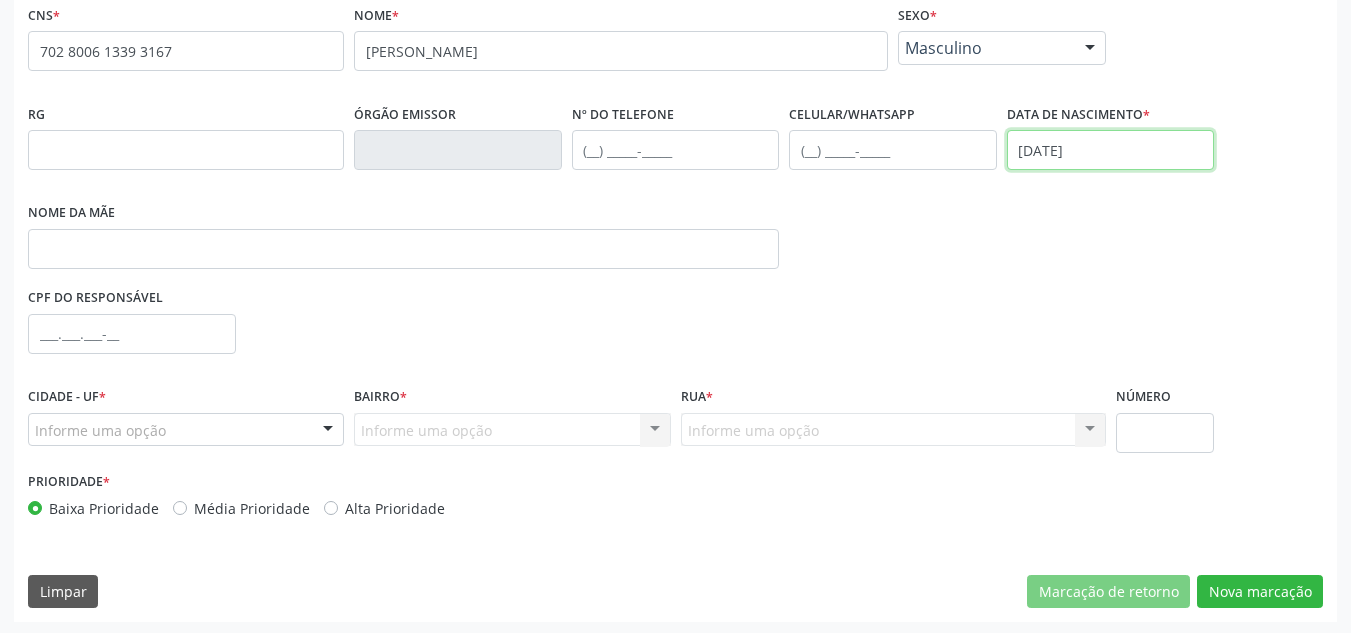 type on "[DATE]" 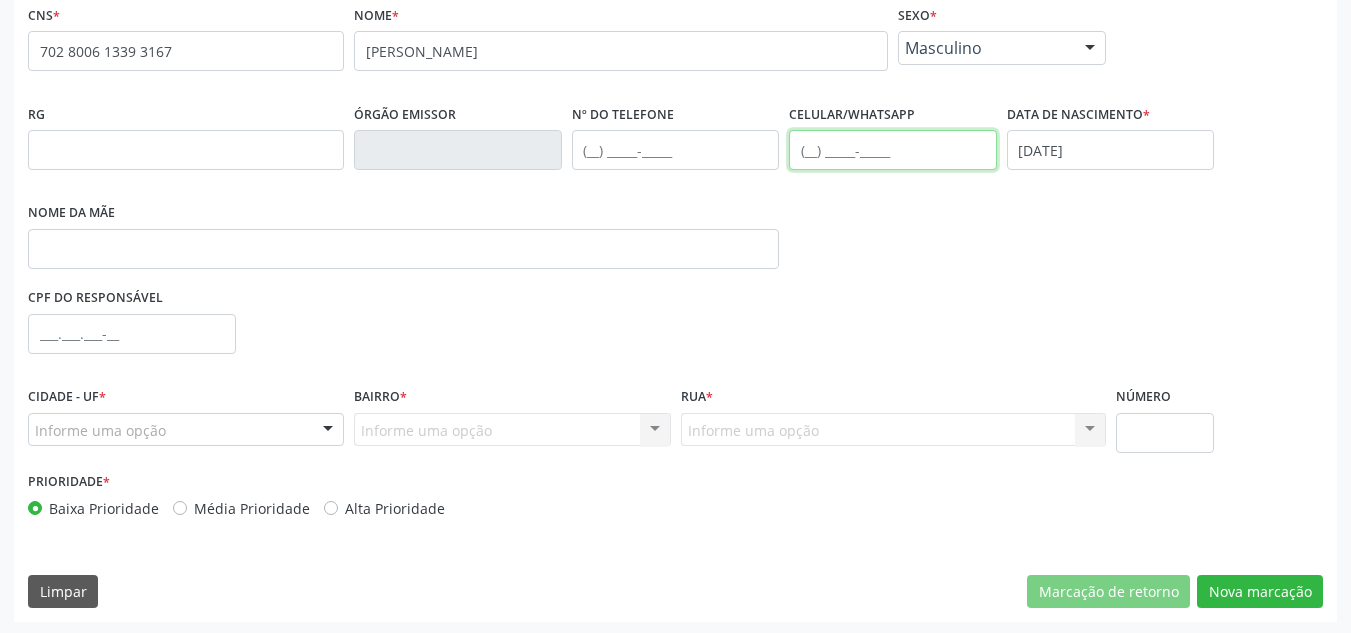 click at bounding box center [893, 150] 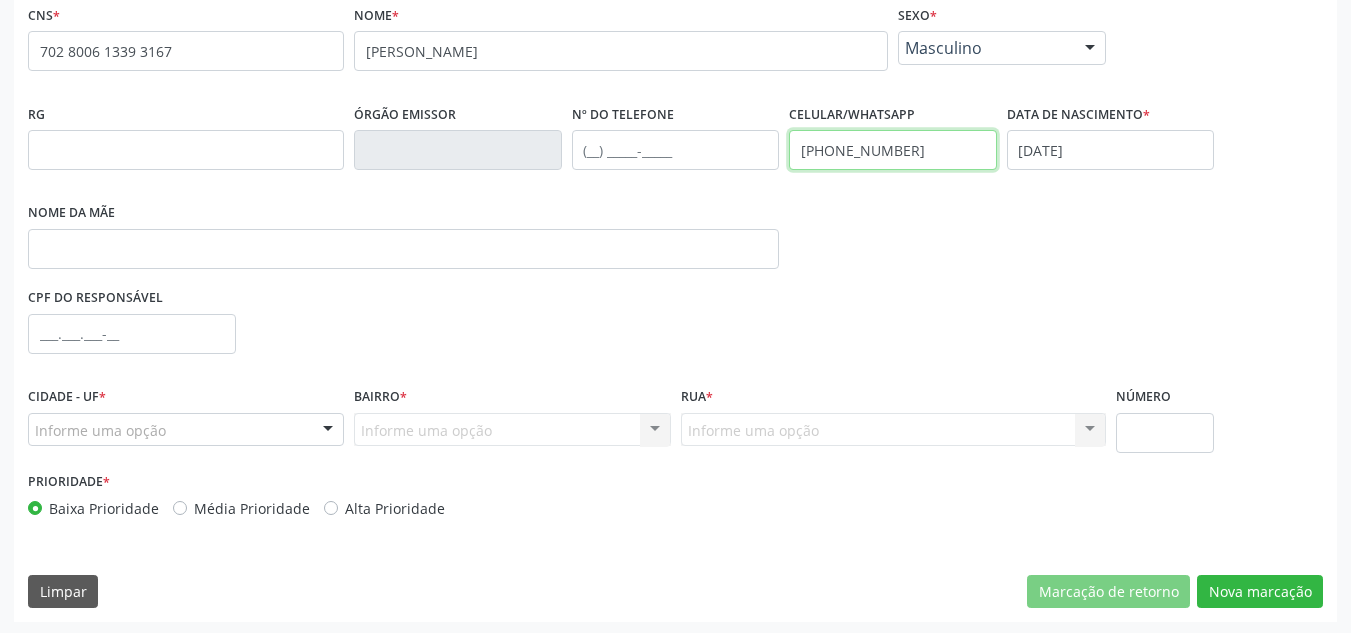 type on "[PHONE_NUMBER]" 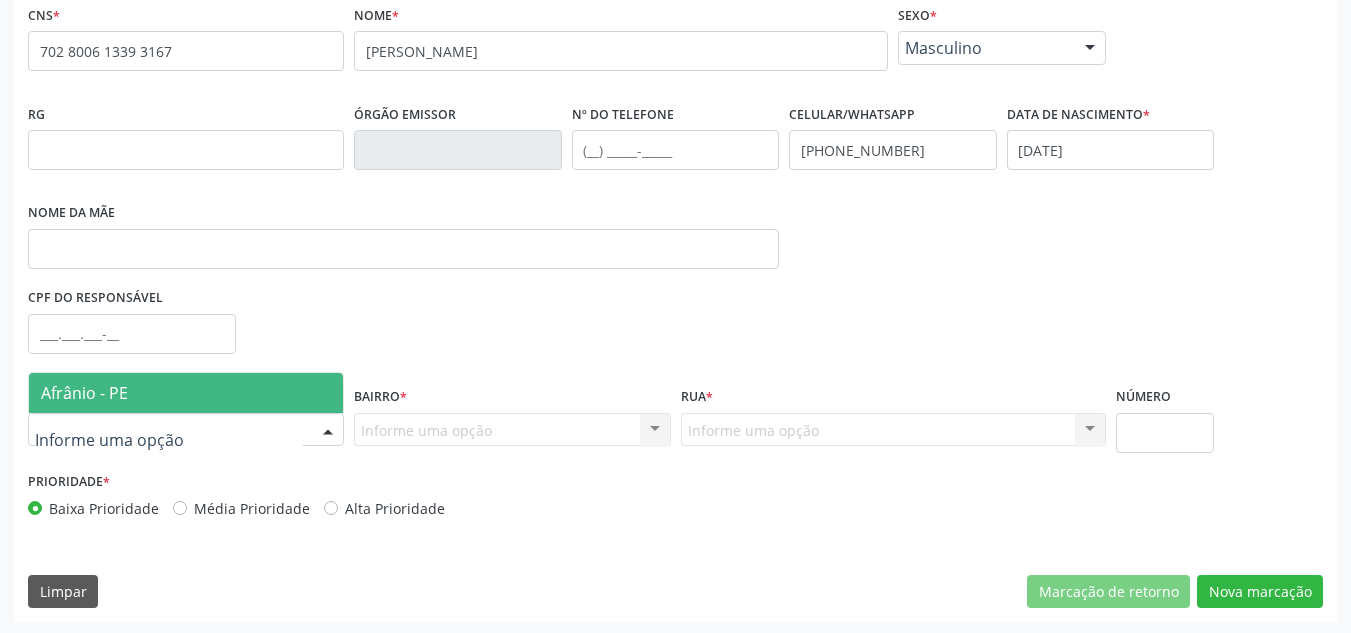 click on "Afrânio - PE" at bounding box center (186, 393) 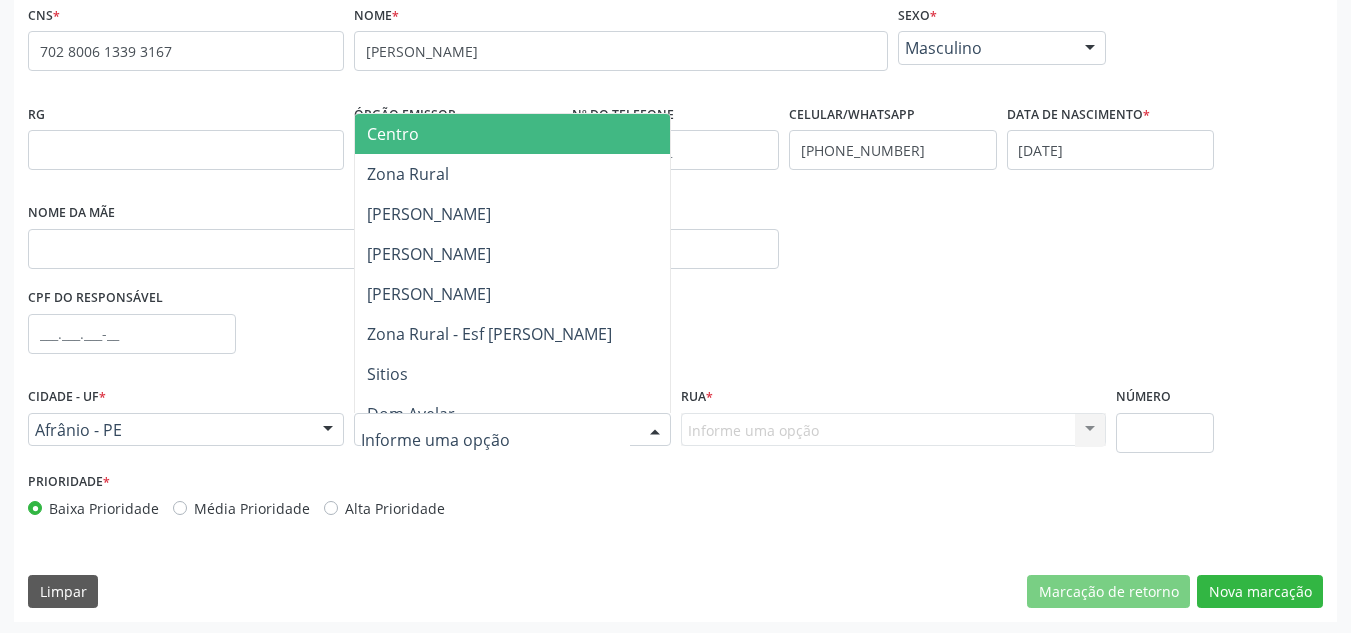 type on "-" 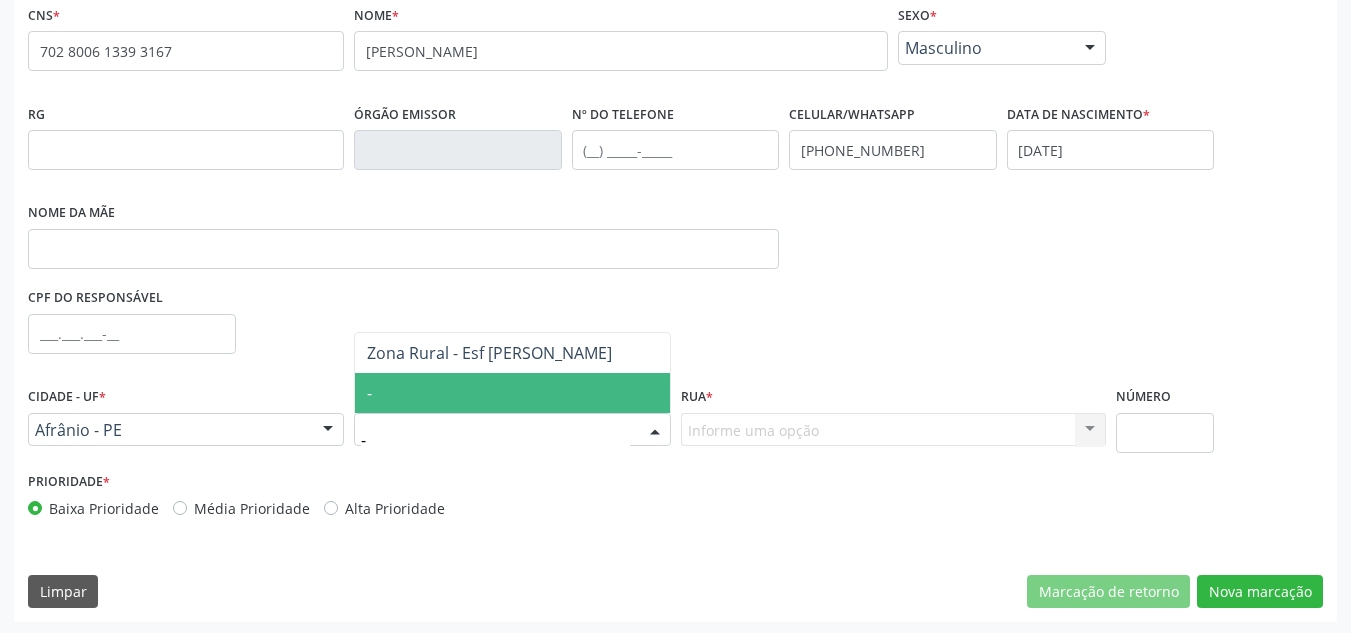 click on "-" at bounding box center (512, 393) 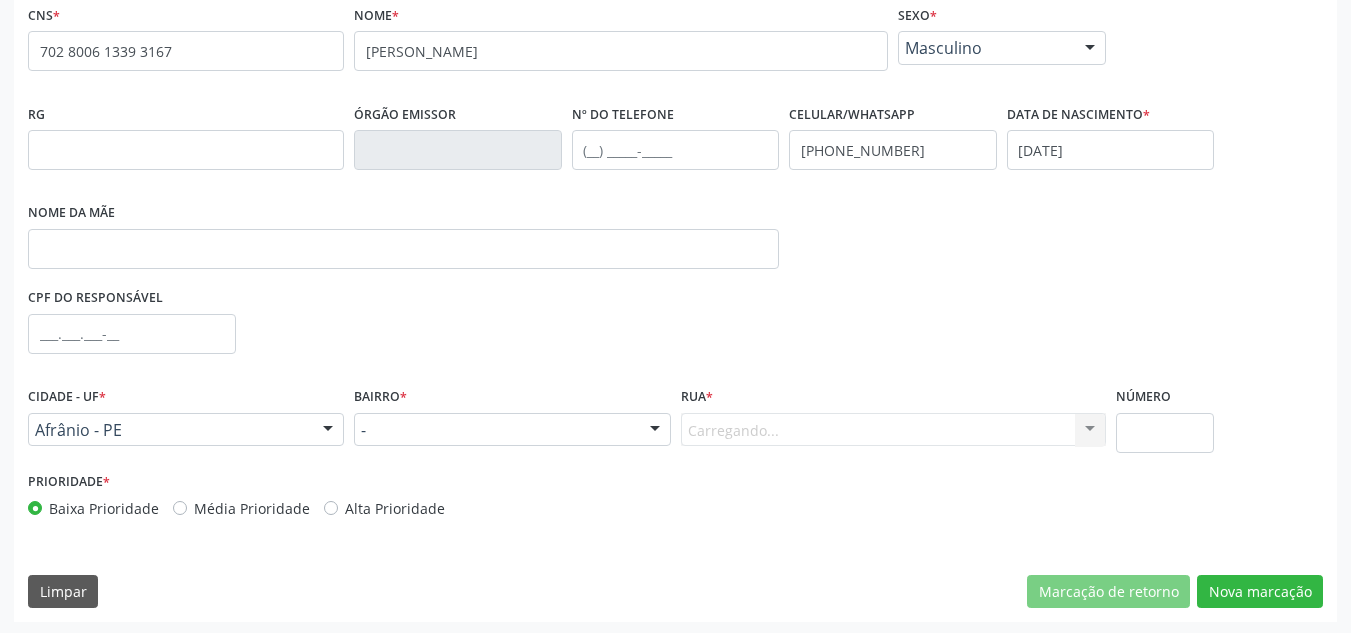 click on "Carregando...
Nenhum resultado encontrado para: "   "
Nenhuma opção encontrada. Digite para adicionar." at bounding box center (893, 430) 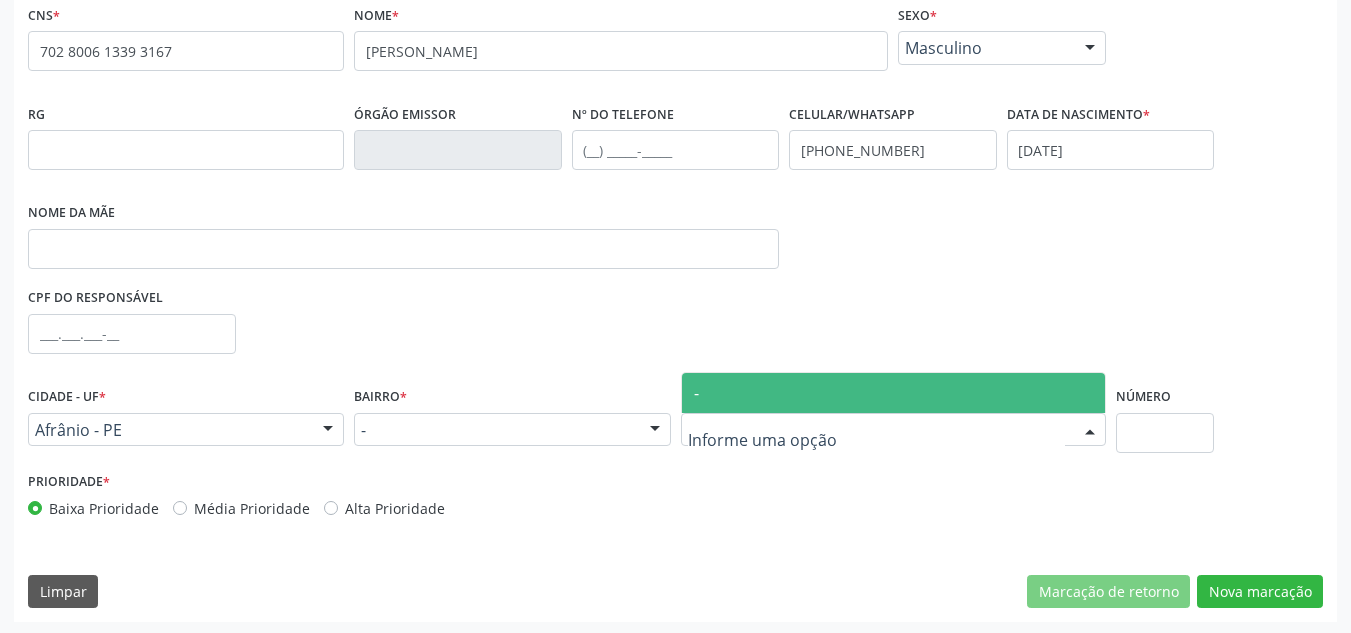 type on "-" 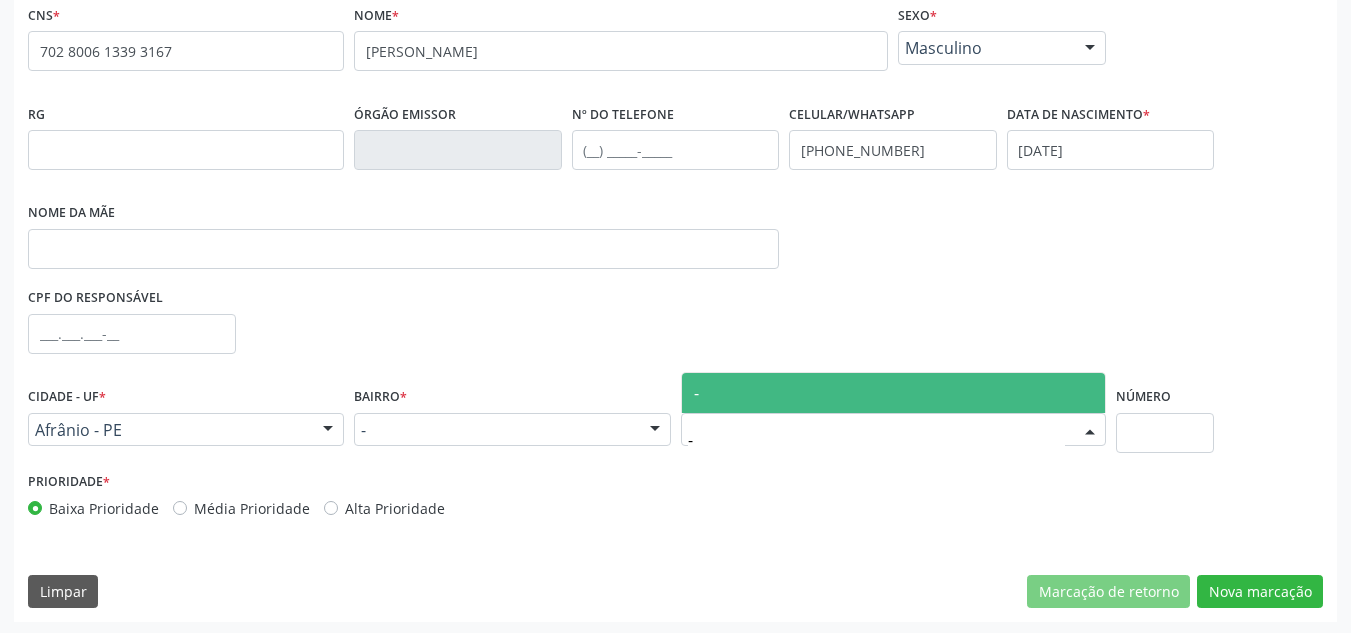 click on "-" at bounding box center [893, 393] 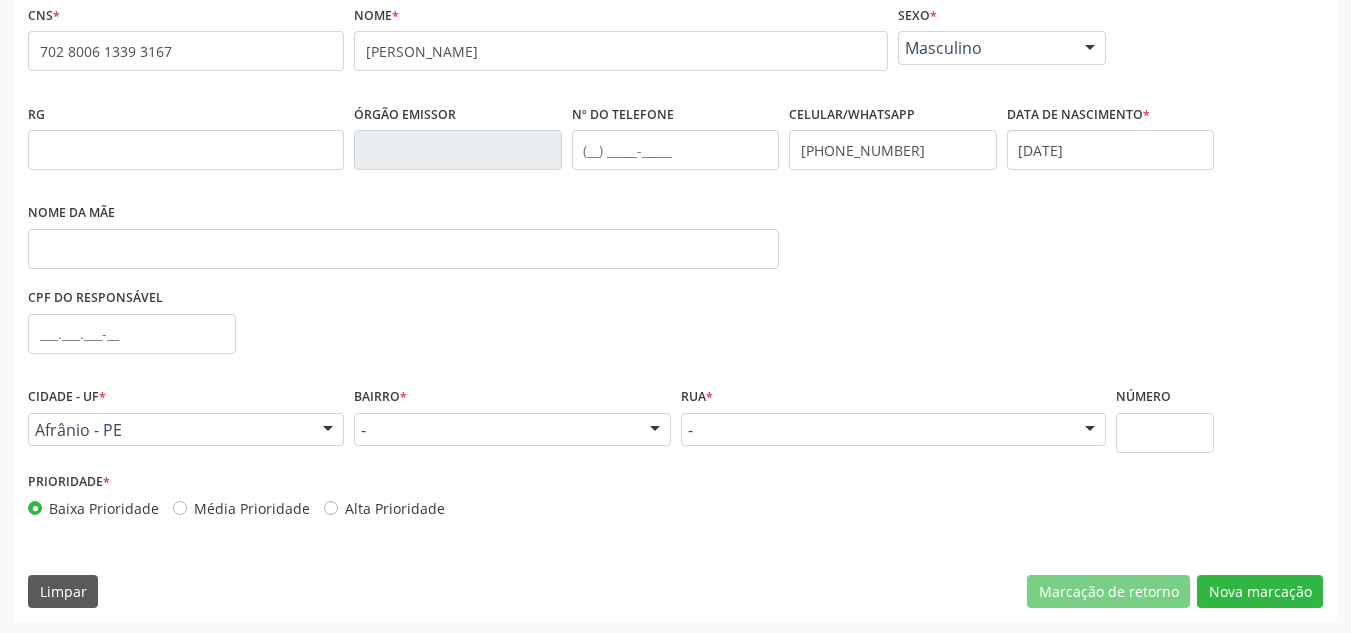 click on "Média Prioridade" at bounding box center [252, 508] 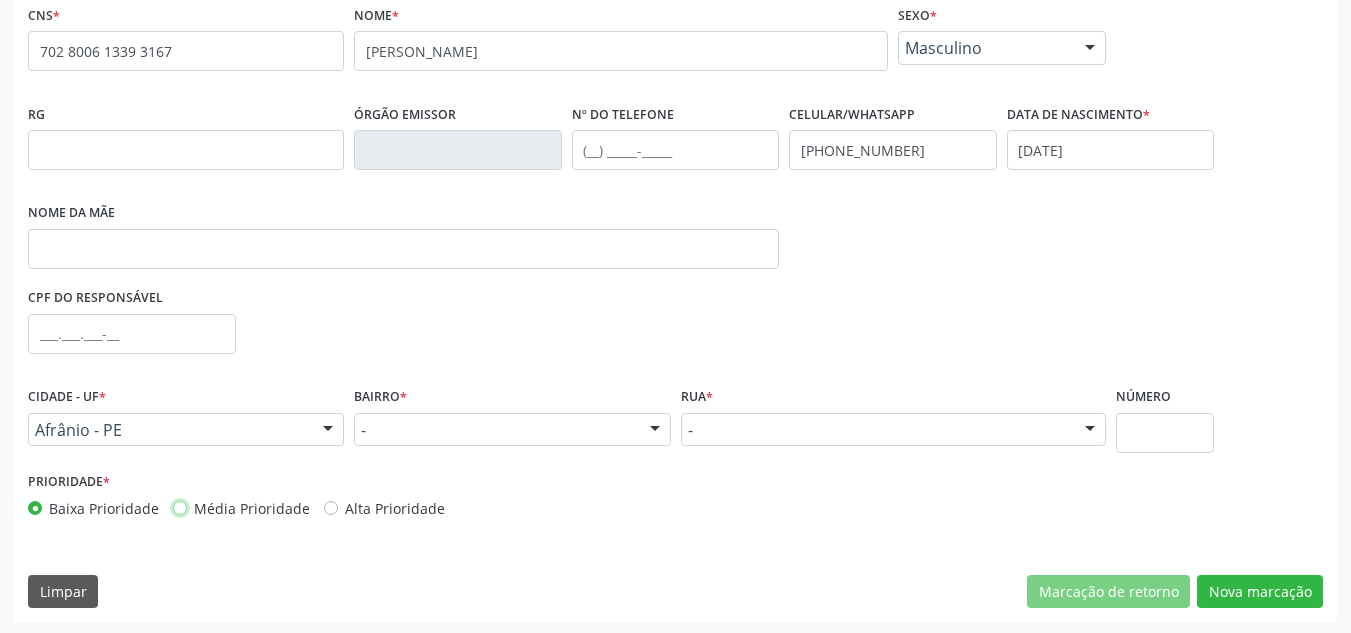 radio on "true" 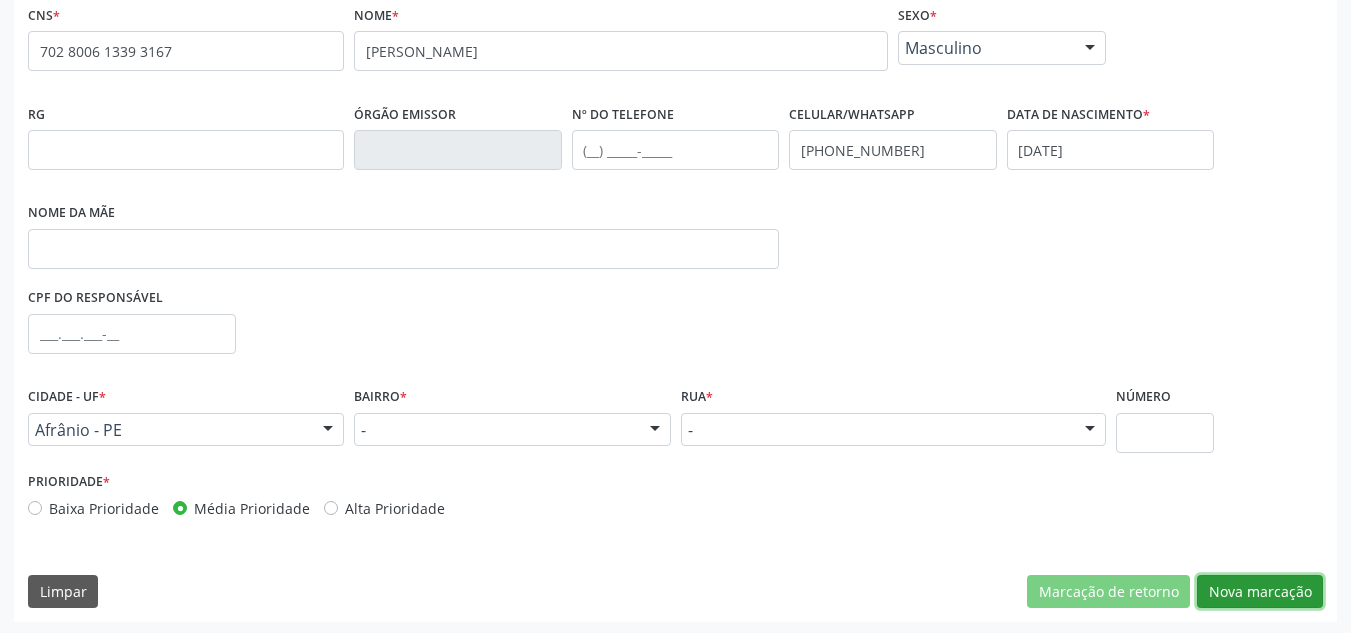 click on "Nova marcação" at bounding box center [1260, 592] 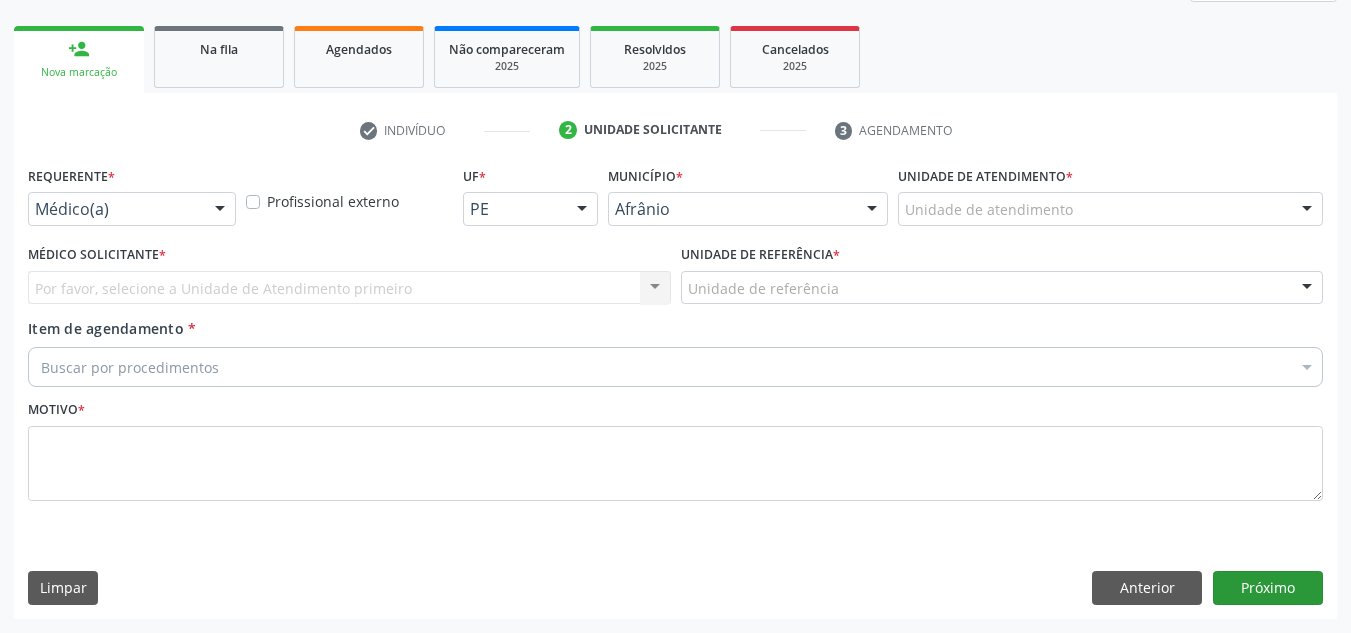 scroll, scrollTop: 273, scrollLeft: 0, axis: vertical 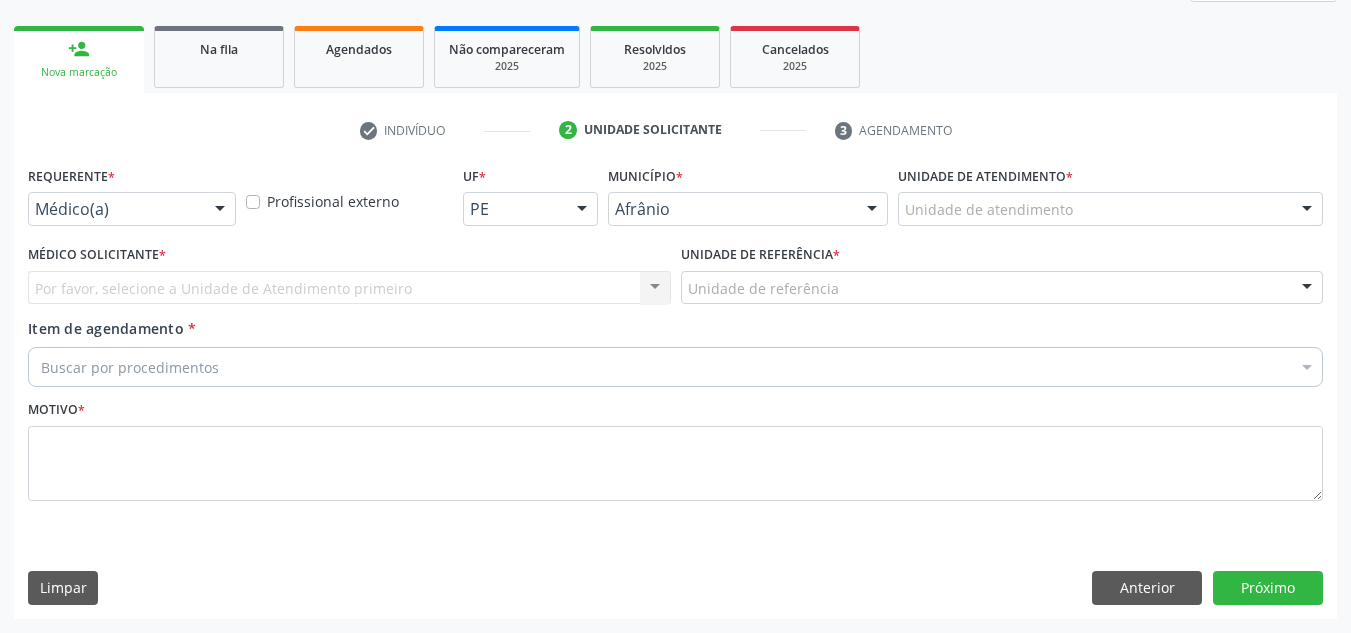 click on "Unidade de atendimento" at bounding box center [1110, 209] 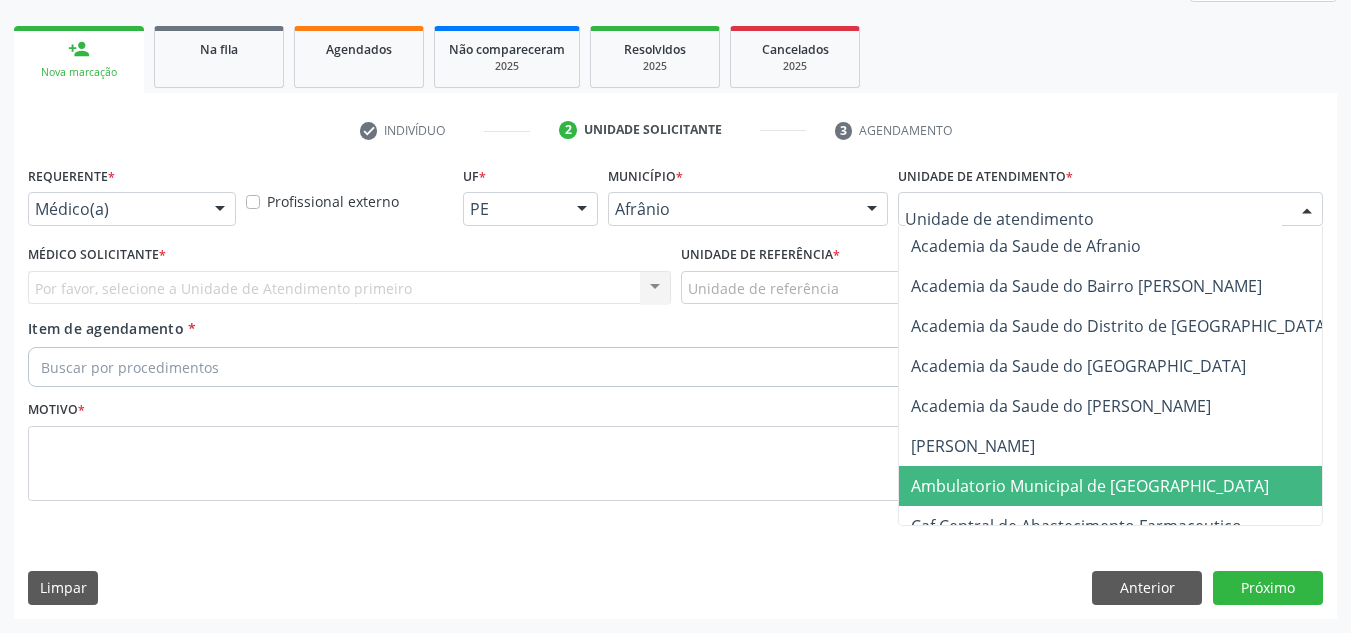 drag, startPoint x: 1175, startPoint y: 477, endPoint x: 1131, endPoint y: 469, distance: 44.72136 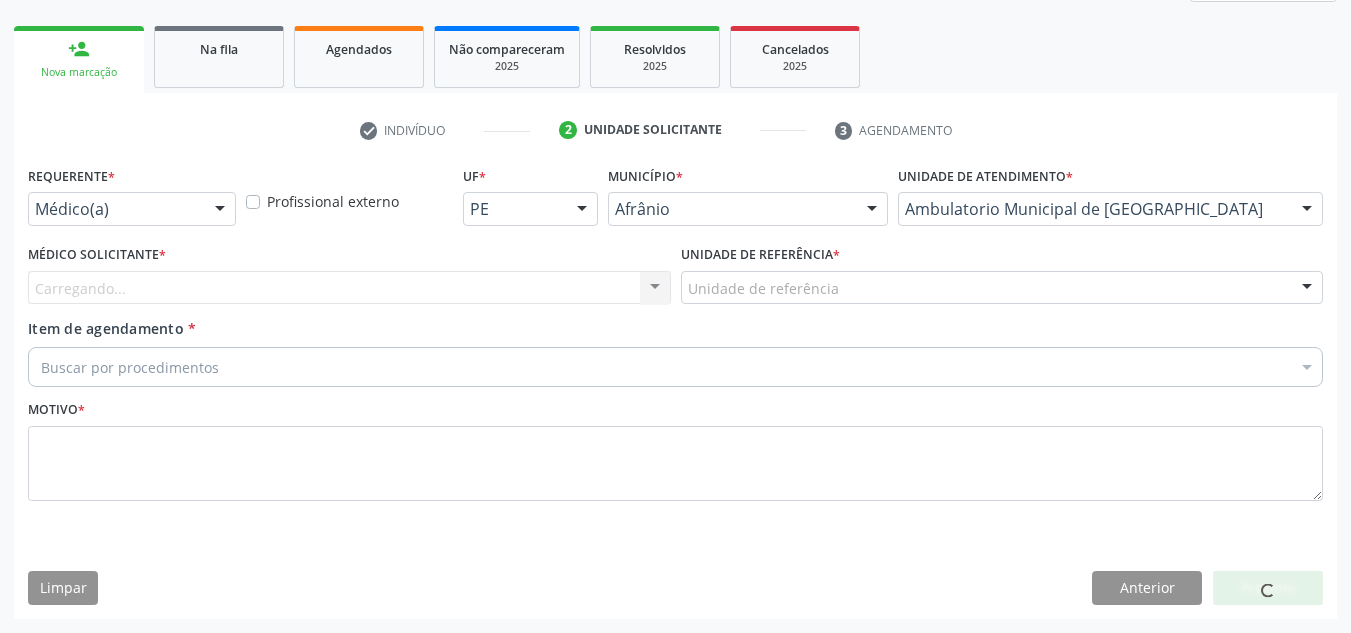 click on "Carregando...
Nenhum resultado encontrado para: "   "
Não há nenhuma opção para ser exibida." at bounding box center [349, 288] 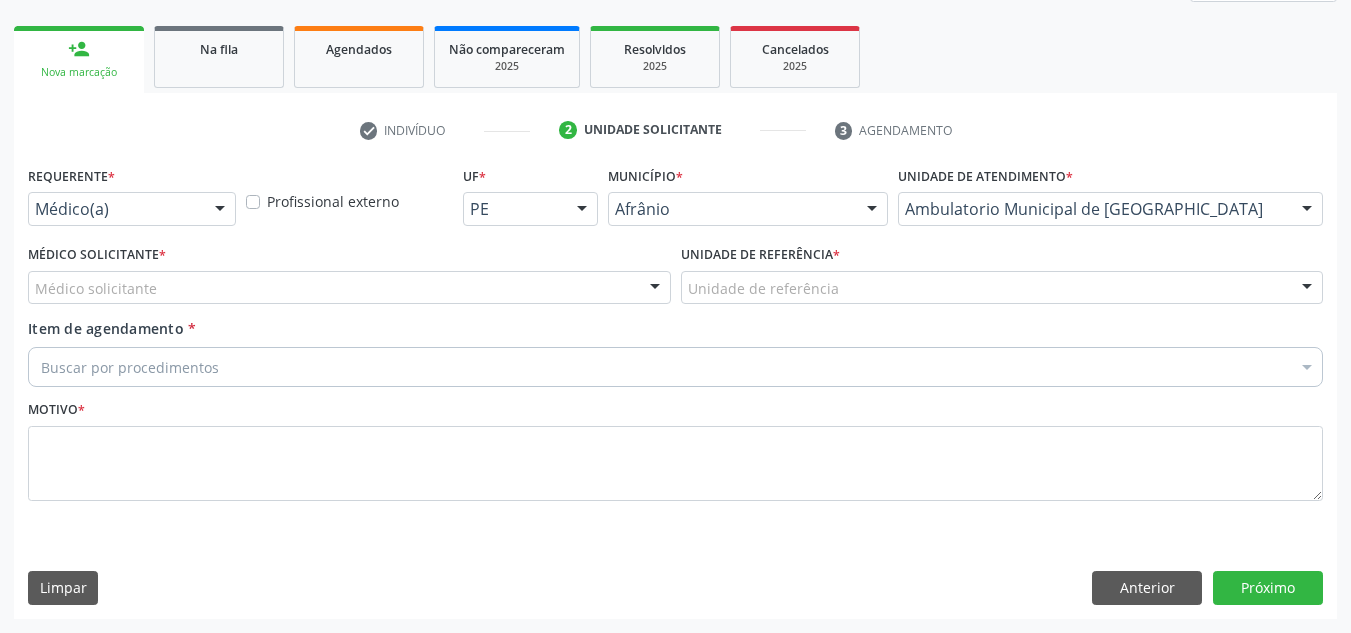 click on "Médico solicitante" at bounding box center (349, 288) 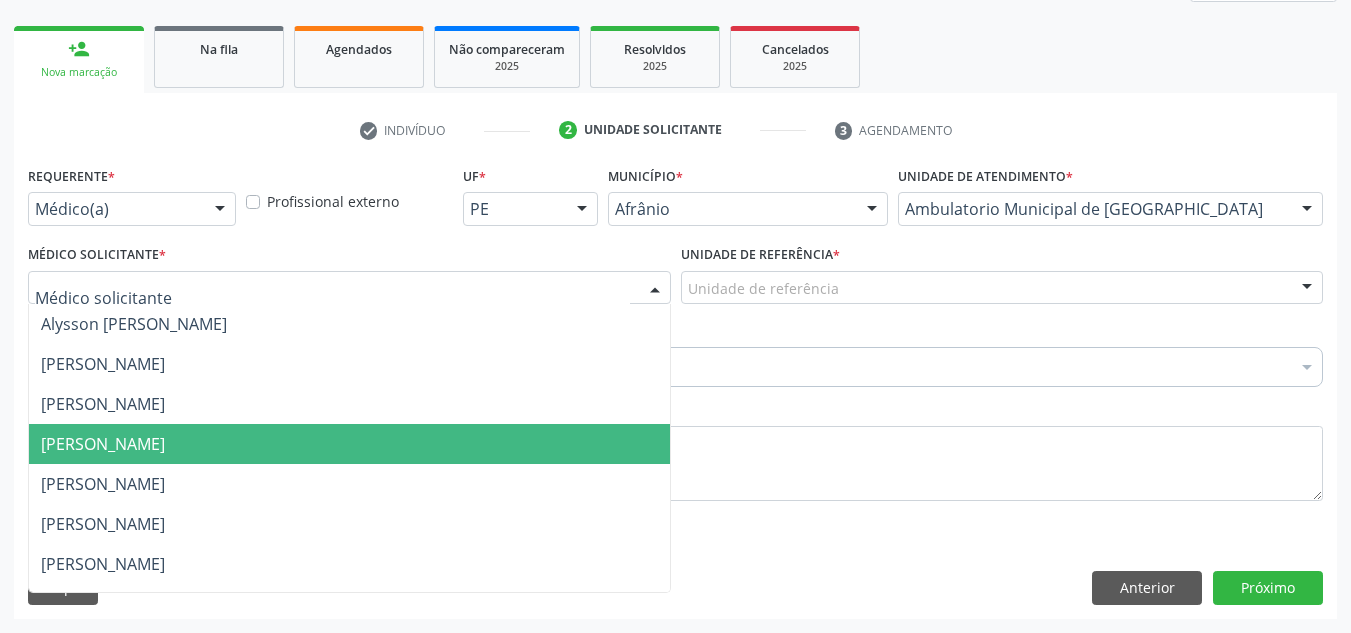 click on "[PERSON_NAME]" at bounding box center [349, 444] 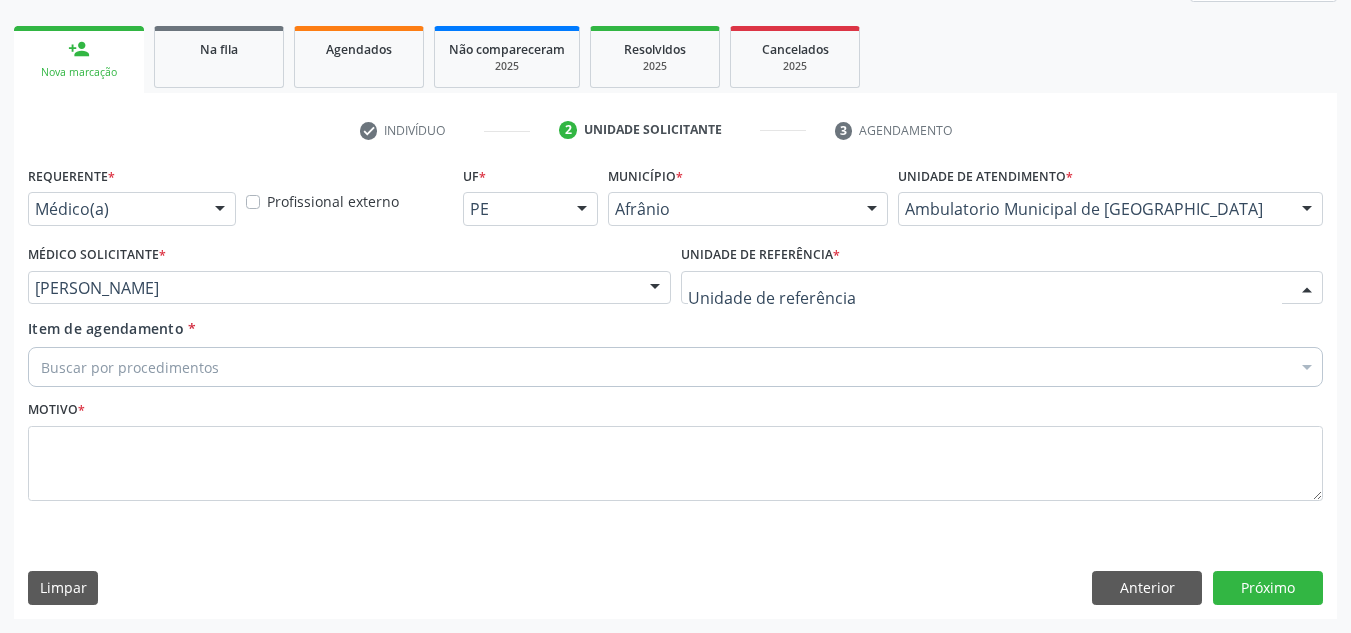 drag, startPoint x: 794, startPoint y: 297, endPoint x: 781, endPoint y: 428, distance: 131.64346 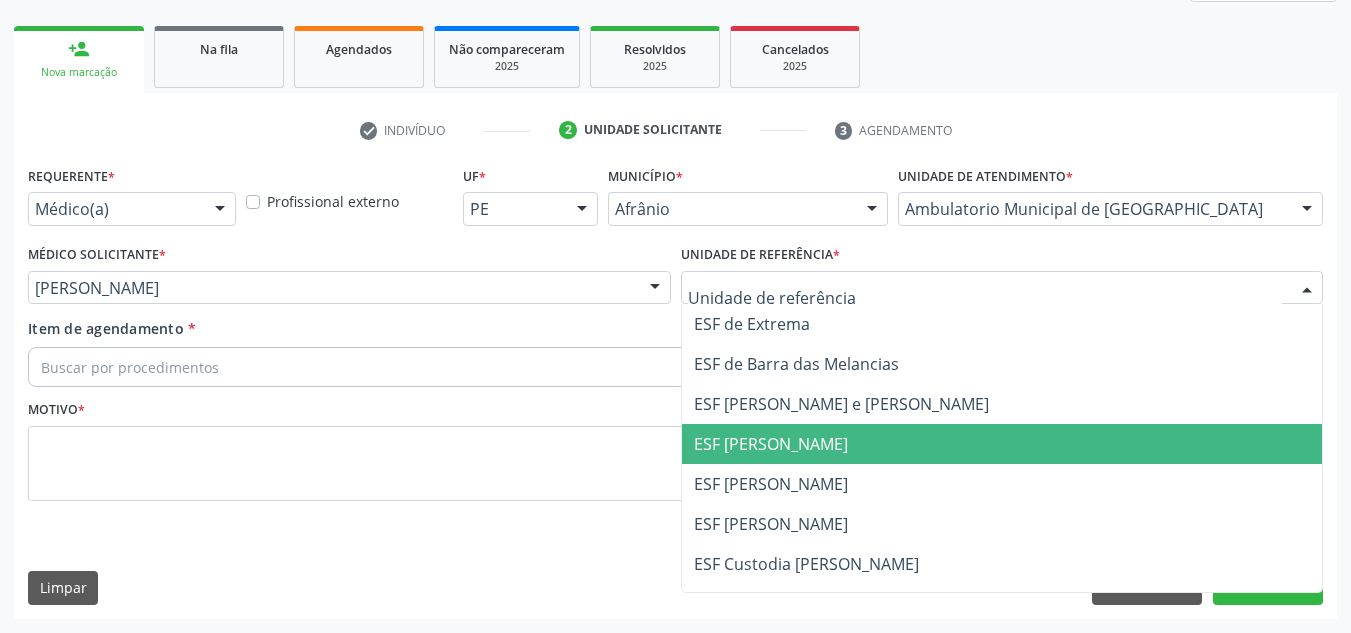click on "ESF [PERSON_NAME]" at bounding box center (1002, 444) 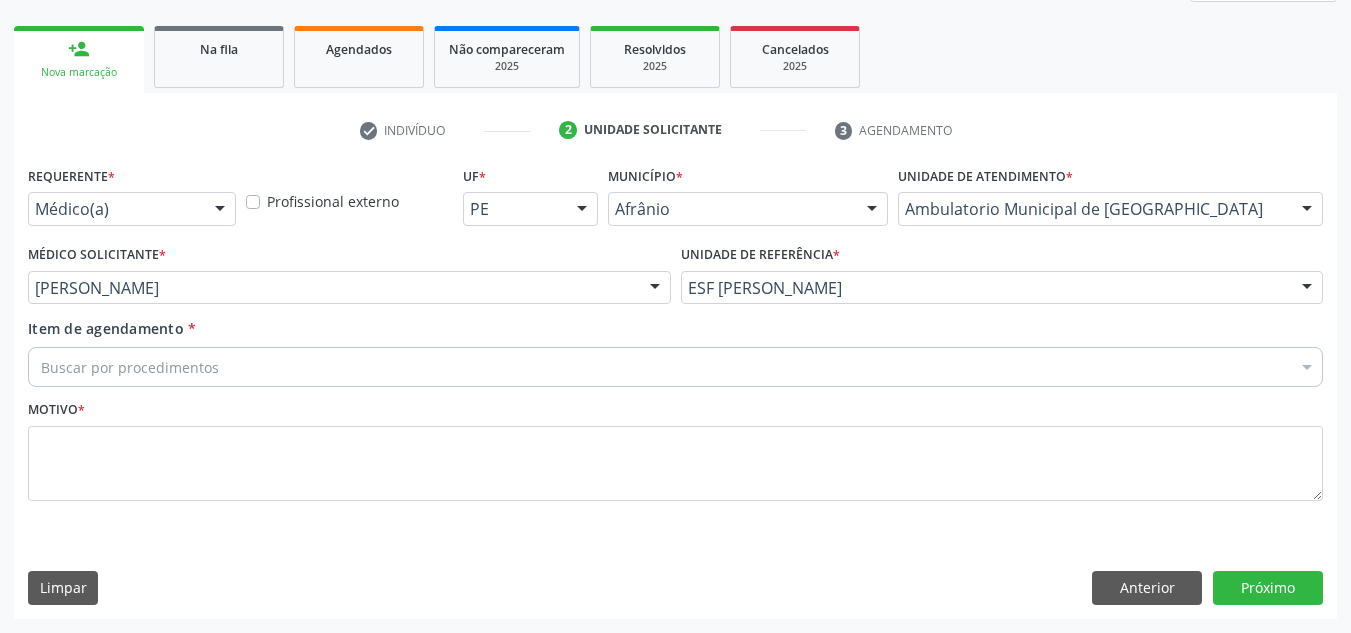 click on "Buscar por procedimentos" at bounding box center (675, 367) 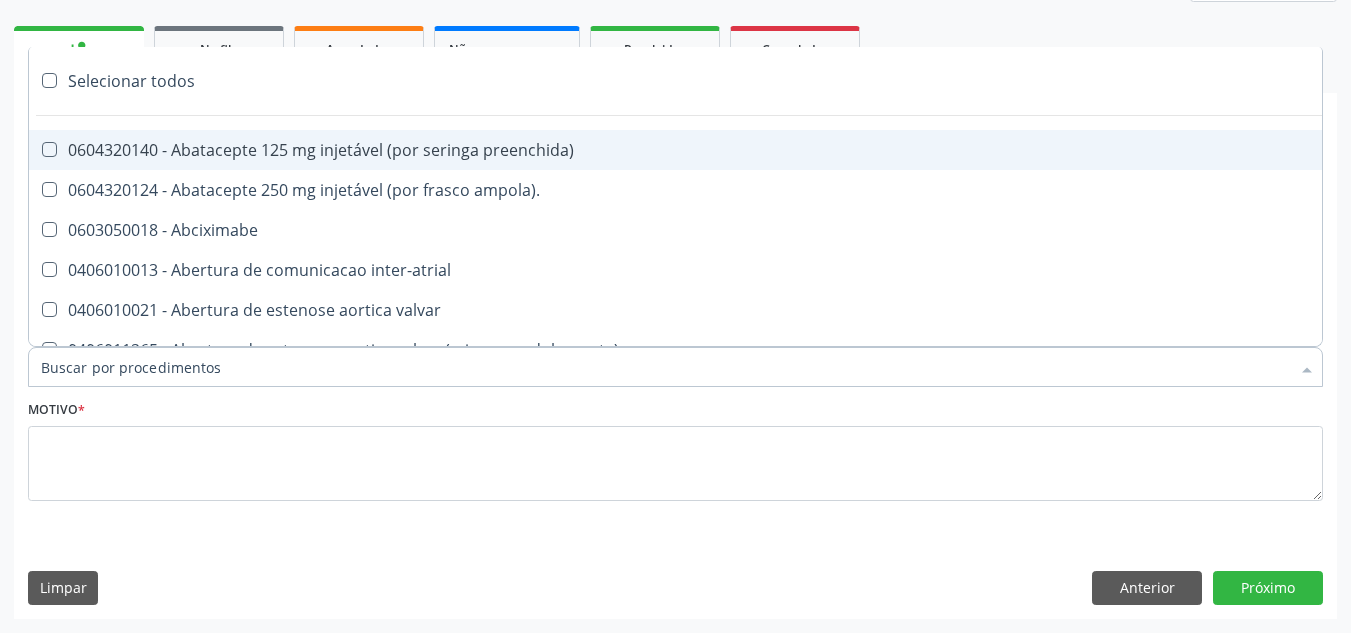 paste on "NEUROPEDIATRA" 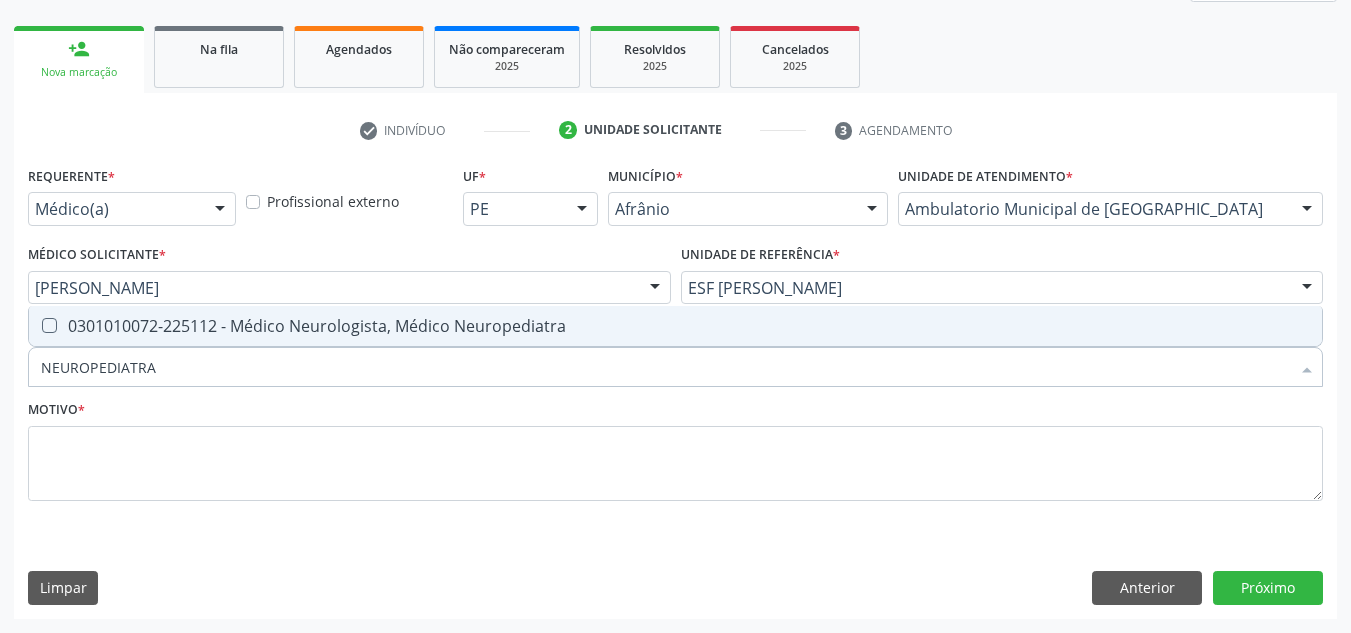 click on "0301010072-225112 - Médico Neurologista, Médico Neuropediatra" at bounding box center (675, 326) 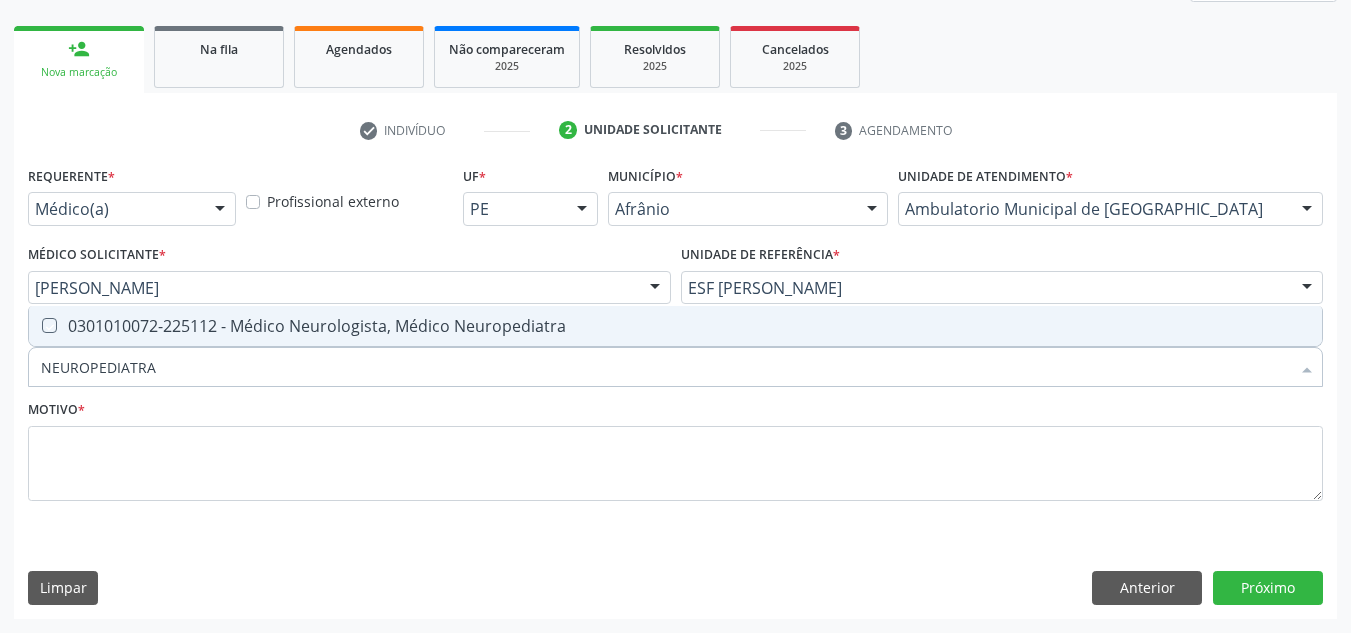 checkbox on "true" 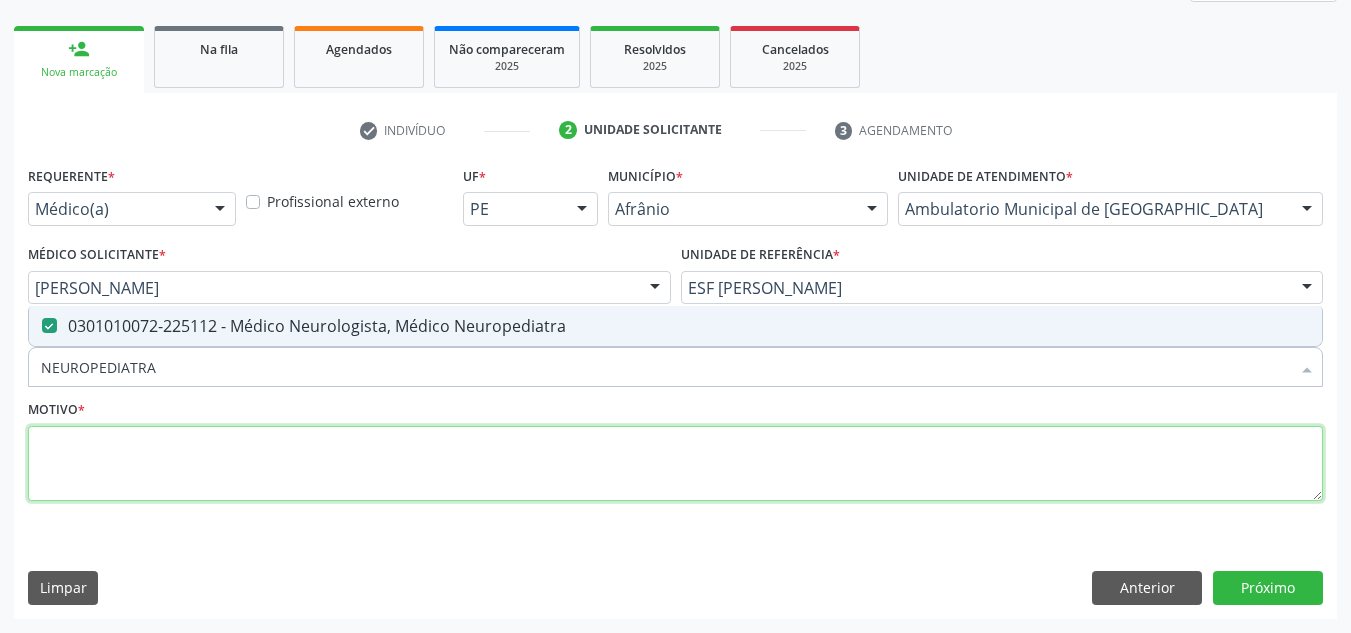 click at bounding box center [675, 464] 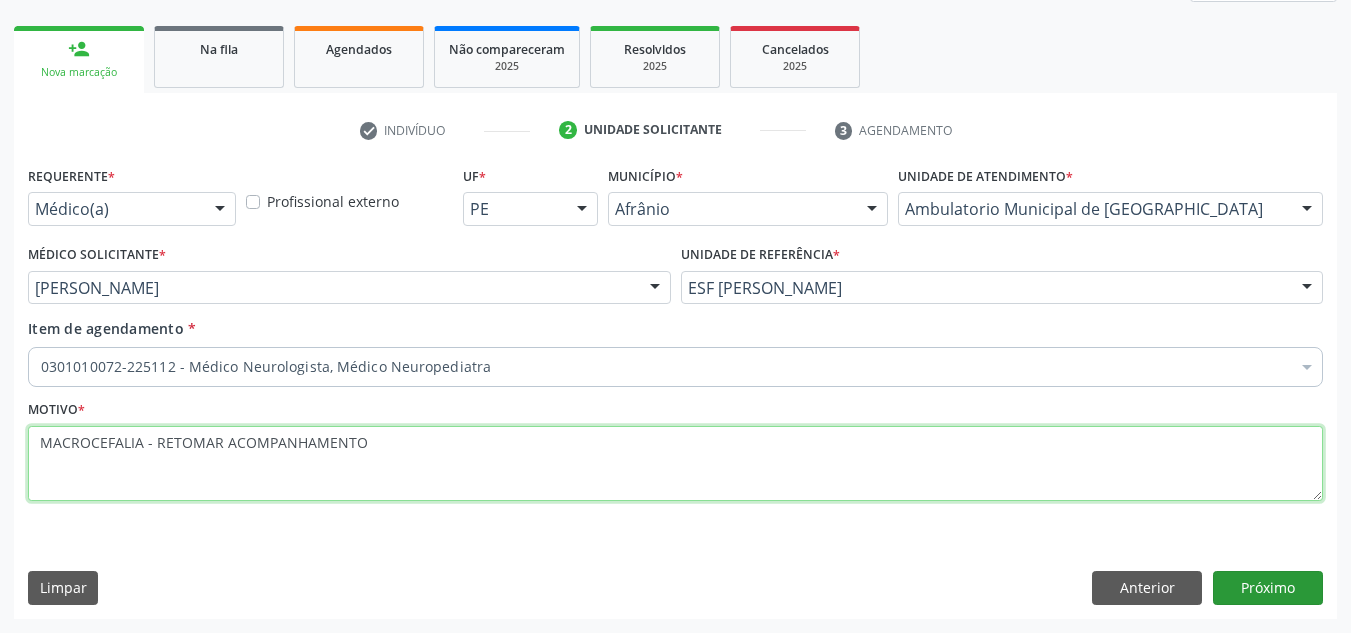 type on "MACROCEFALIA - RETOMAR ACOMPANHAMENTO" 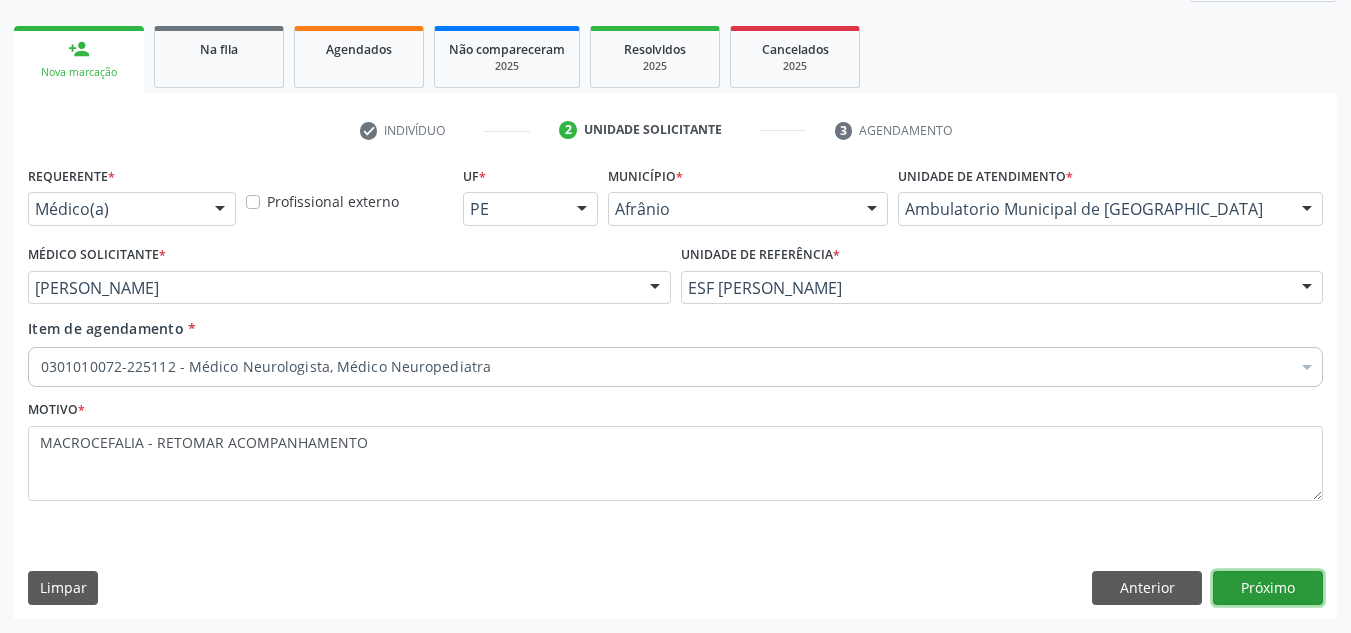 click on "Próximo" at bounding box center [1268, 588] 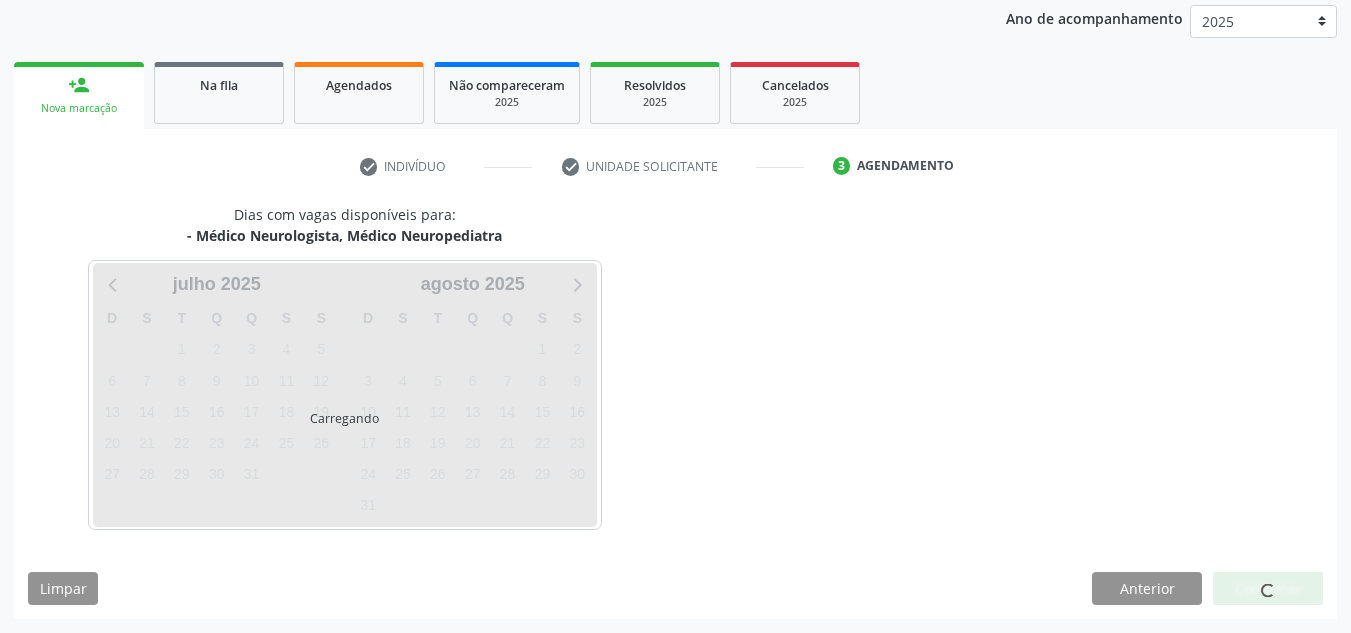 scroll, scrollTop: 237, scrollLeft: 0, axis: vertical 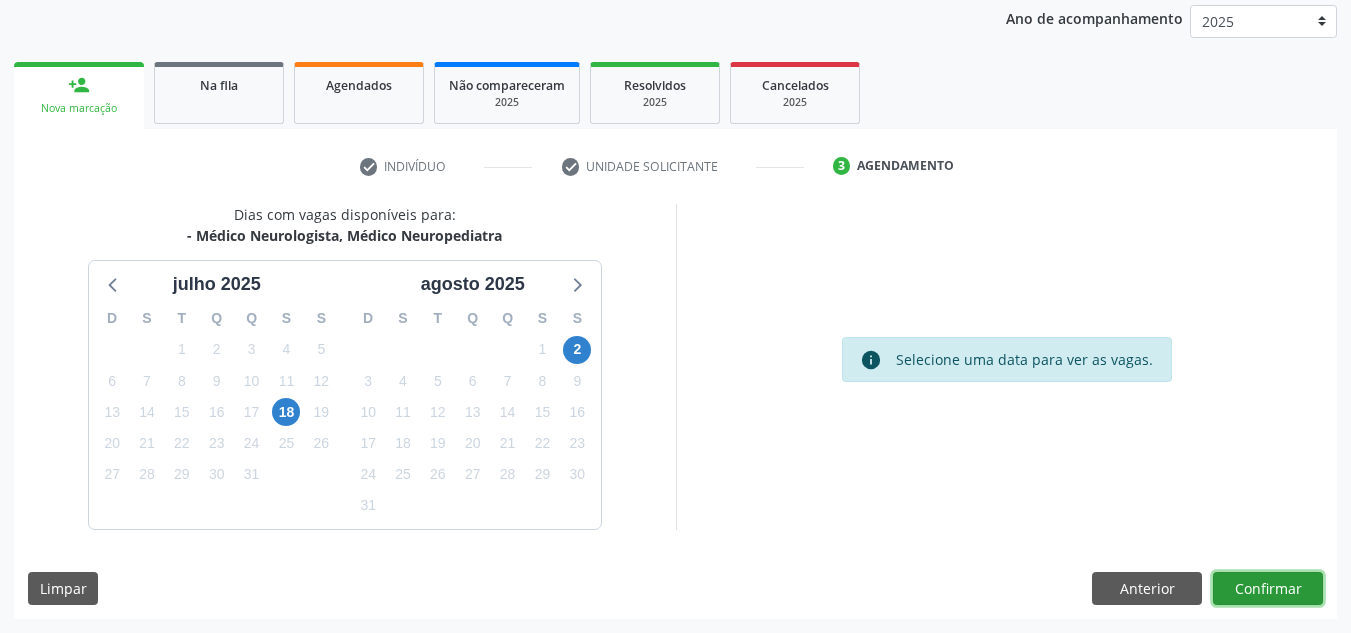click on "Confirmar" at bounding box center [1268, 589] 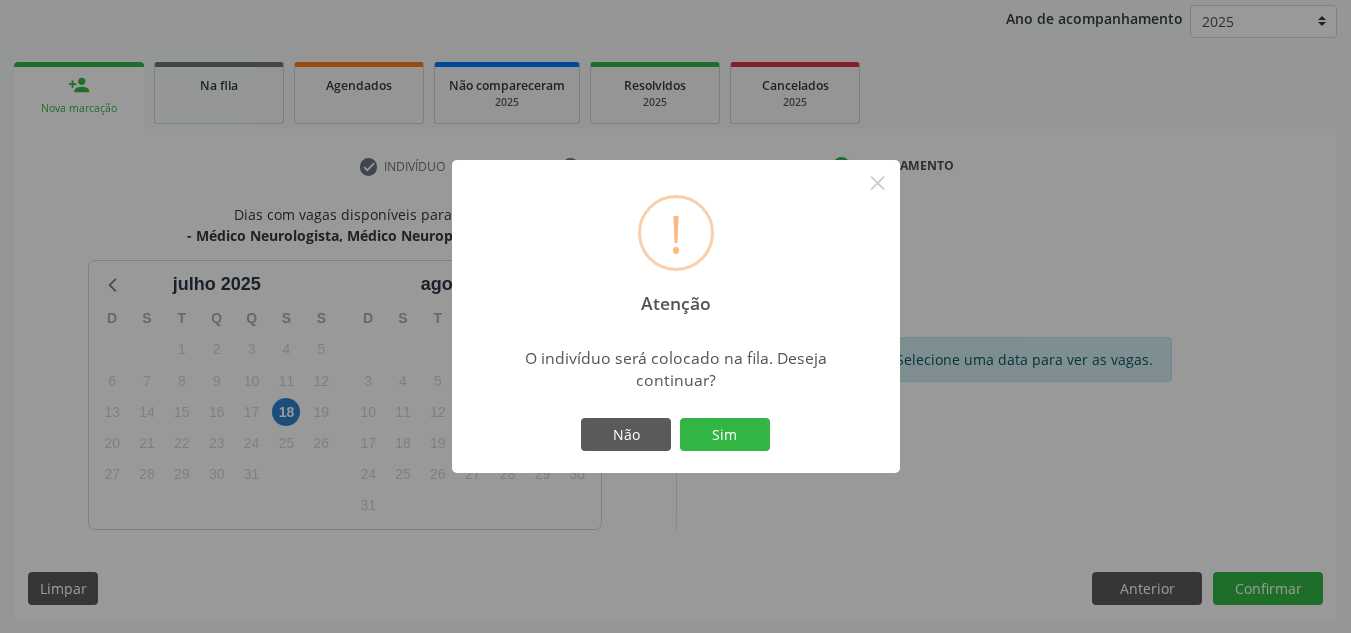 click on "Não Sim" at bounding box center (676, 435) 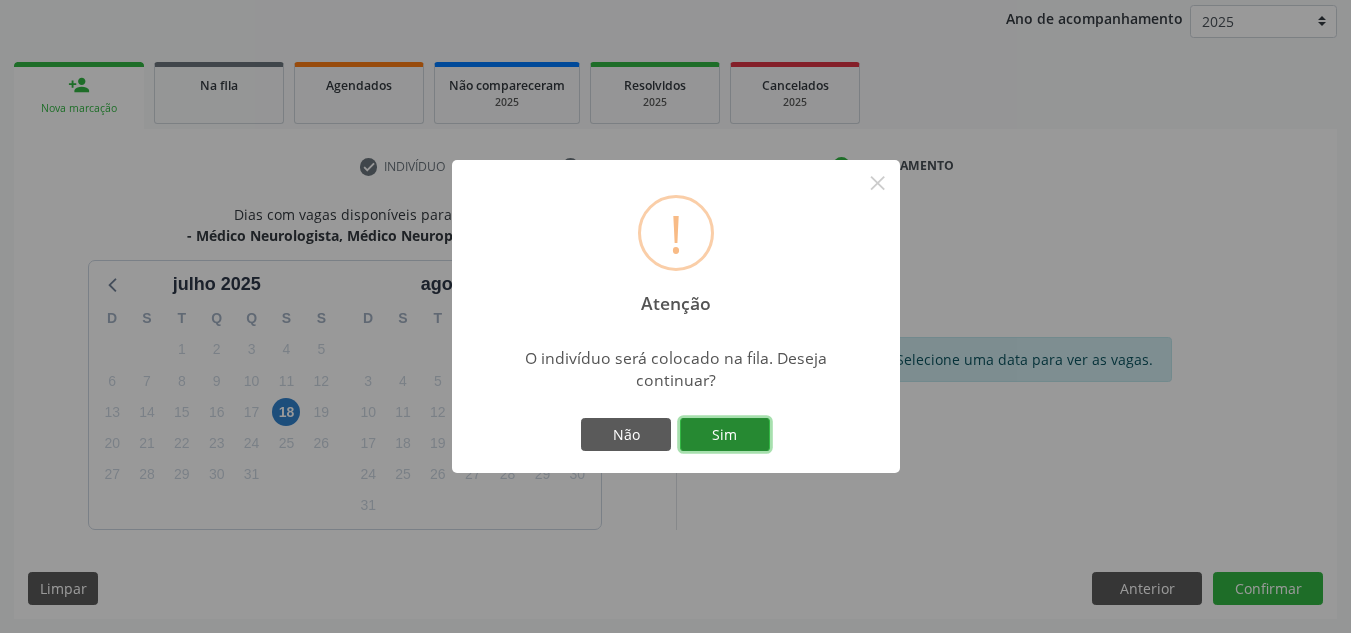 click on "Sim" at bounding box center (725, 435) 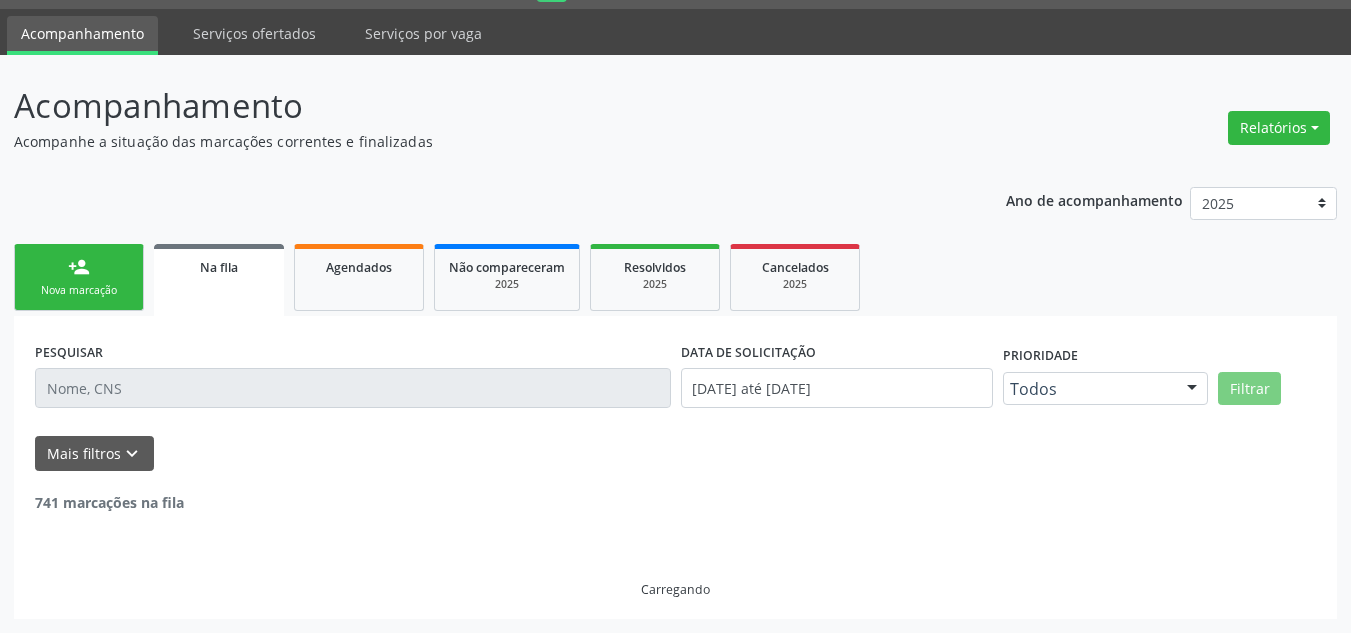 type 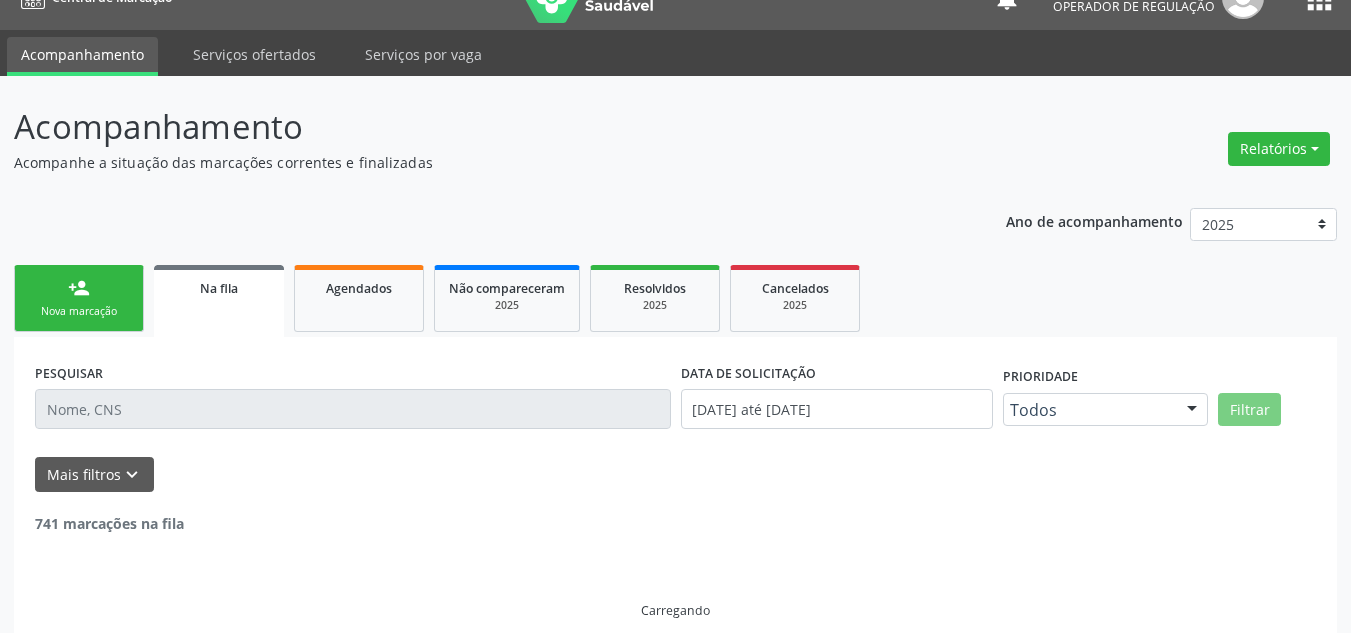 click on "person_add
Nova marcação" at bounding box center (79, 298) 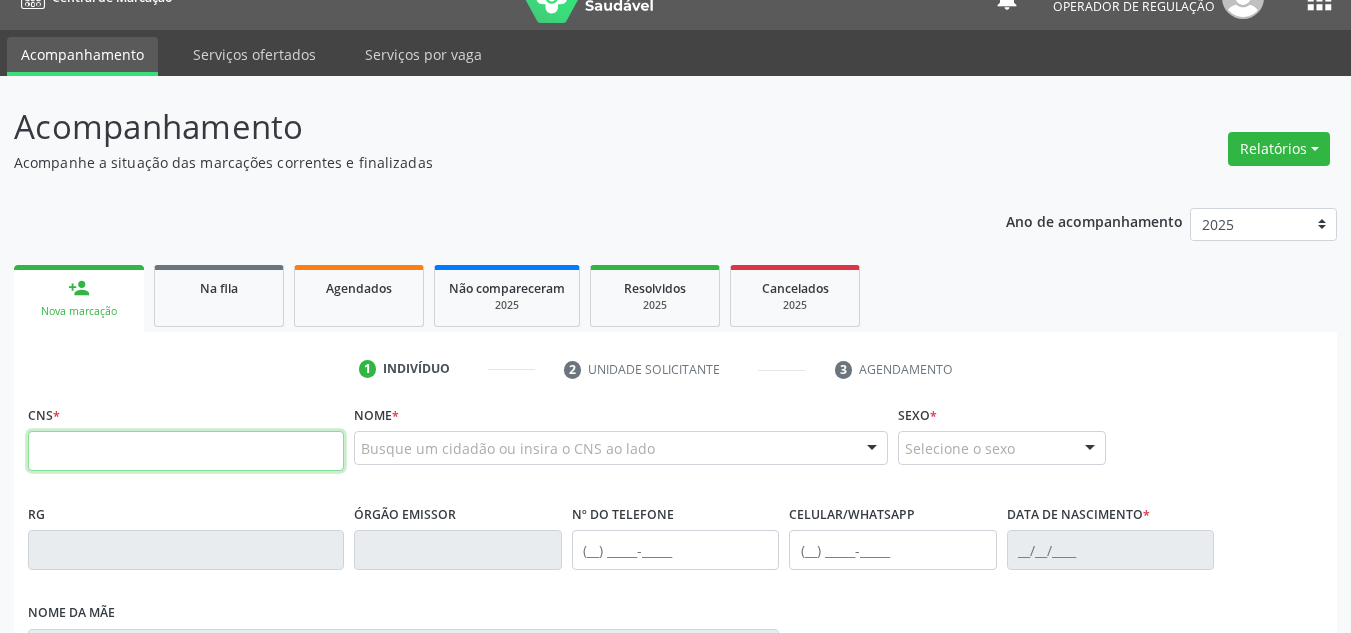 click at bounding box center [186, 451] 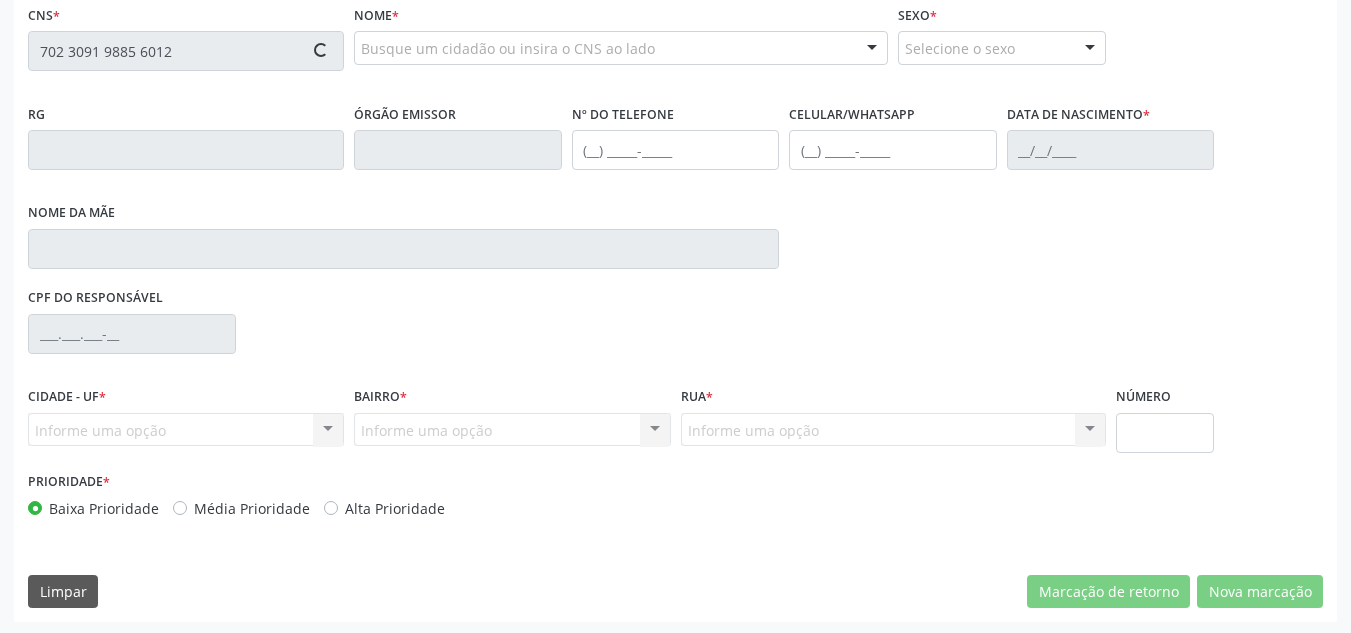 type on "702 3091 9885 6012" 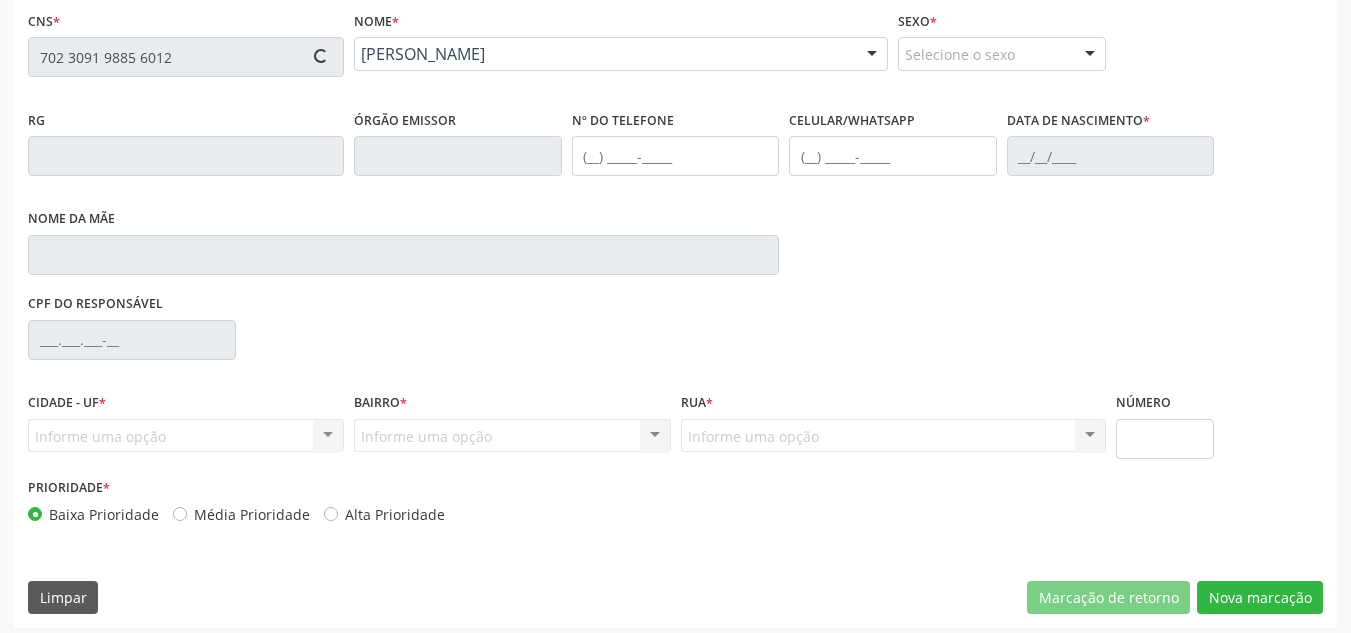 scroll, scrollTop: 437, scrollLeft: 0, axis: vertical 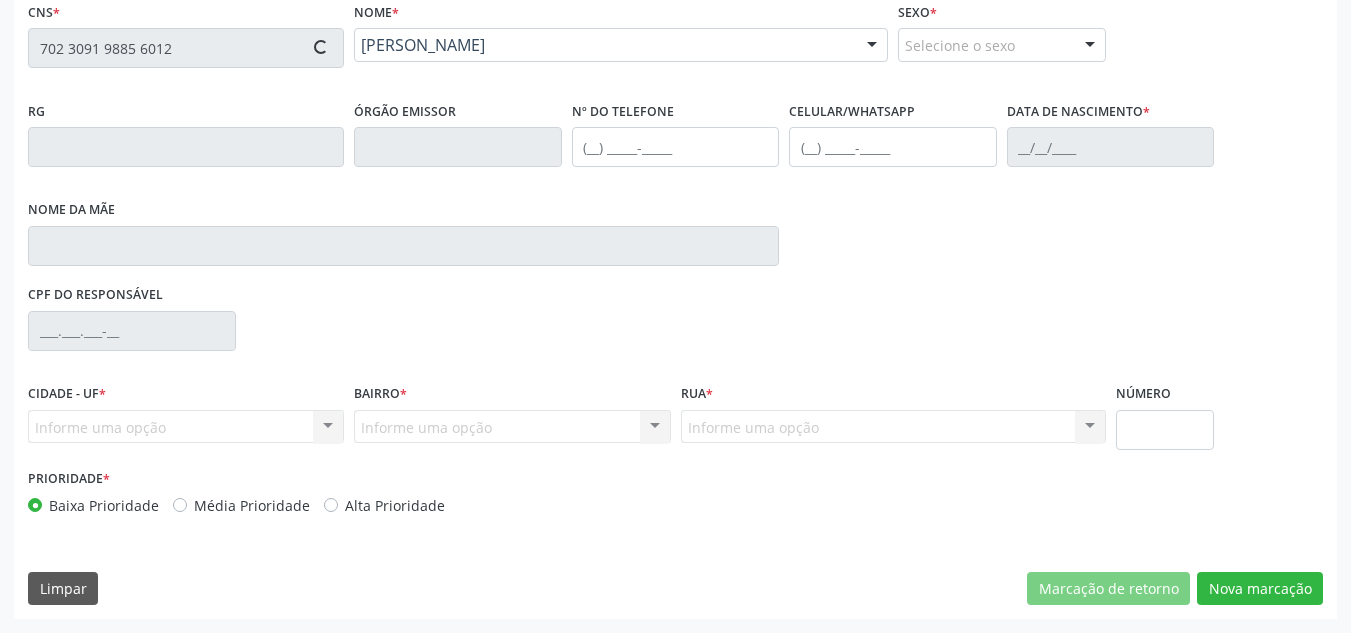 type on "[PHONE_NUMBER]" 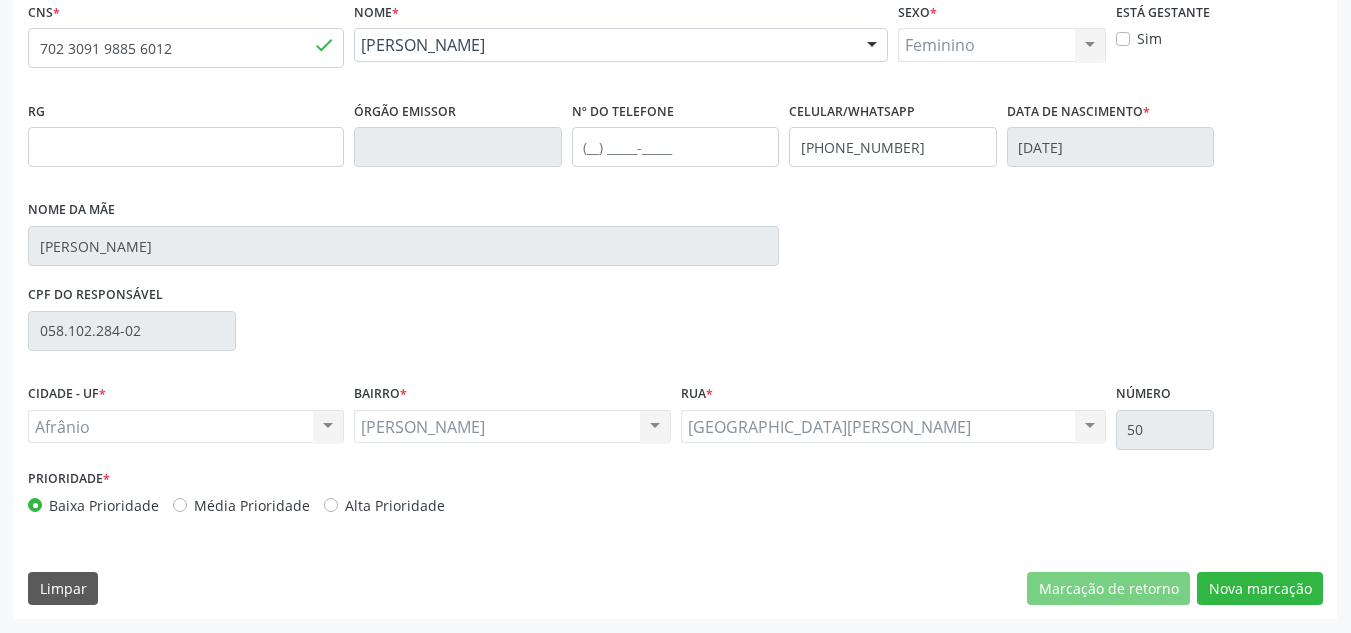 click on "Média Prioridade" at bounding box center (252, 505) 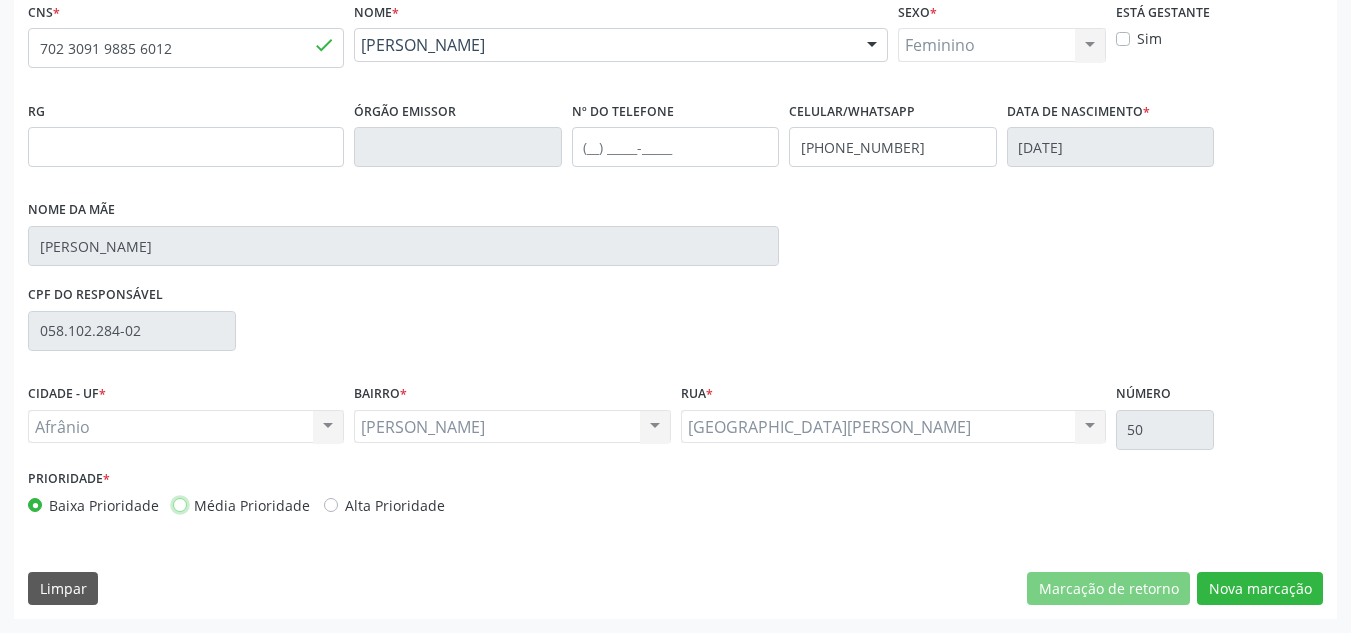 click on "Média Prioridade" at bounding box center [180, 504] 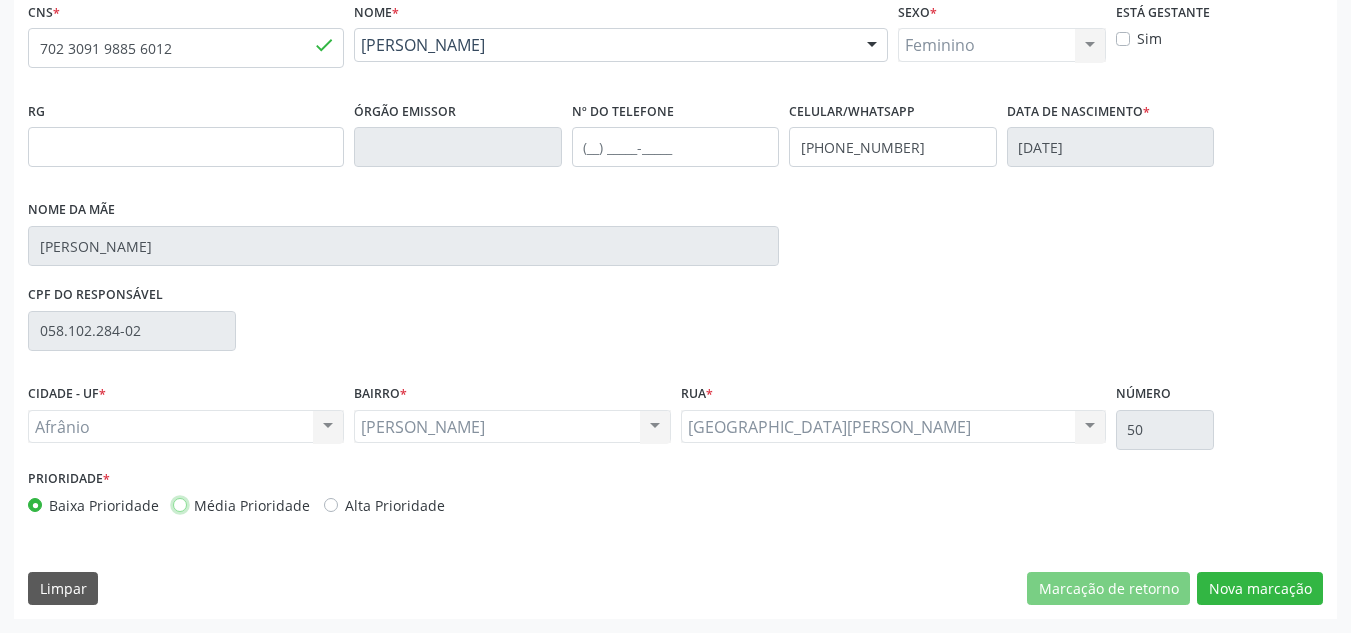 radio on "true" 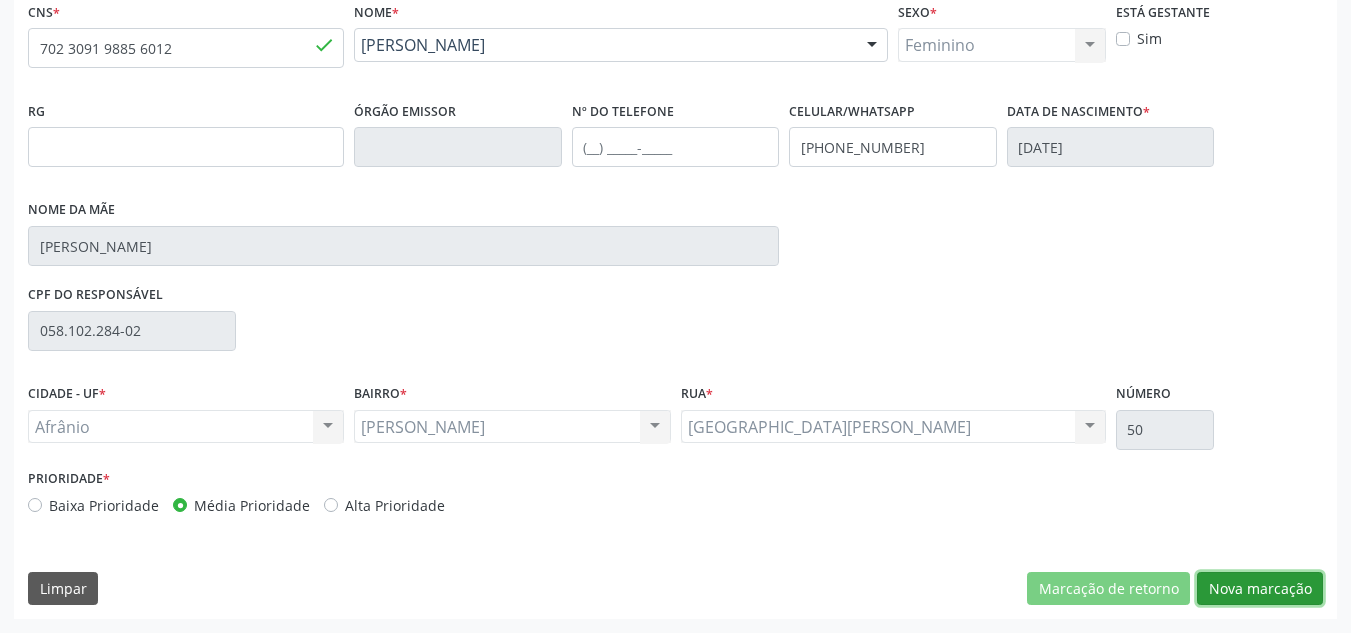 click on "Nova marcação" at bounding box center [1260, 589] 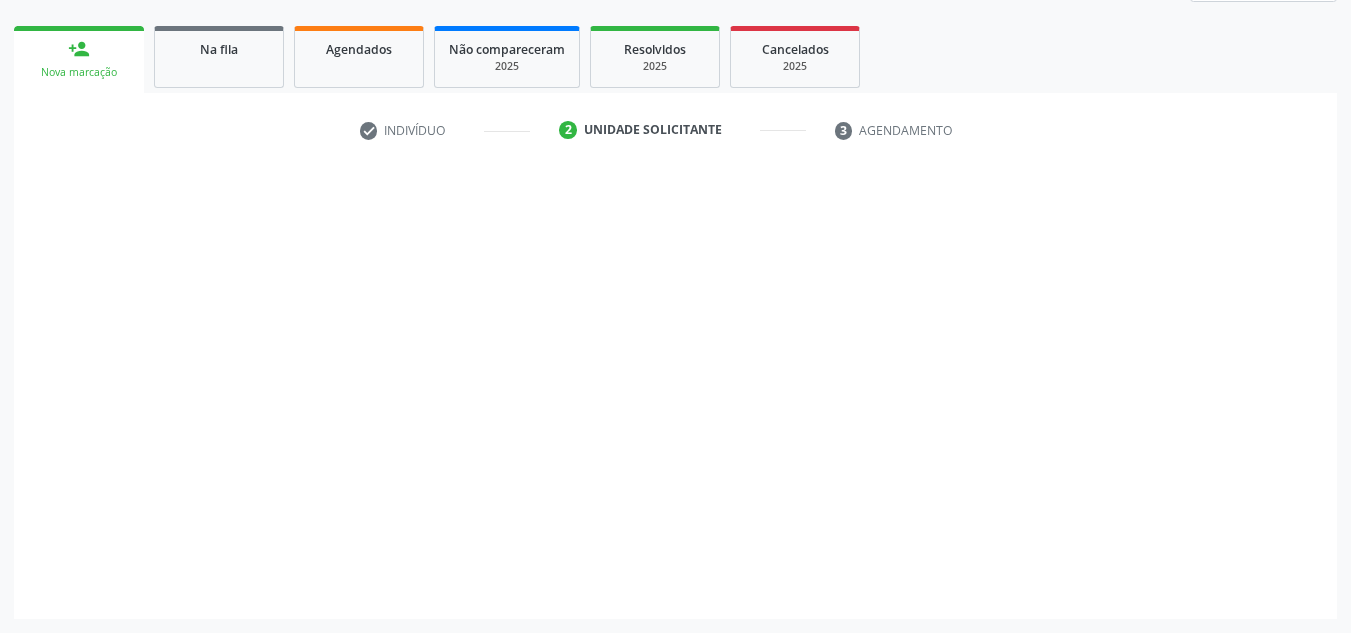 scroll, scrollTop: 273, scrollLeft: 0, axis: vertical 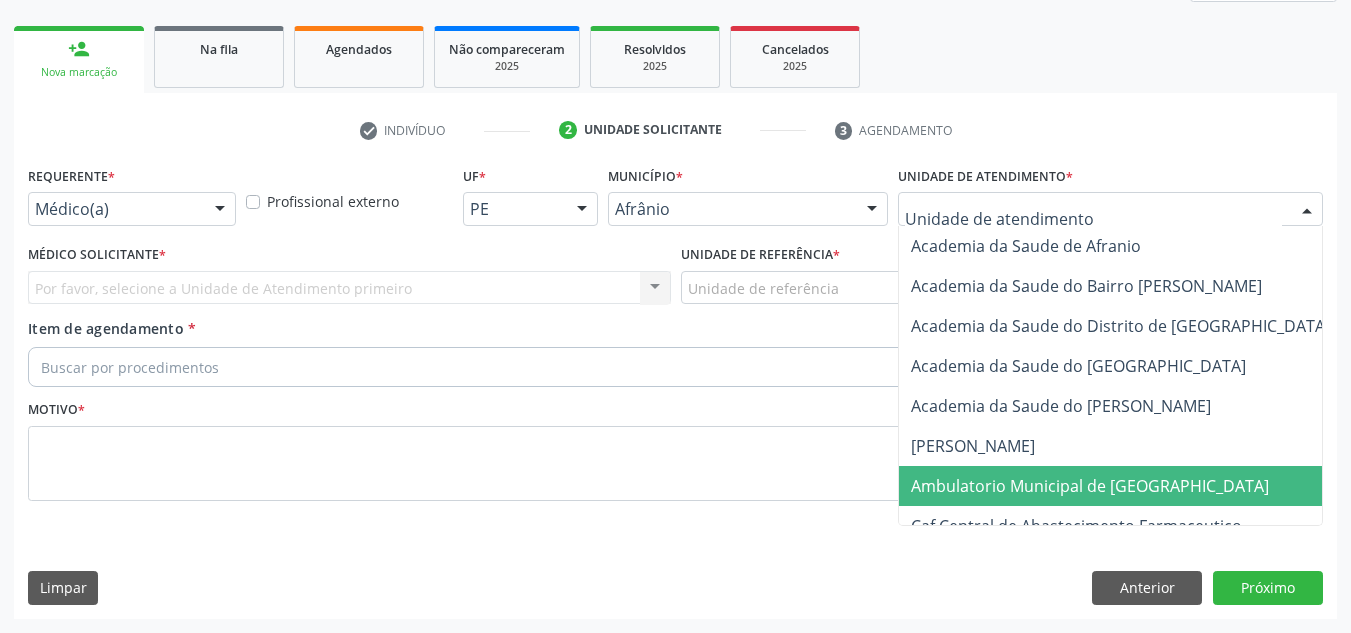 drag, startPoint x: 1023, startPoint y: 484, endPoint x: 891, endPoint y: 438, distance: 139.78555 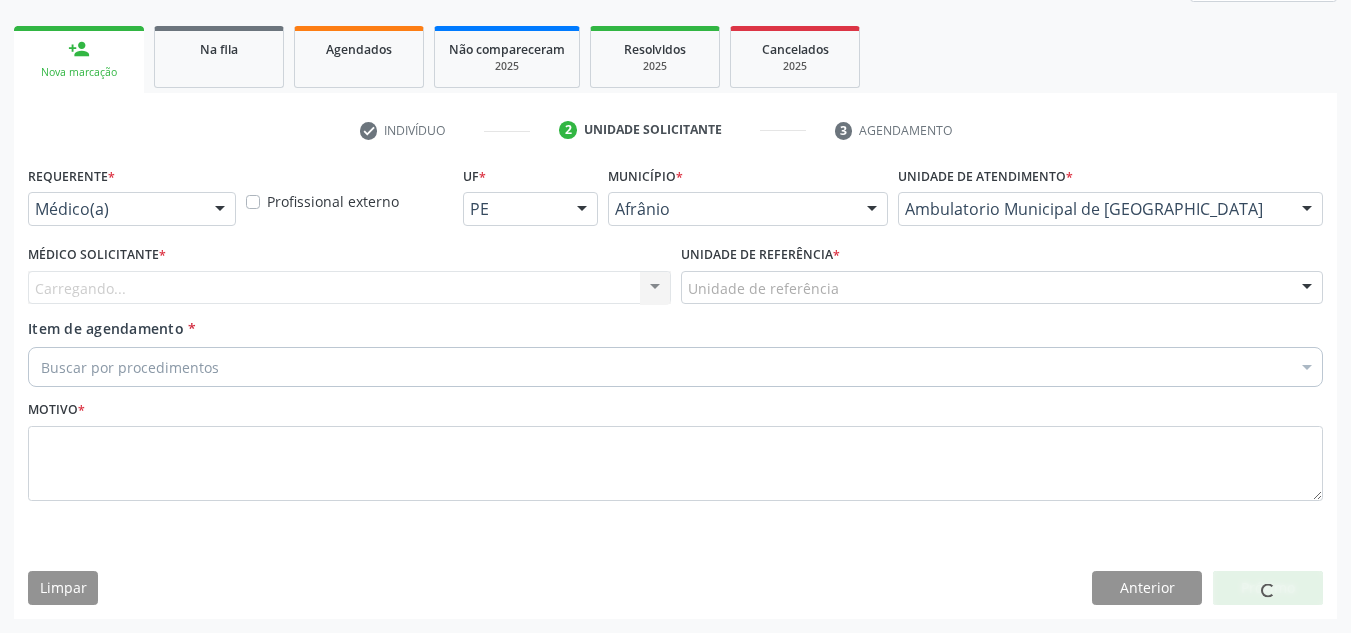 click on "Carregando...
Nenhum resultado encontrado para: "   "
Não há nenhuma opção para ser exibida." at bounding box center [349, 288] 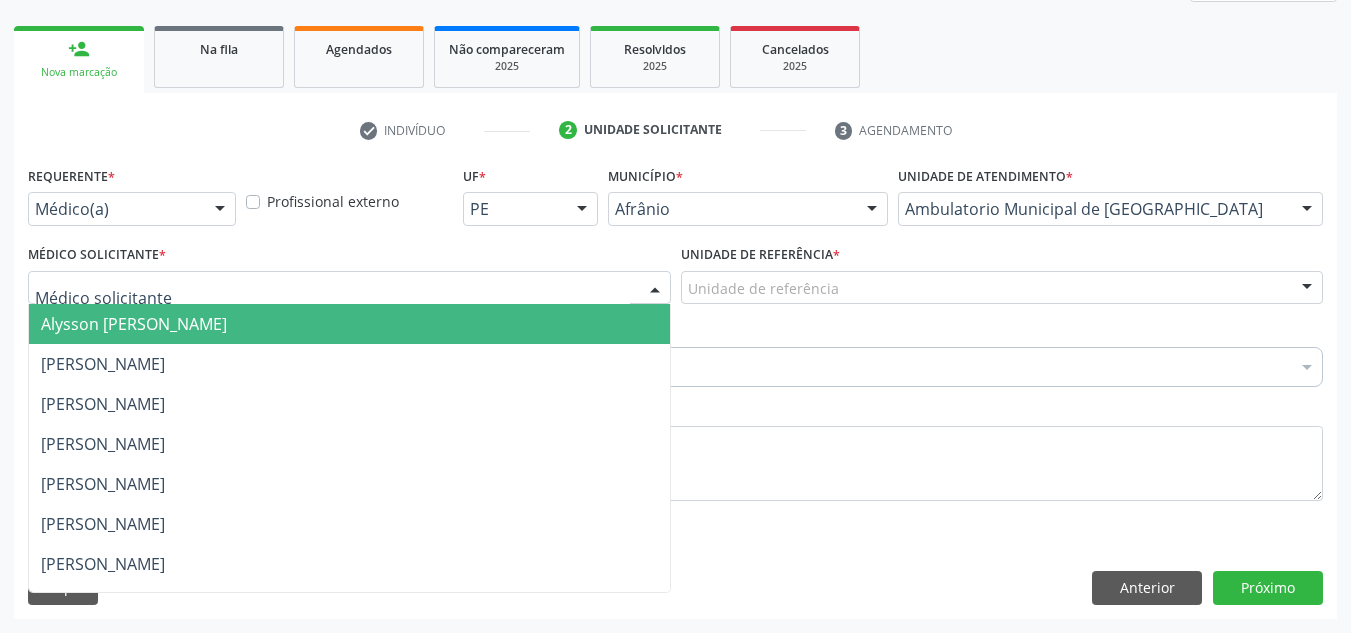 click at bounding box center (349, 288) 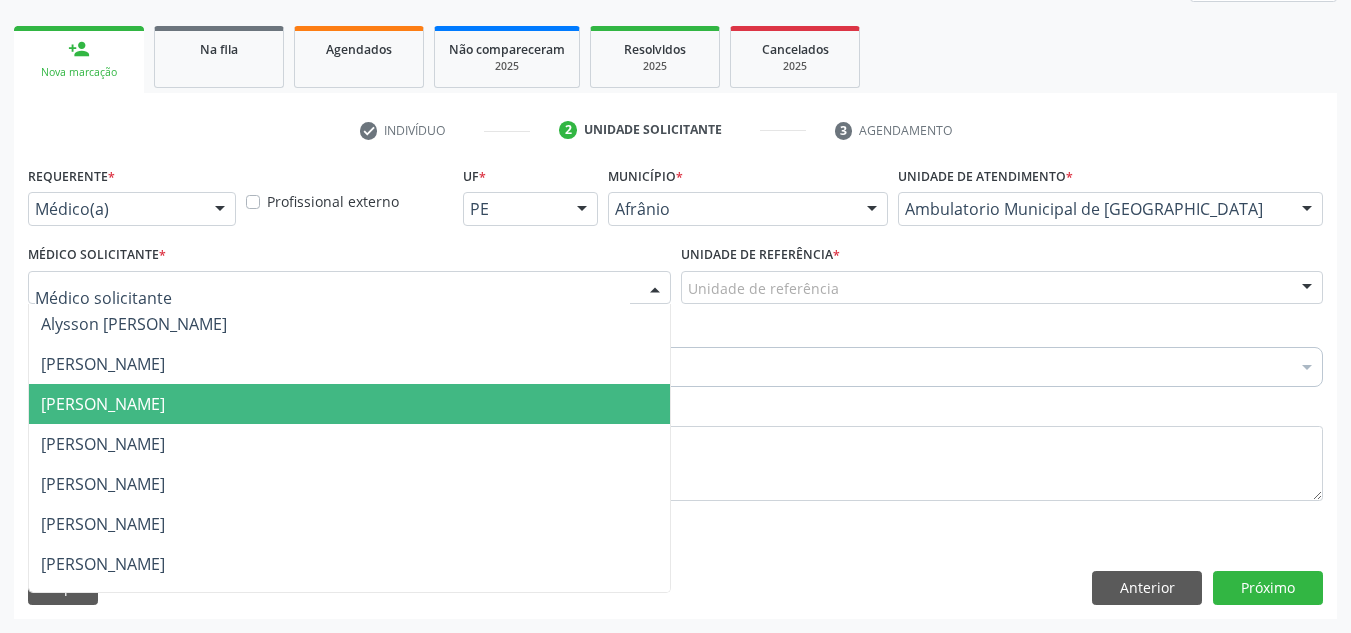 drag, startPoint x: 577, startPoint y: 423, endPoint x: 753, endPoint y: 309, distance: 209.69502 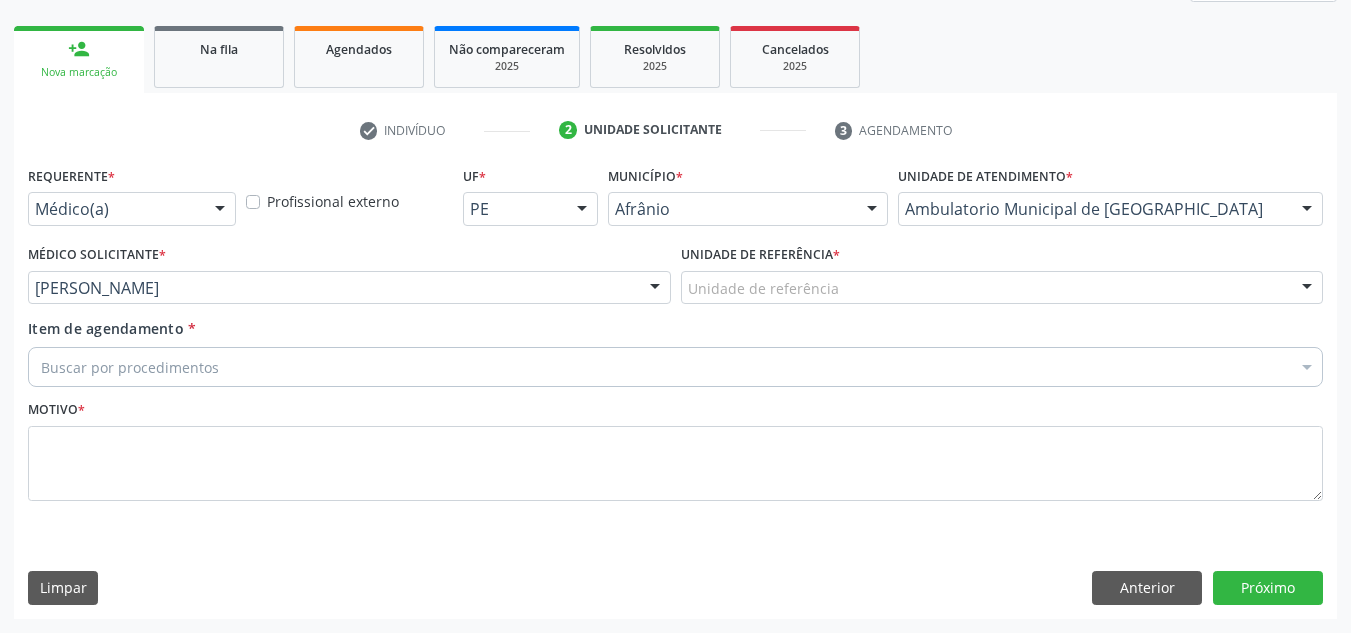 drag, startPoint x: 763, startPoint y: 291, endPoint x: 758, endPoint y: 339, distance: 48.259712 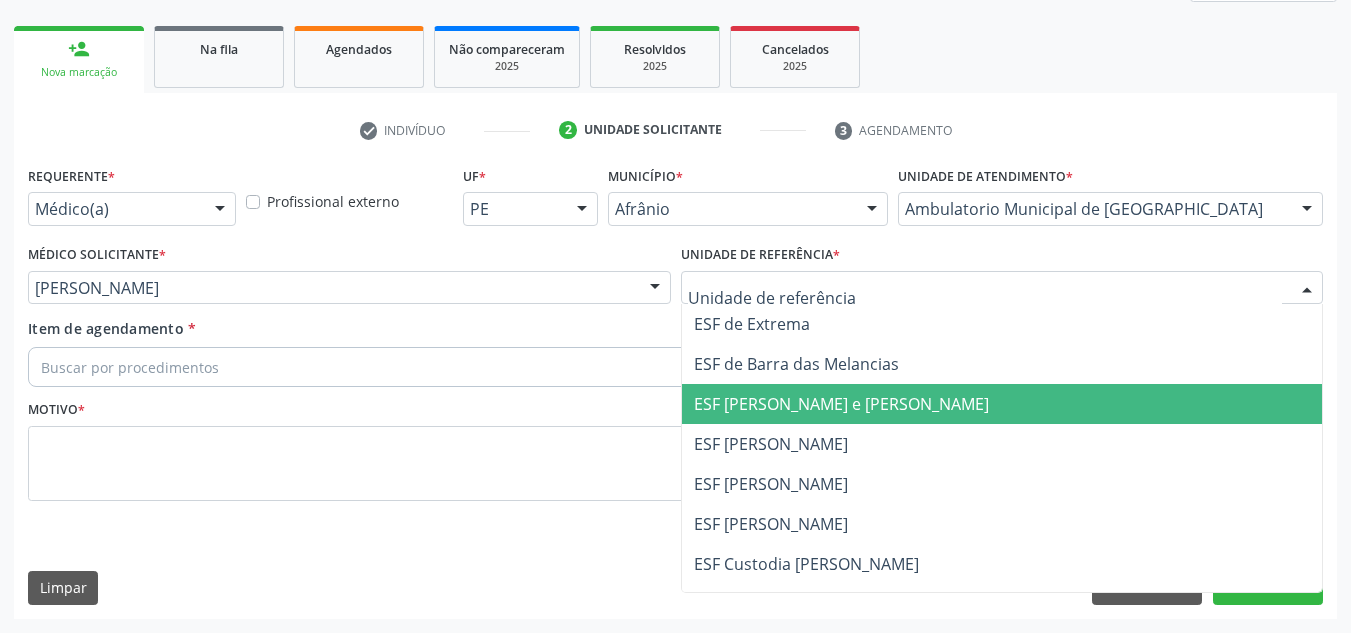 click on "ESF [PERSON_NAME] e [PERSON_NAME]" at bounding box center (841, 404) 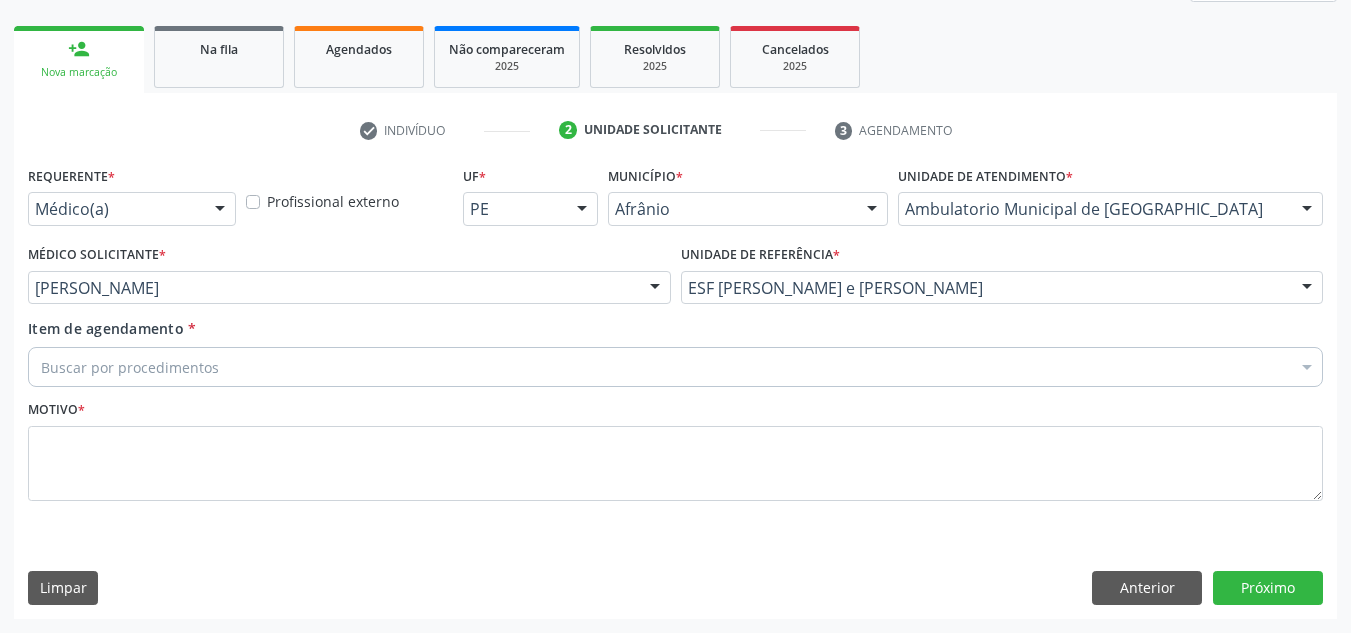 click on "Buscar por procedimentos" at bounding box center [675, 367] 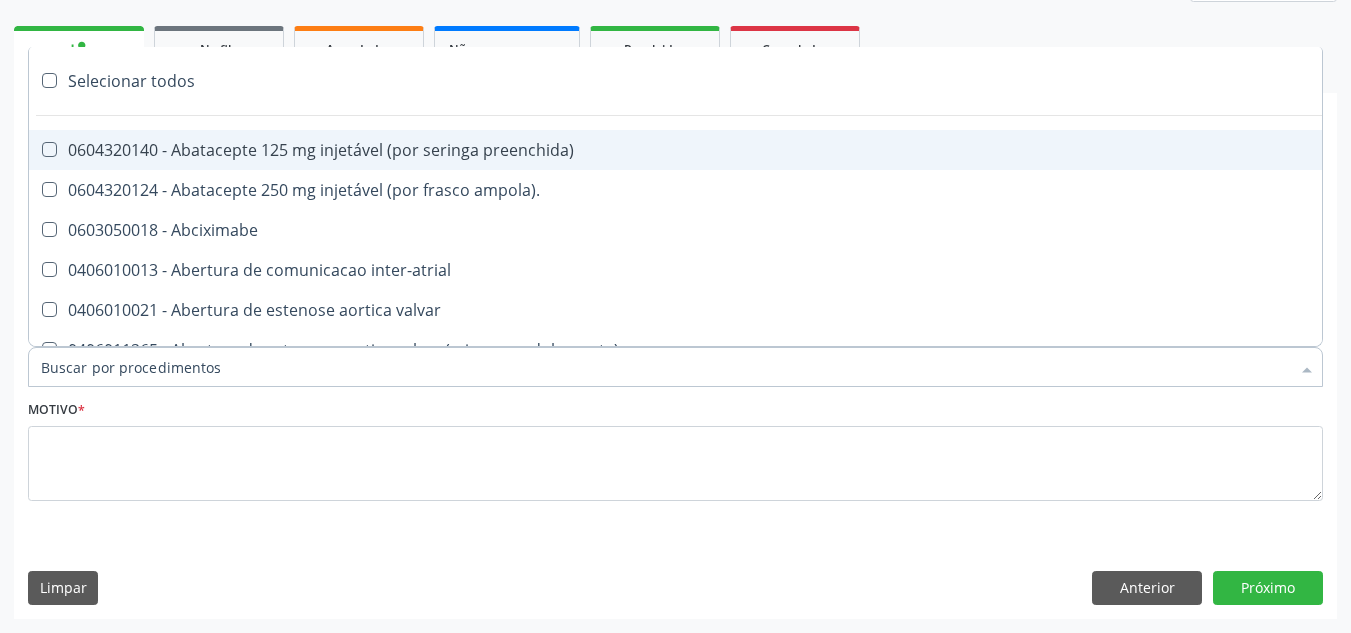 paste on "NEUROPEDIATRA" 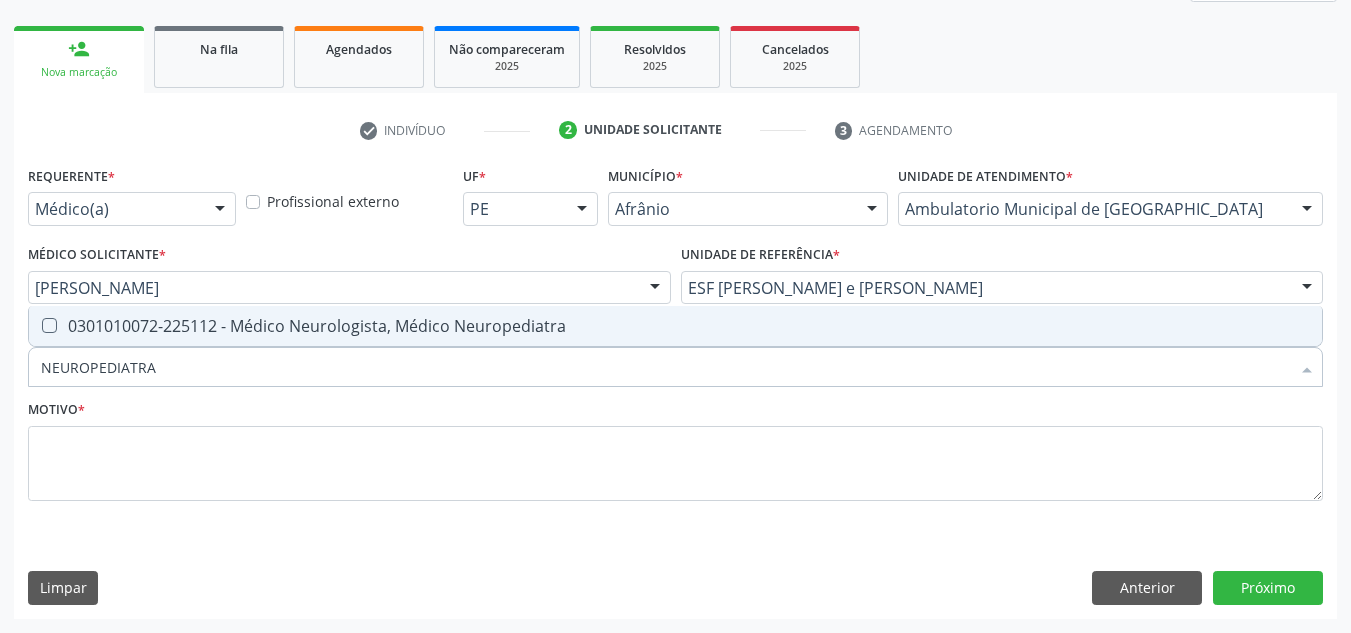 click on "0301010072-225112 - Médico Neurologista, Médico Neuropediatra" at bounding box center [675, 326] 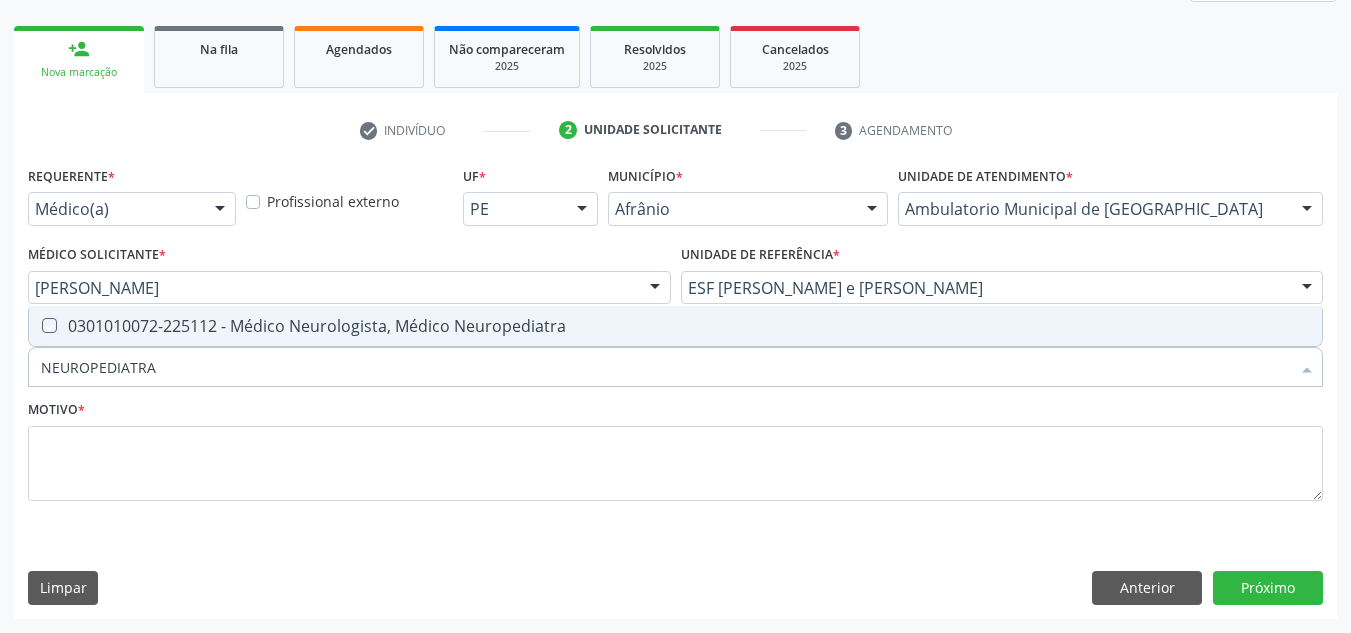 checkbox on "true" 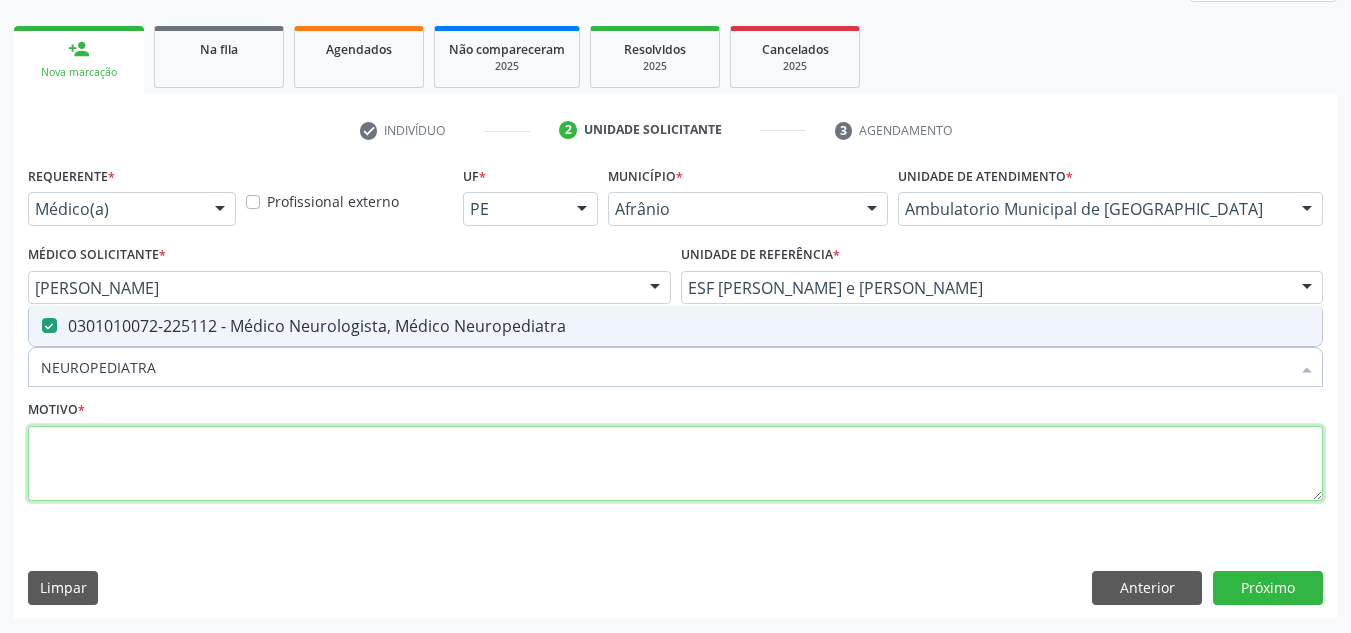 click at bounding box center (675, 464) 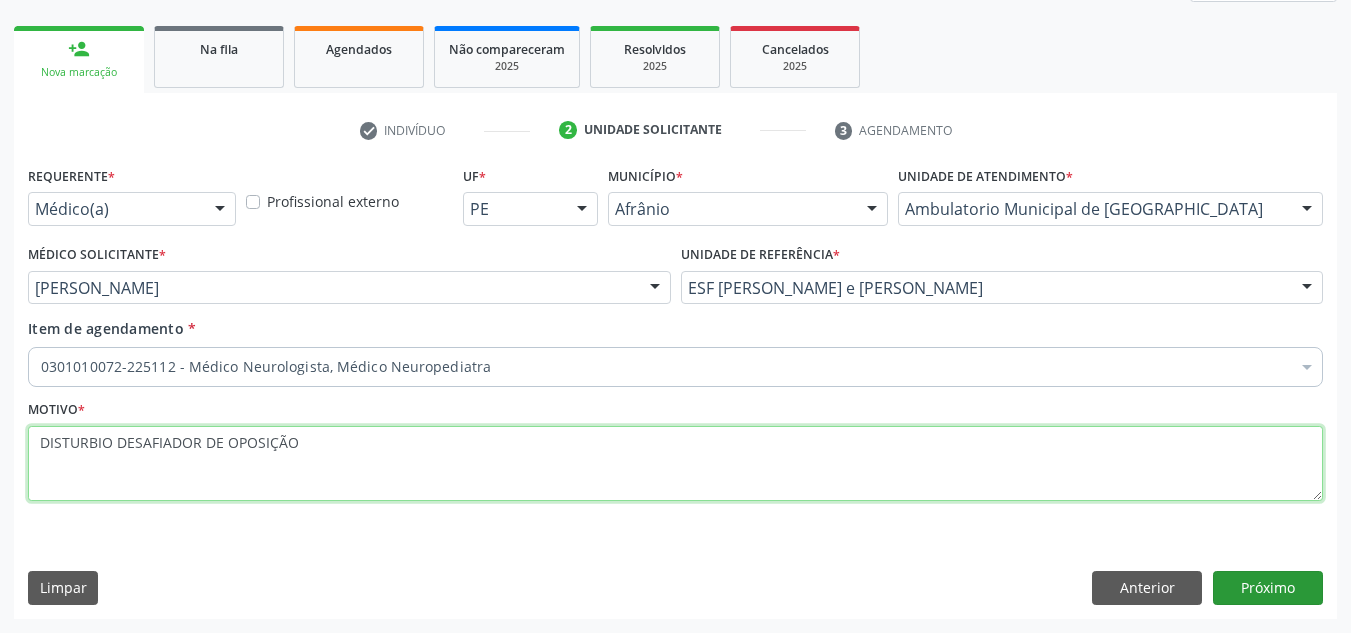 type on "DISTURBIO DESAFIADOR DE OPOSIÇÃO" 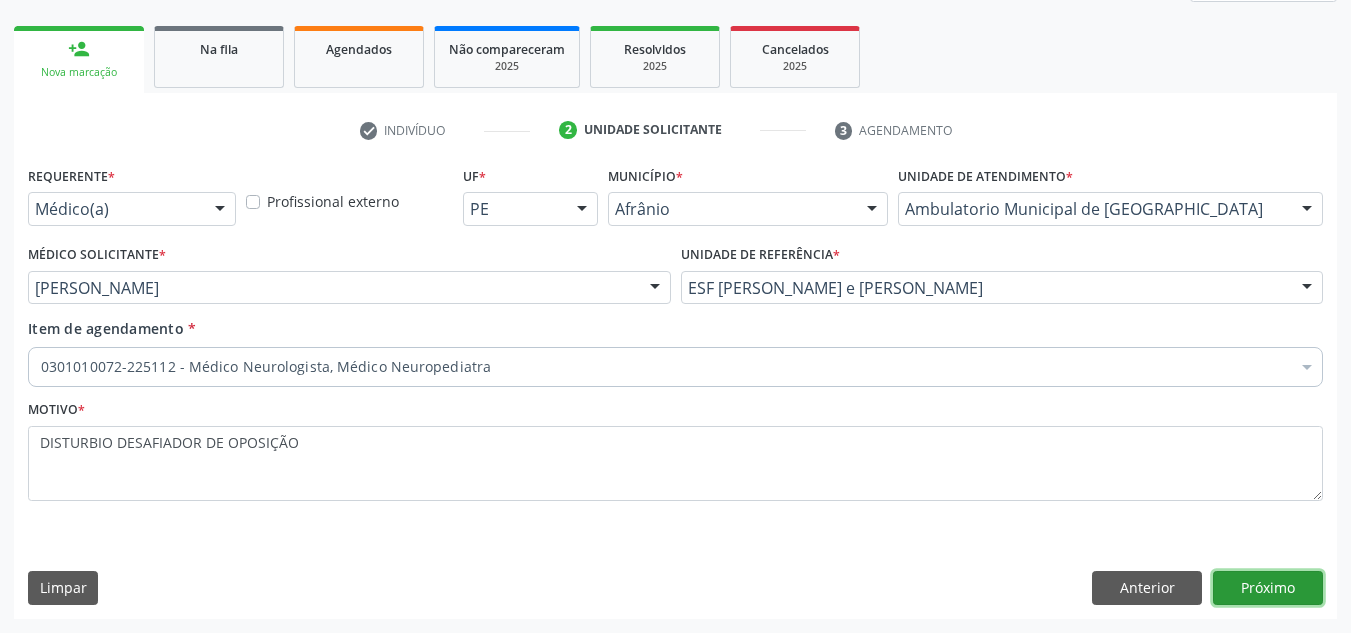 click on "Próximo" at bounding box center [1268, 588] 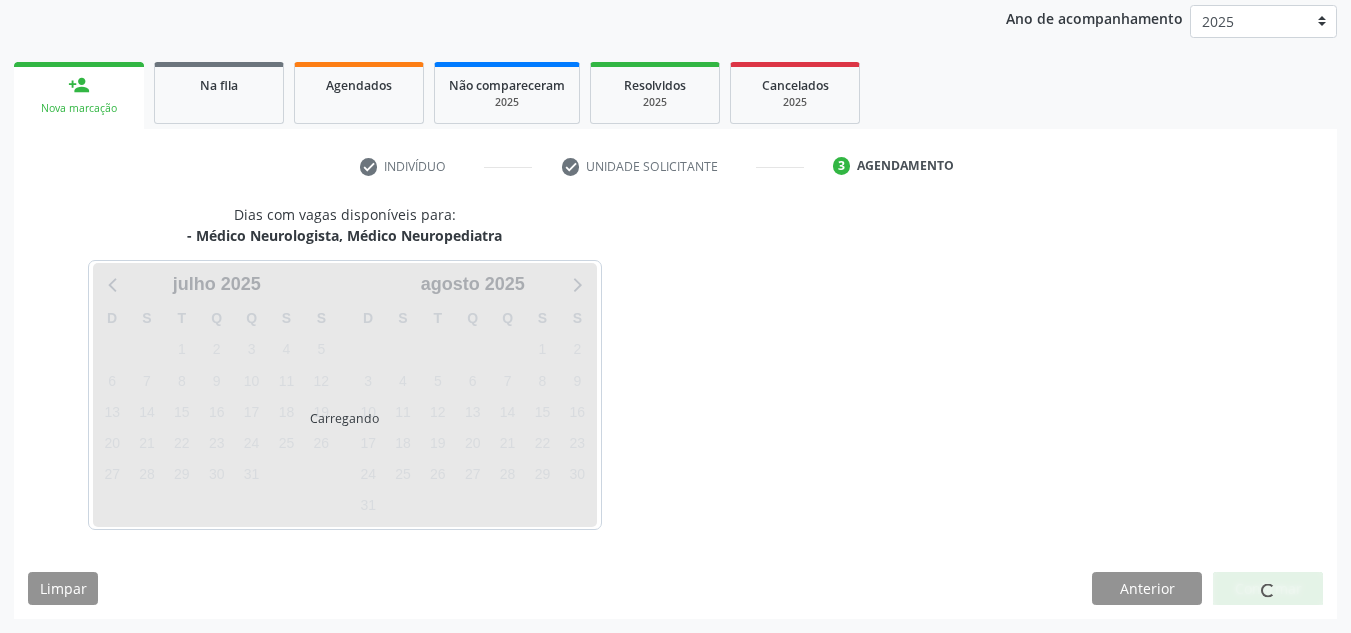 scroll, scrollTop: 237, scrollLeft: 0, axis: vertical 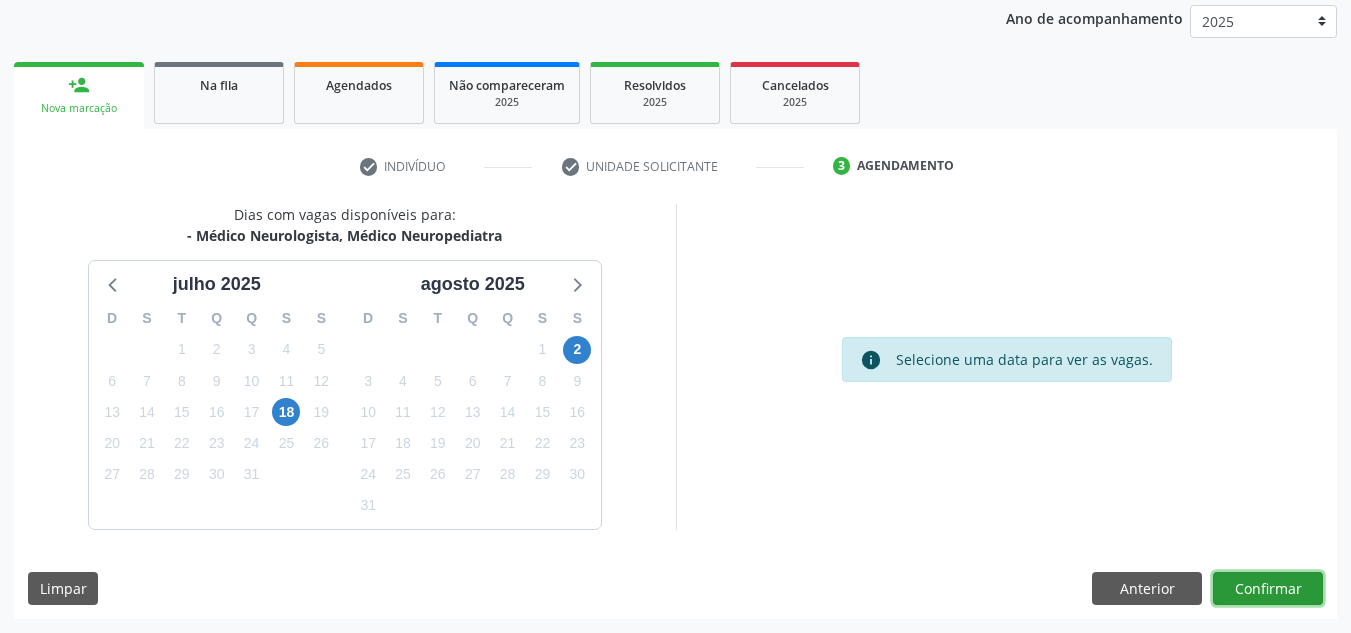 click on "Confirmar" at bounding box center (1268, 589) 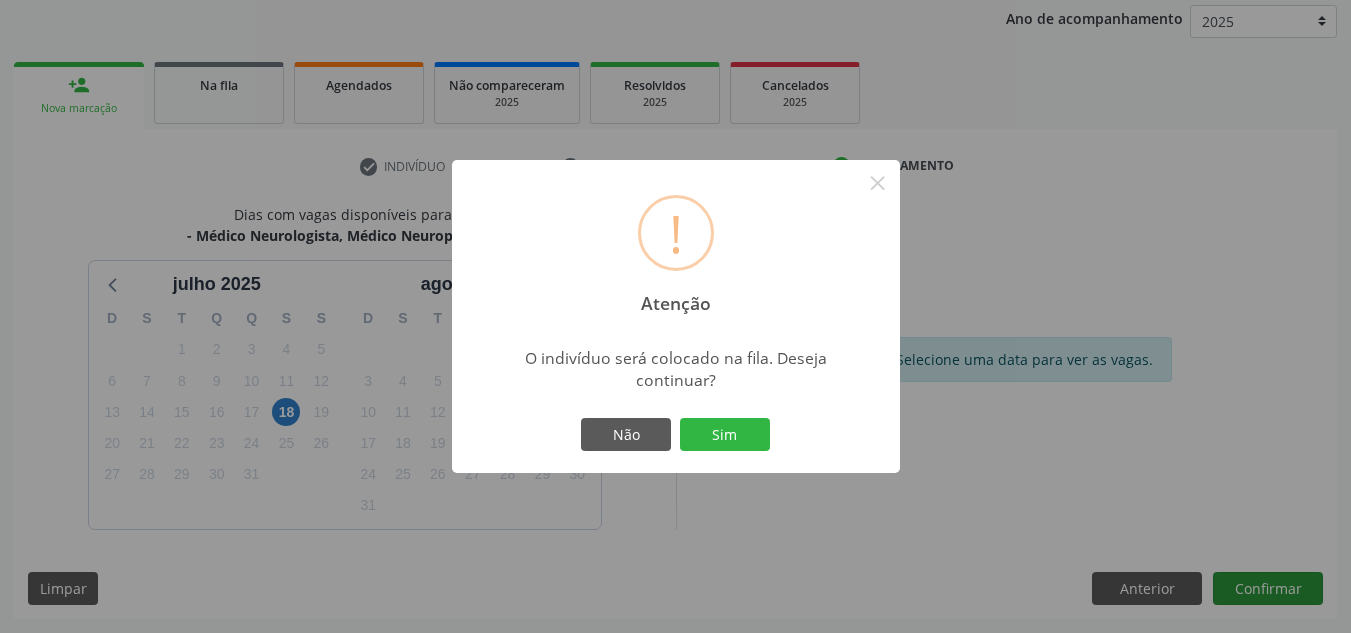 type 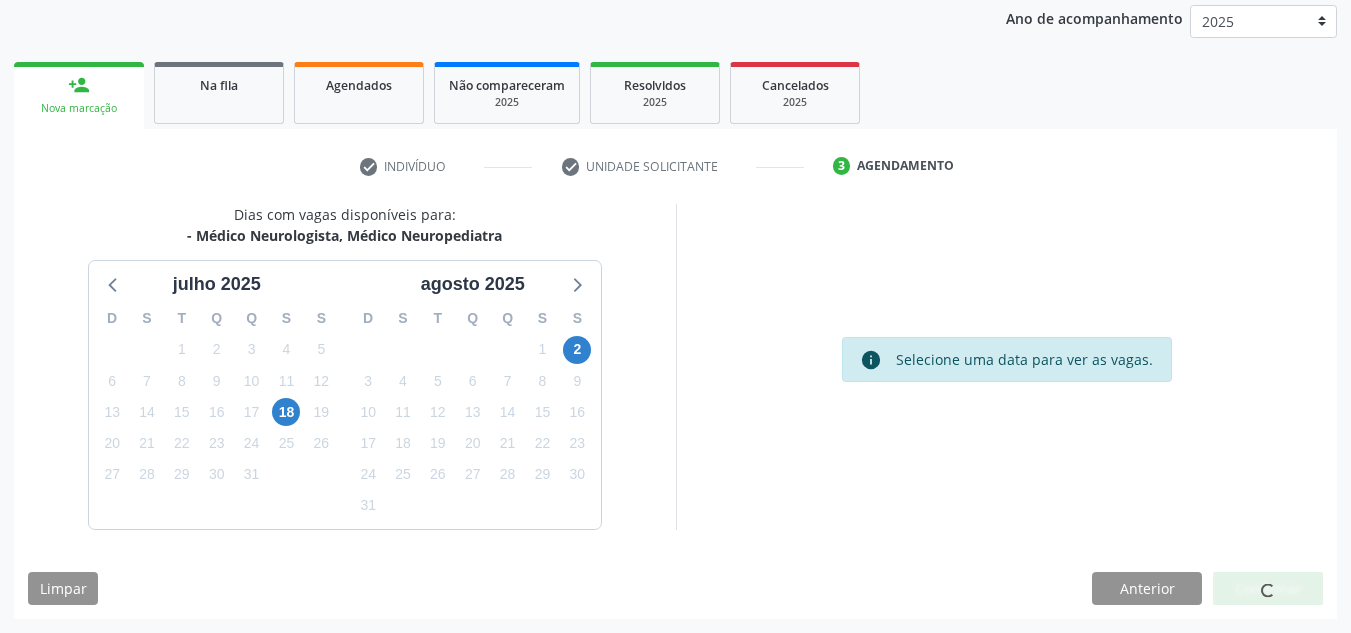 scroll, scrollTop: 34, scrollLeft: 0, axis: vertical 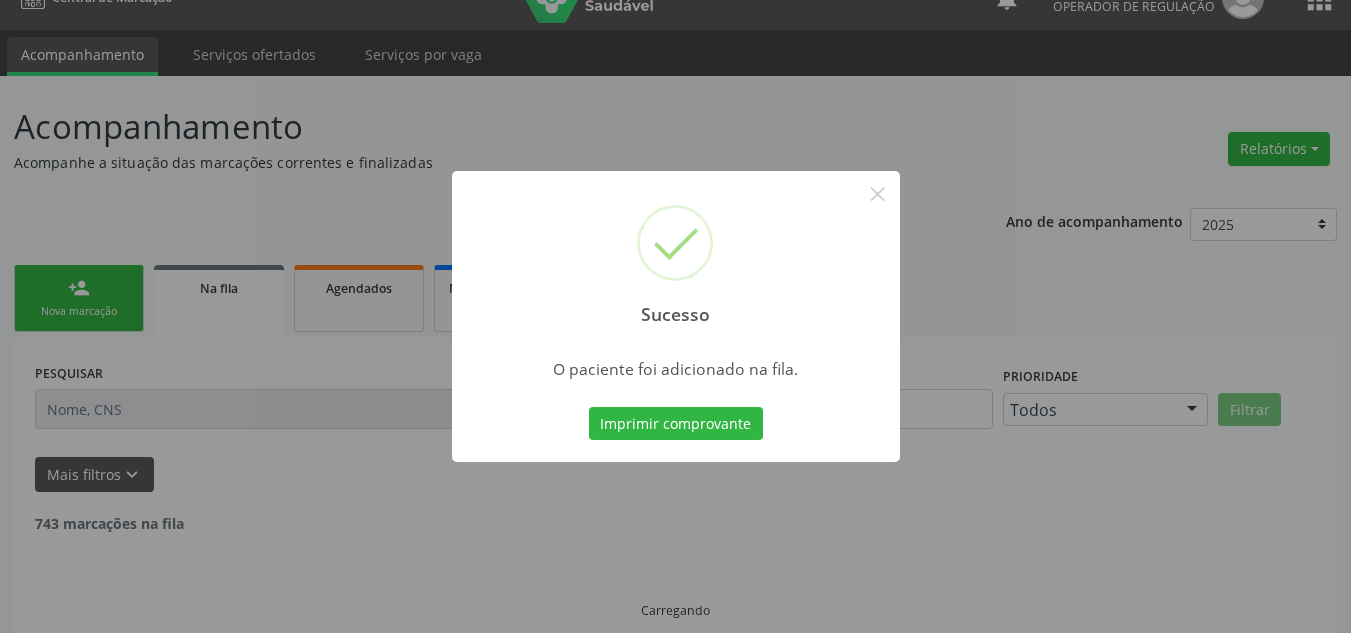 type 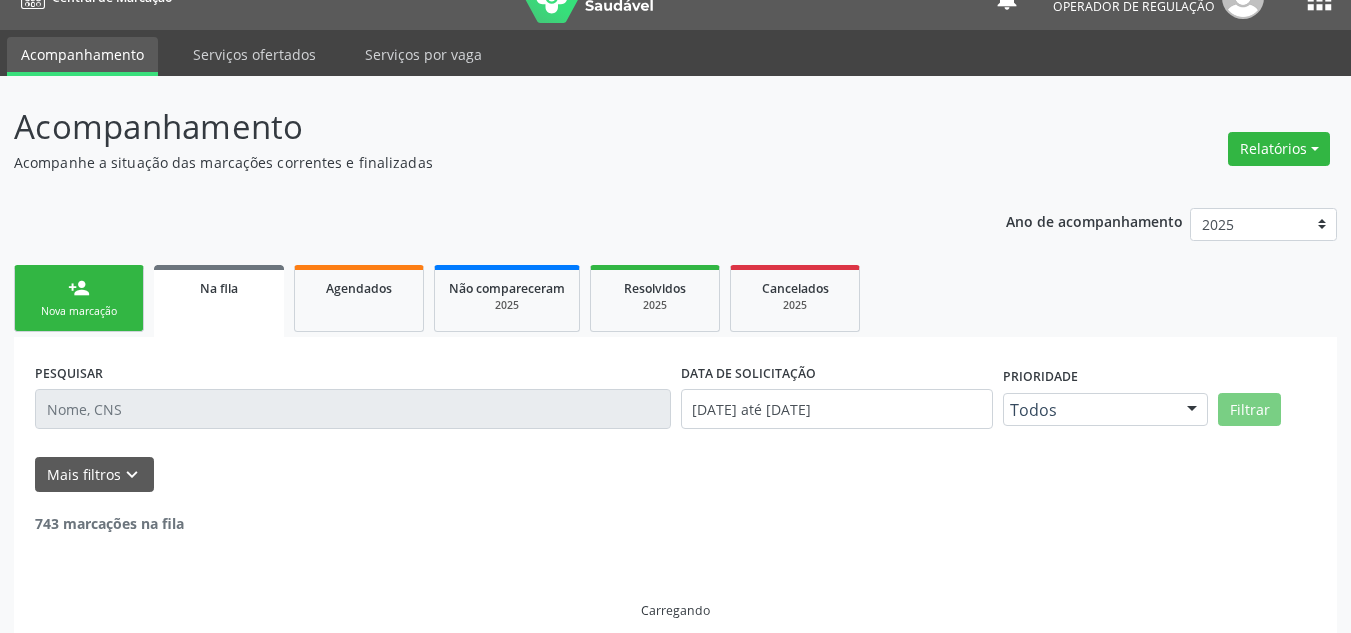 click on "person_add" at bounding box center (79, 288) 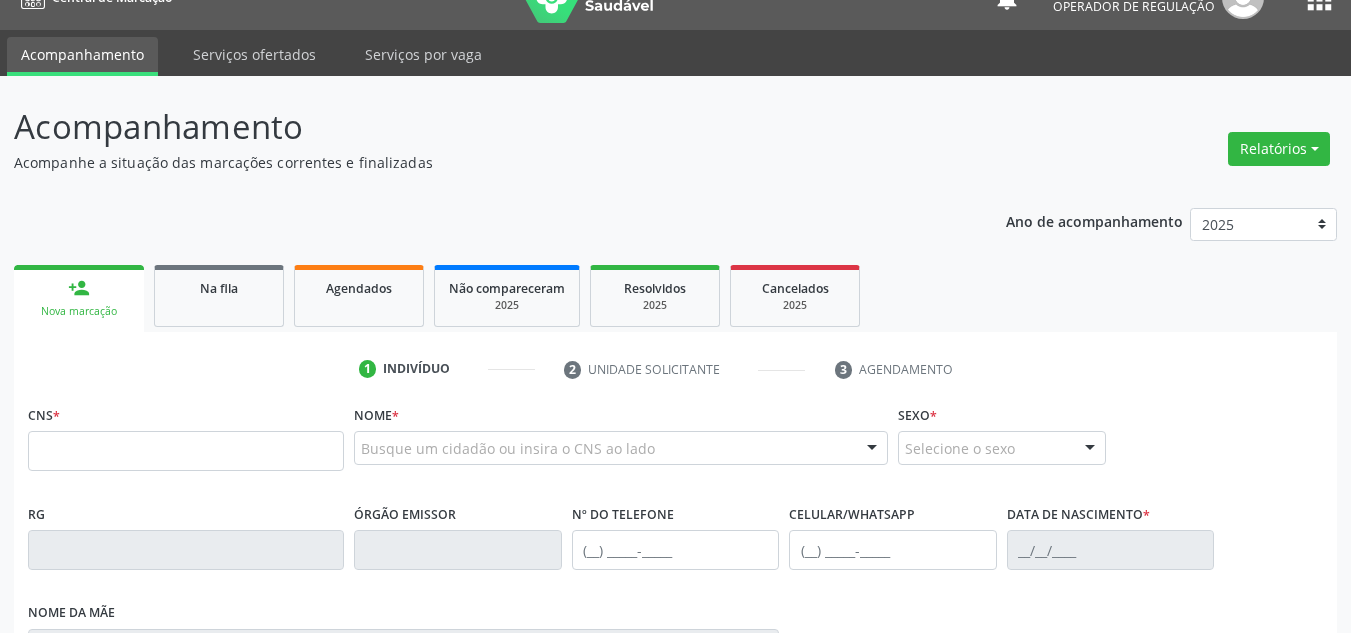 click on "CNS
*" at bounding box center (186, 442) 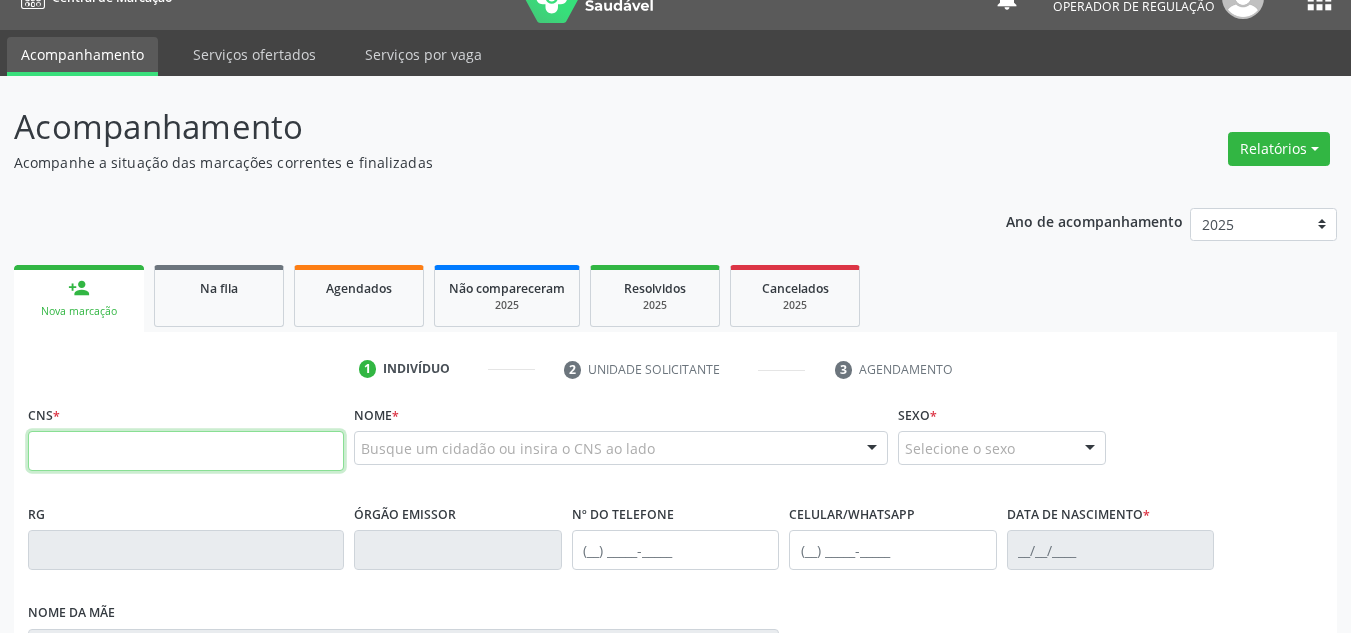 click at bounding box center [186, 451] 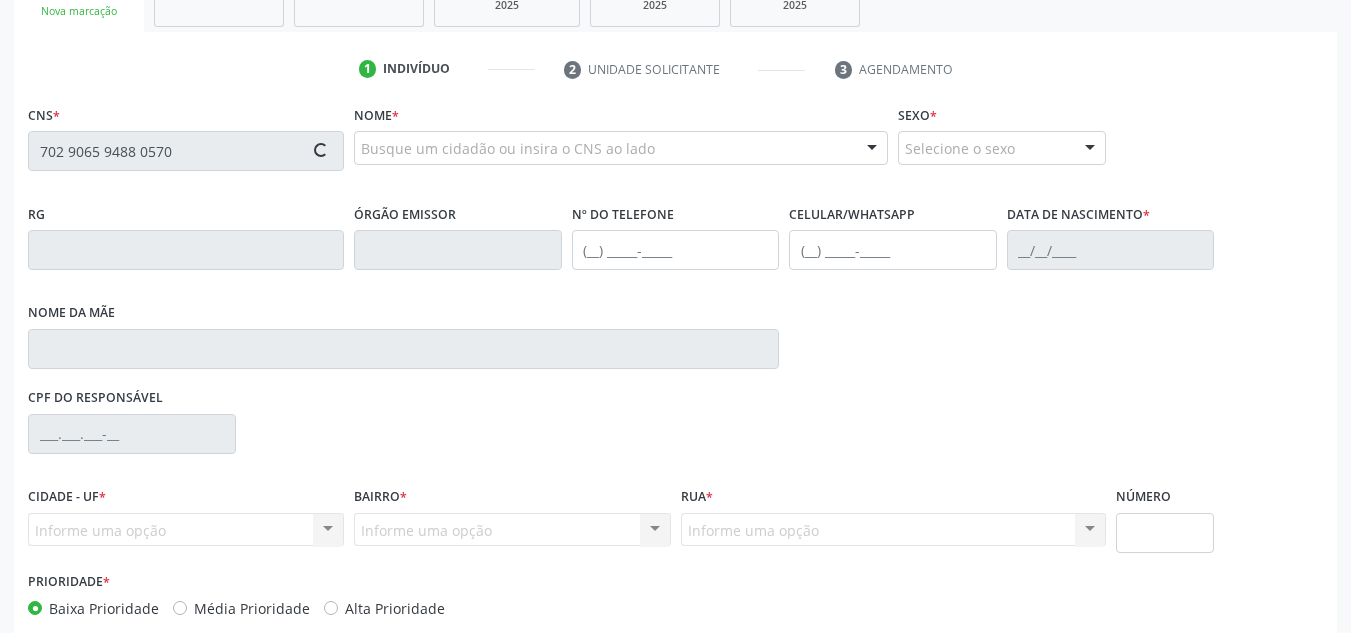 type on "702 9065 9488 0570" 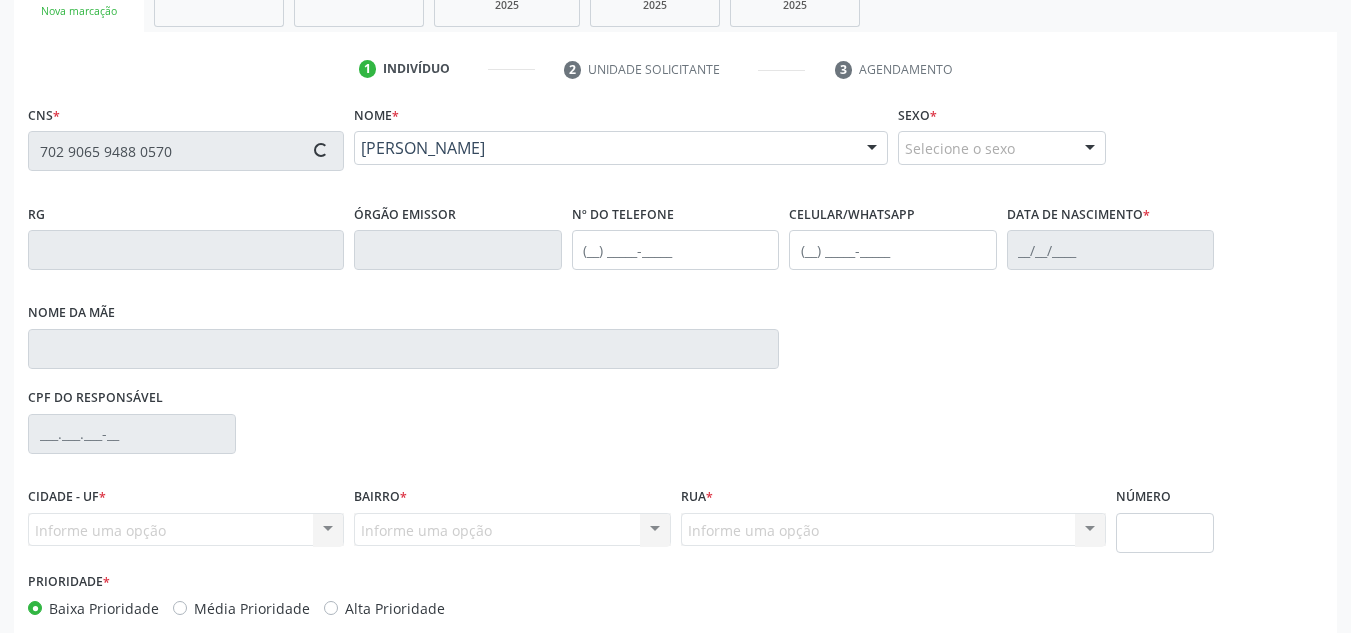 scroll, scrollTop: 437, scrollLeft: 0, axis: vertical 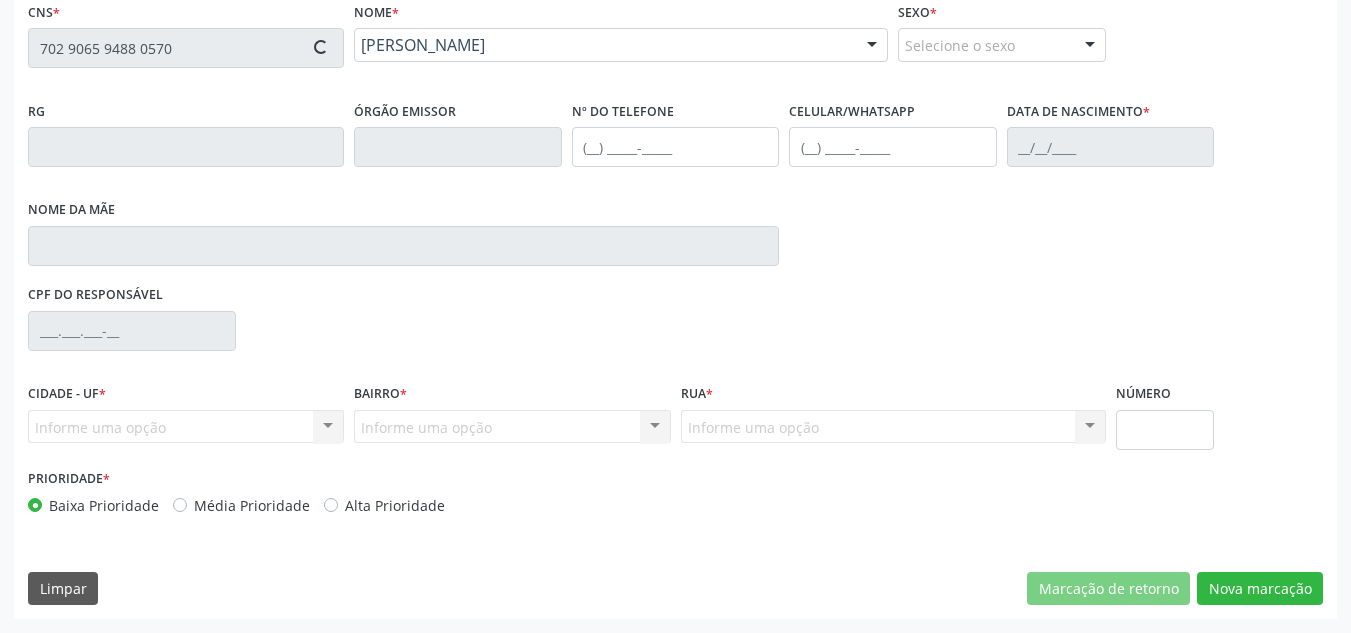type on "[PHONE_NUMBER]" 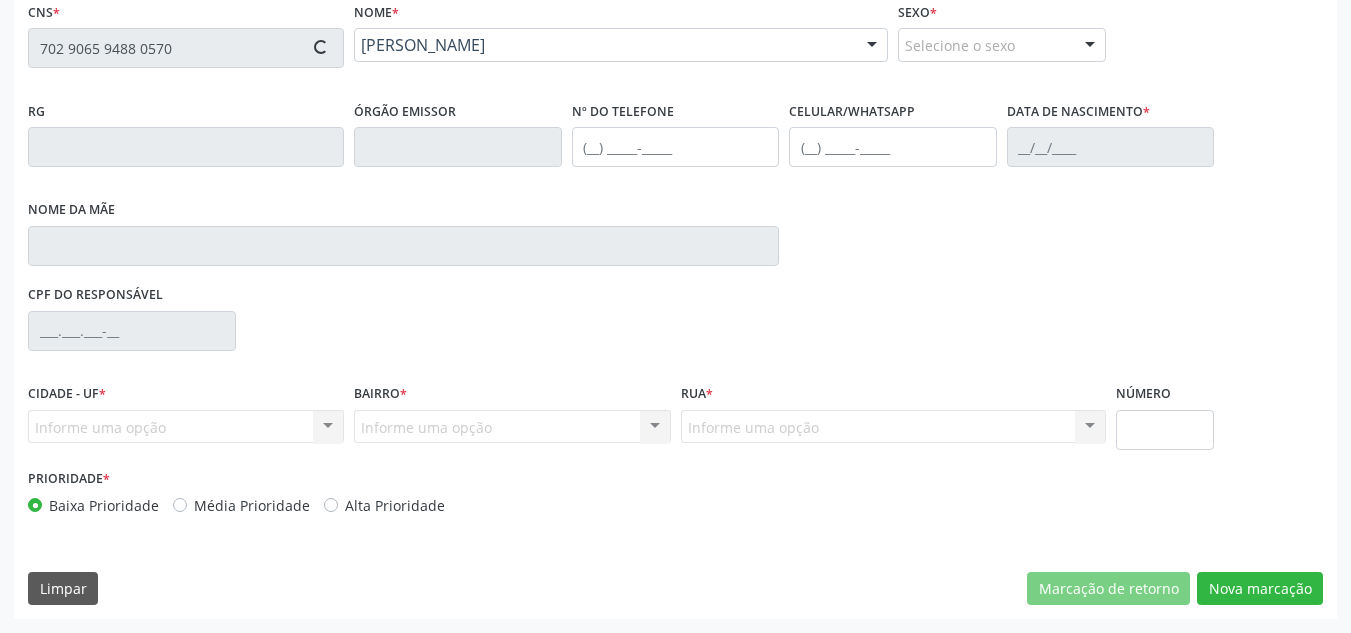 type on "[DATE]" 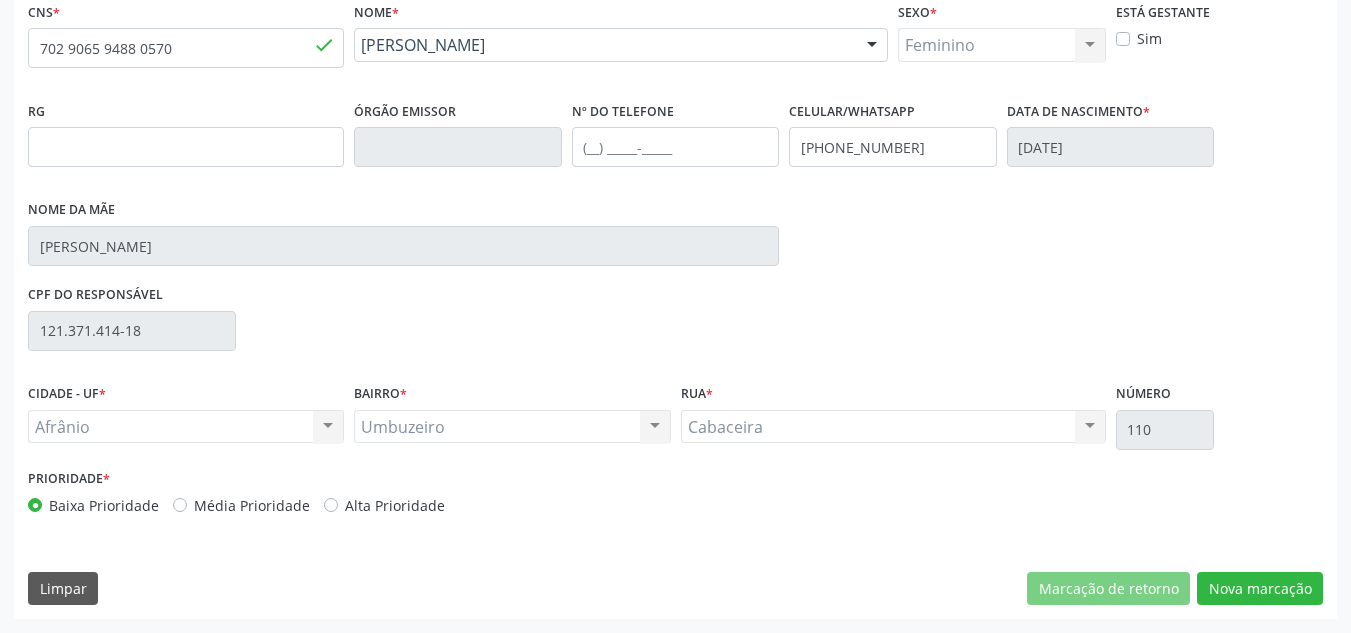 click on "Média Prioridade" at bounding box center [241, 505] 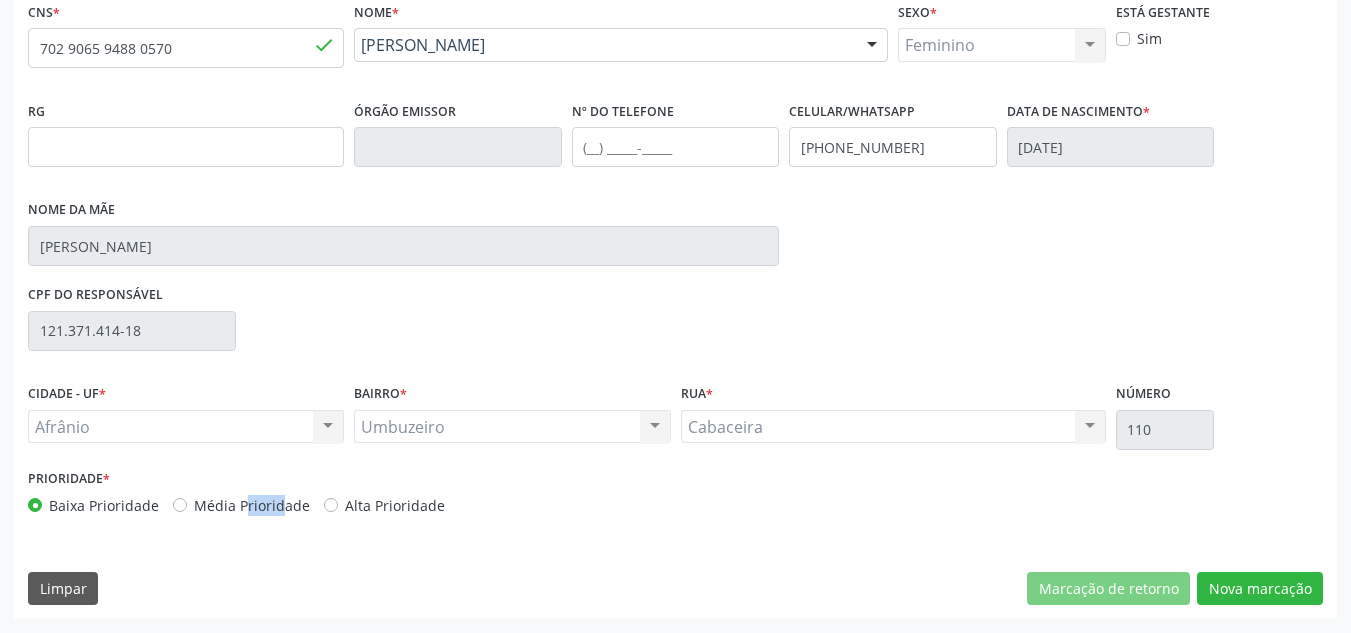 click on "Média Prioridade" at bounding box center [241, 505] 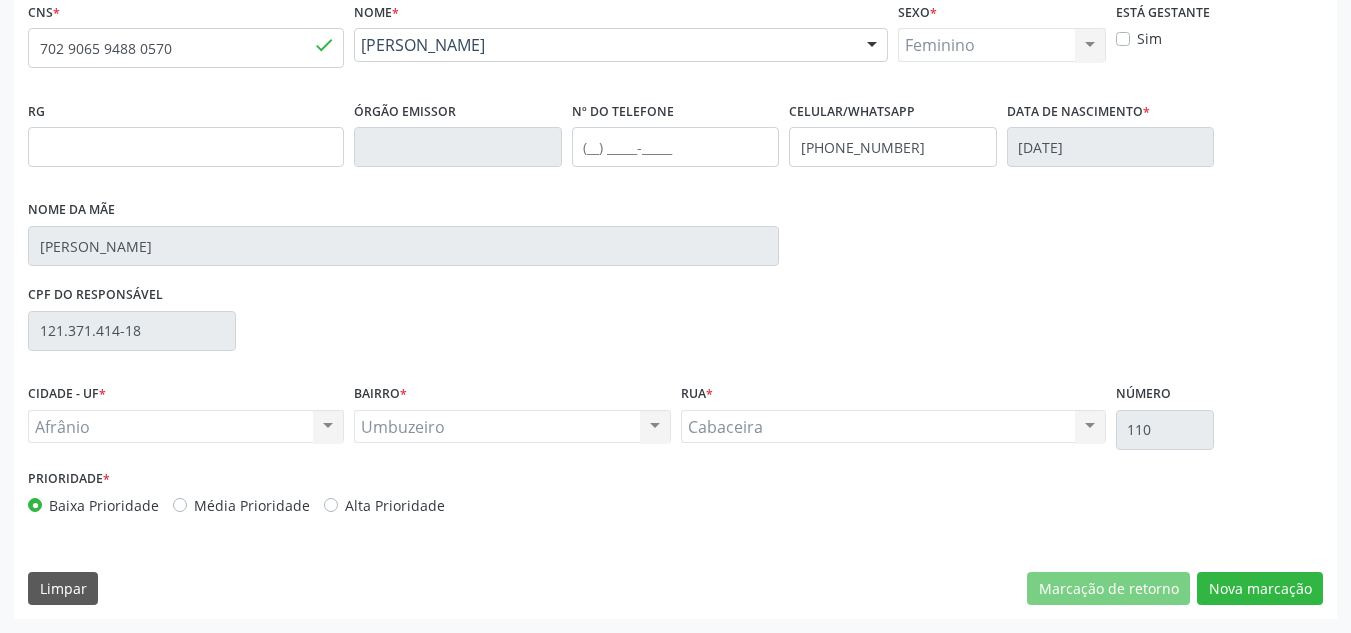 click on "Média Prioridade" at bounding box center [252, 505] 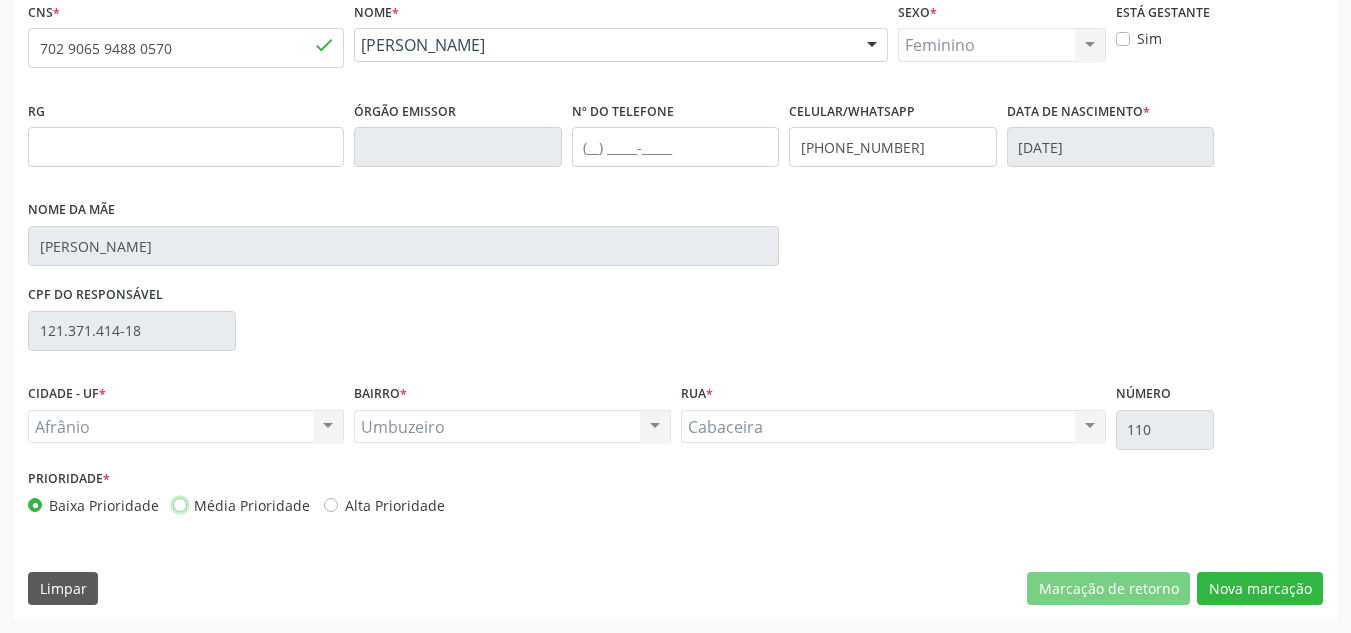 click on "Média Prioridade" at bounding box center [180, 504] 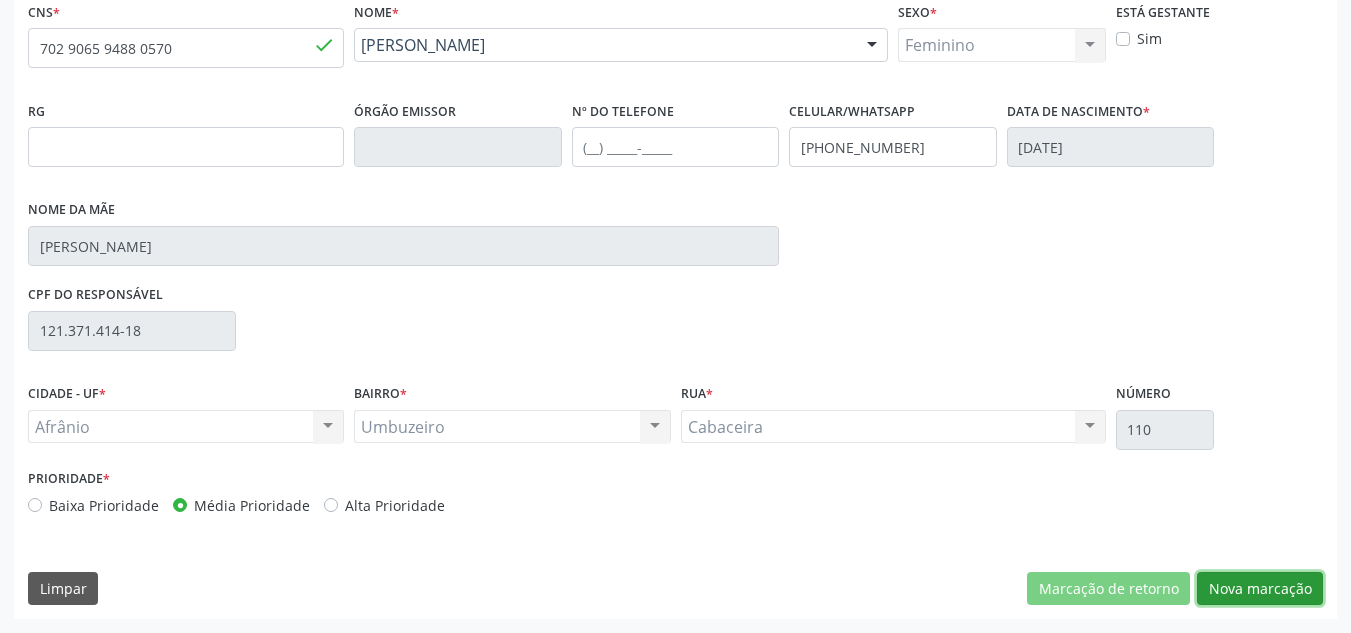 click on "Nova marcação" at bounding box center [1260, 589] 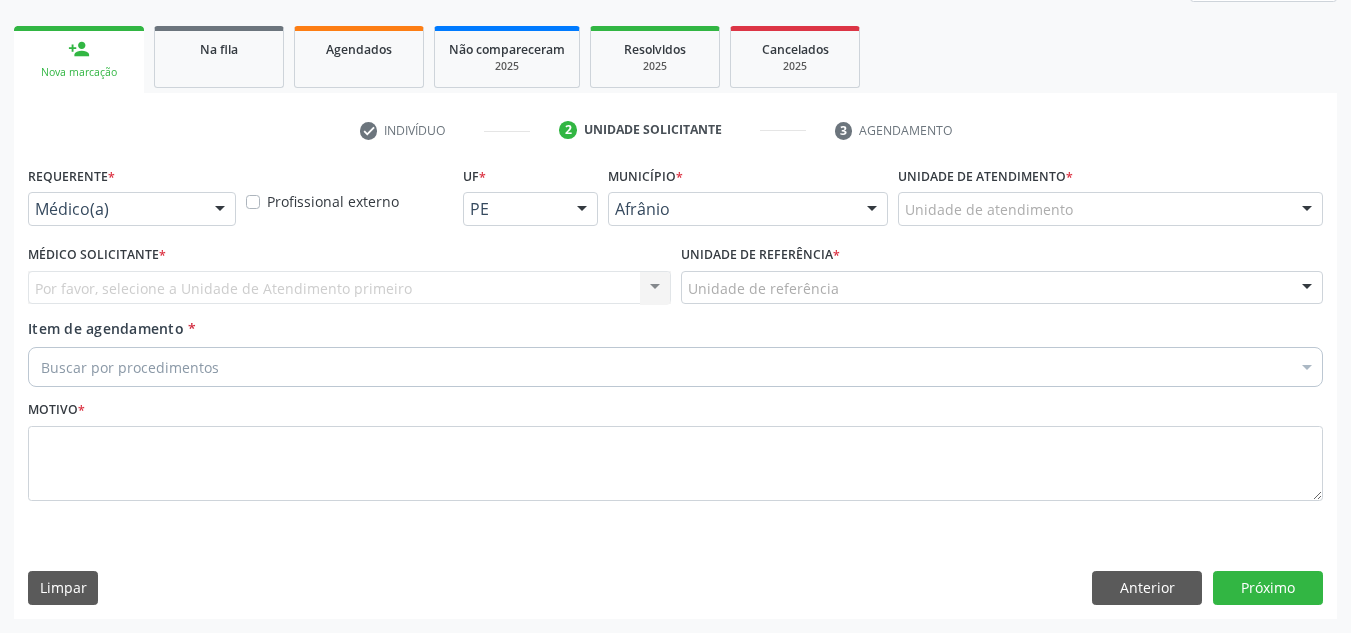 scroll, scrollTop: 273, scrollLeft: 0, axis: vertical 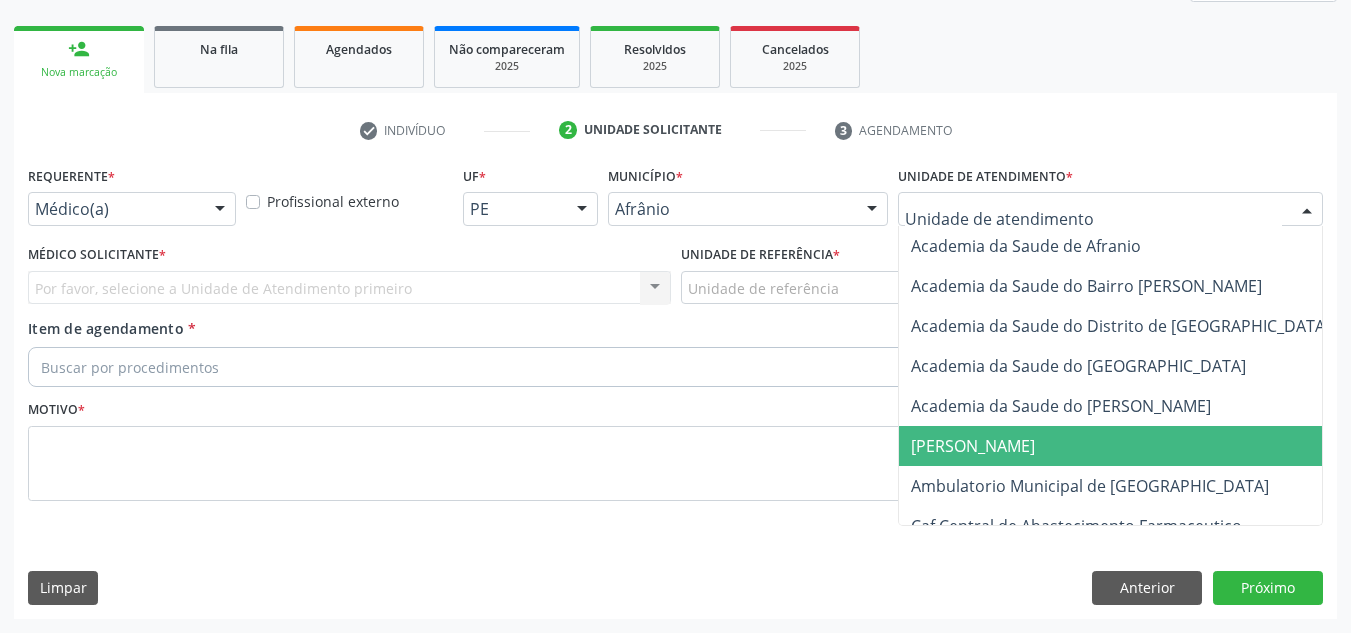 click on "[PERSON_NAME]" at bounding box center (1143, 446) 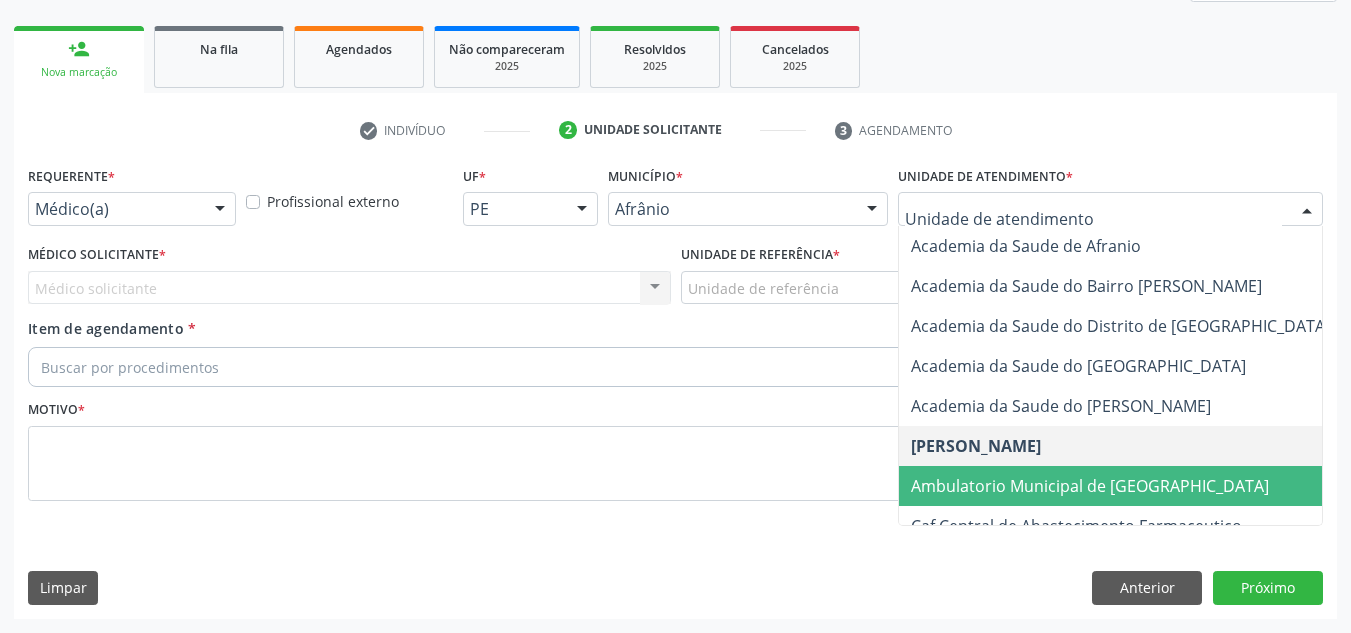 click on "Ambulatorio Municipal de [GEOGRAPHIC_DATA]" at bounding box center (1143, 486) 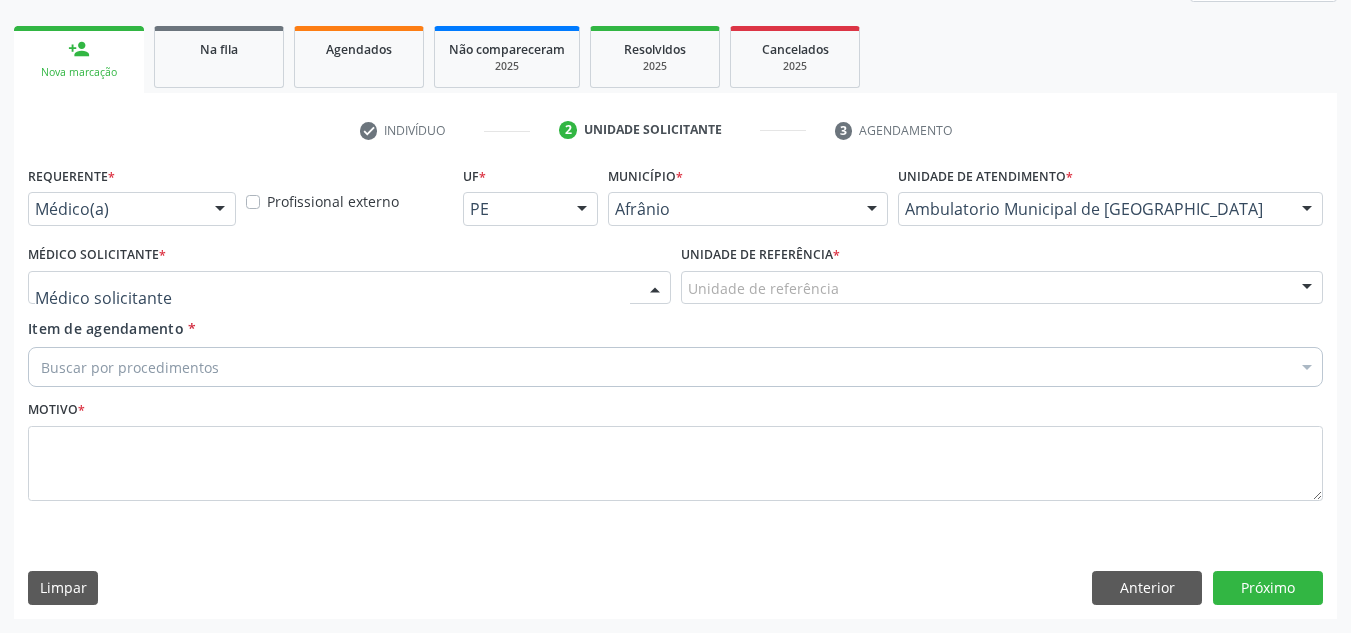 drag, startPoint x: 456, startPoint y: 304, endPoint x: 439, endPoint y: 277, distance: 31.906113 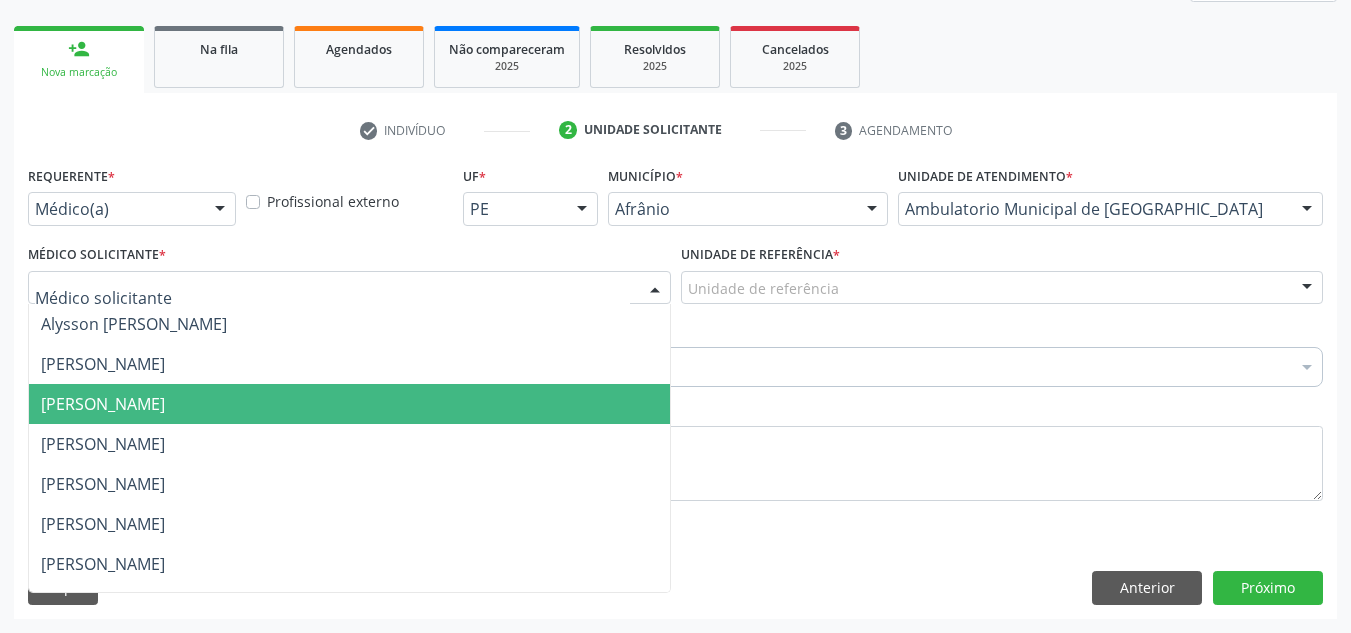 click on "[PERSON_NAME]" at bounding box center (349, 404) 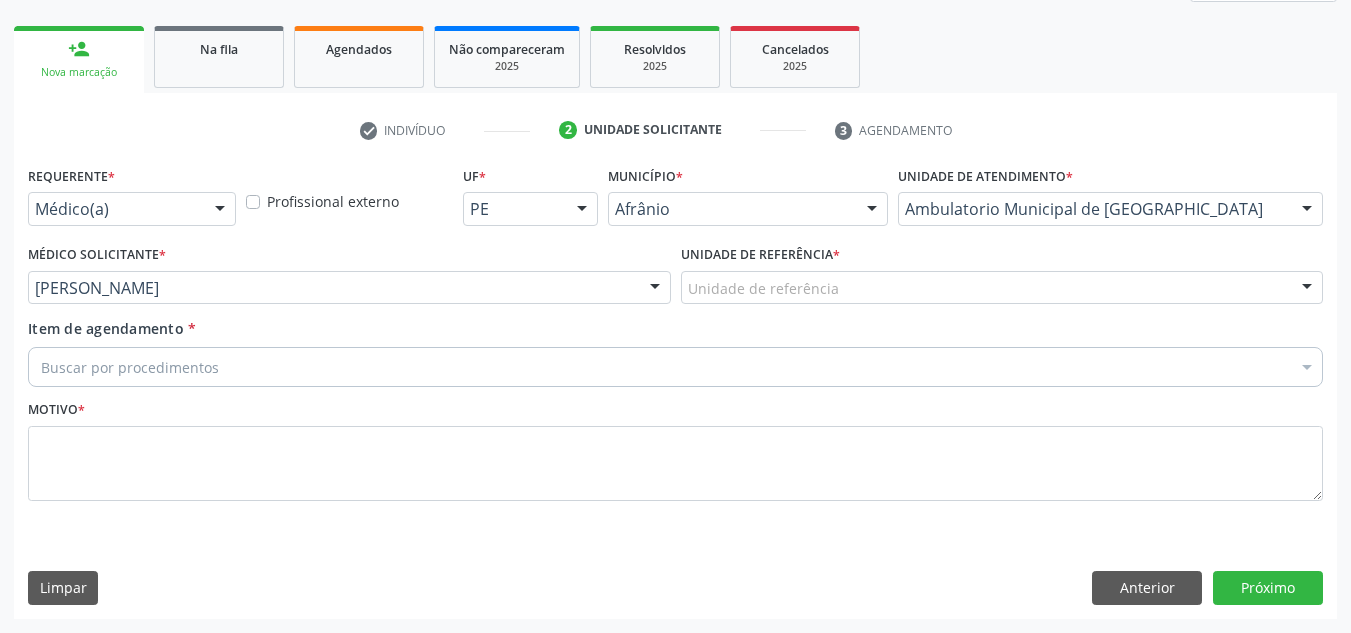 drag, startPoint x: 792, startPoint y: 301, endPoint x: 791, endPoint y: 280, distance: 21.023796 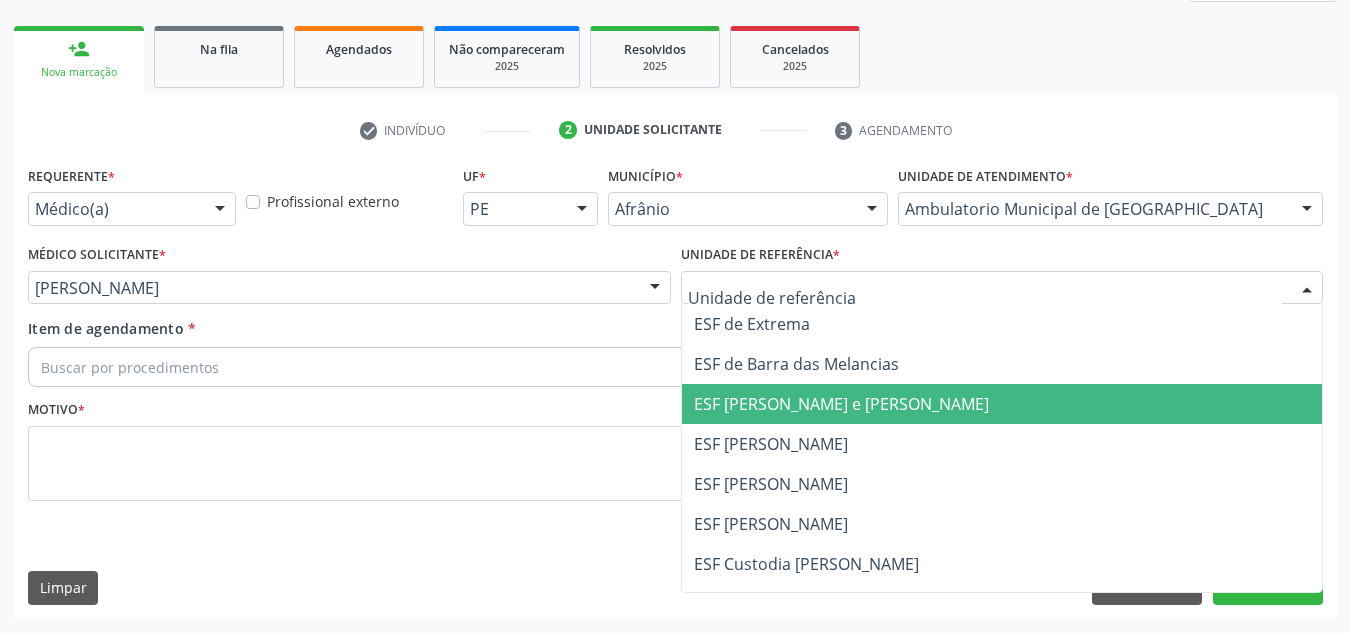 click on "ESF [PERSON_NAME] e [PERSON_NAME]" at bounding box center (1002, 404) 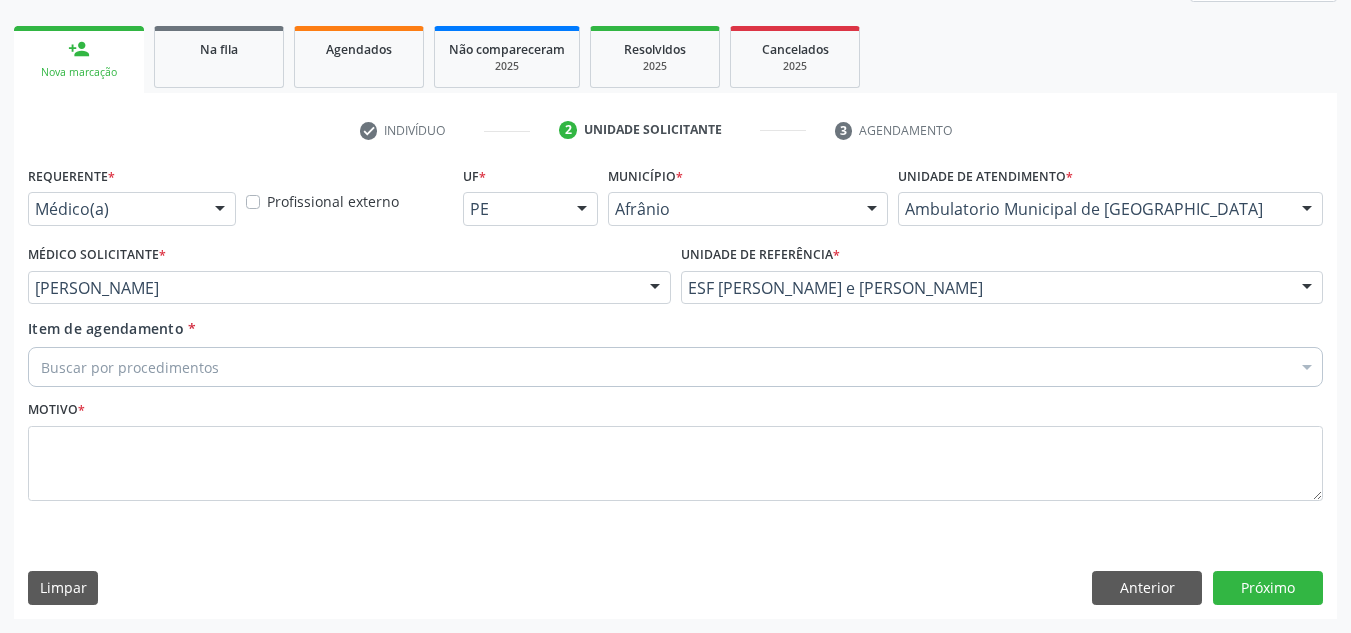 click on "Buscar por procedimentos" at bounding box center (675, 367) 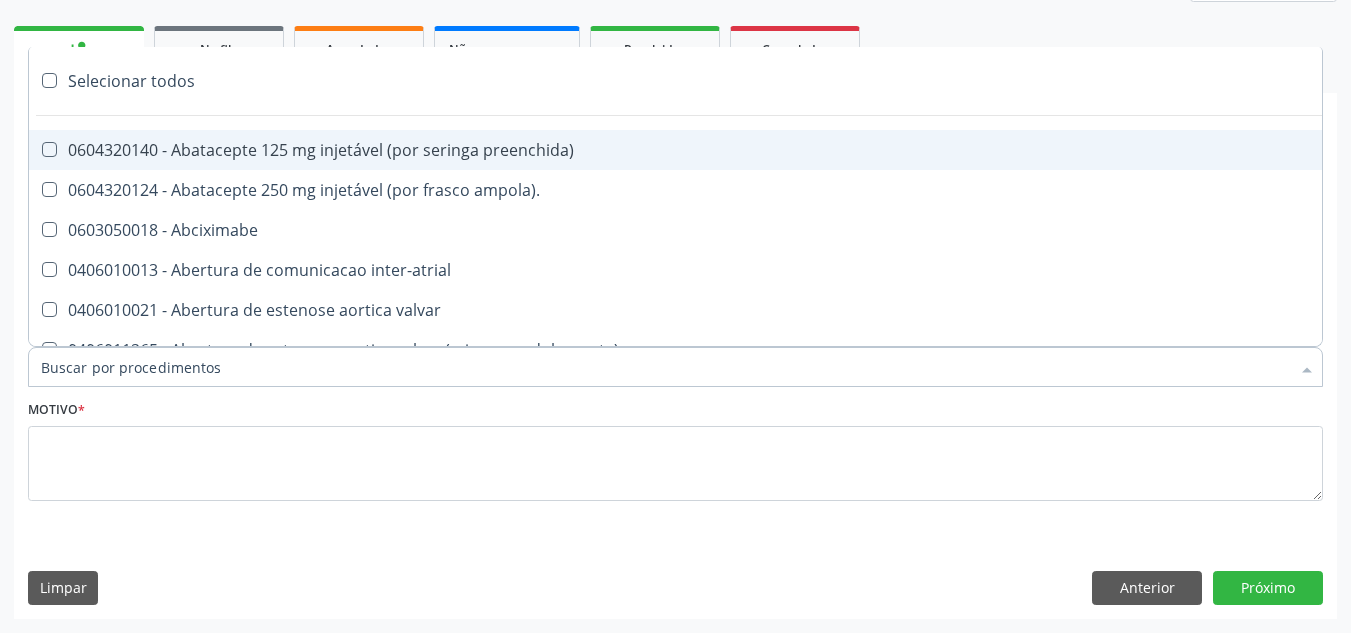 paste on "NEUROPEDIATRA" 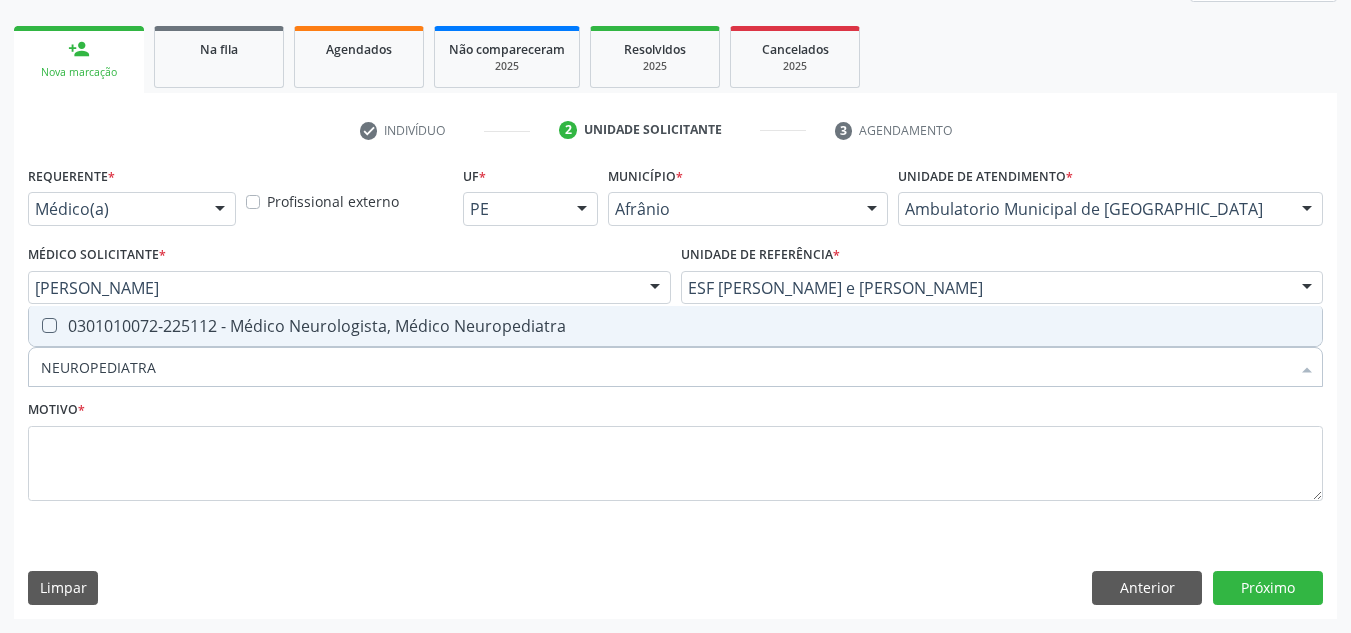 click on "0301010072-225112 - Médico Neurologista, Médico Neuropediatra" at bounding box center [675, 326] 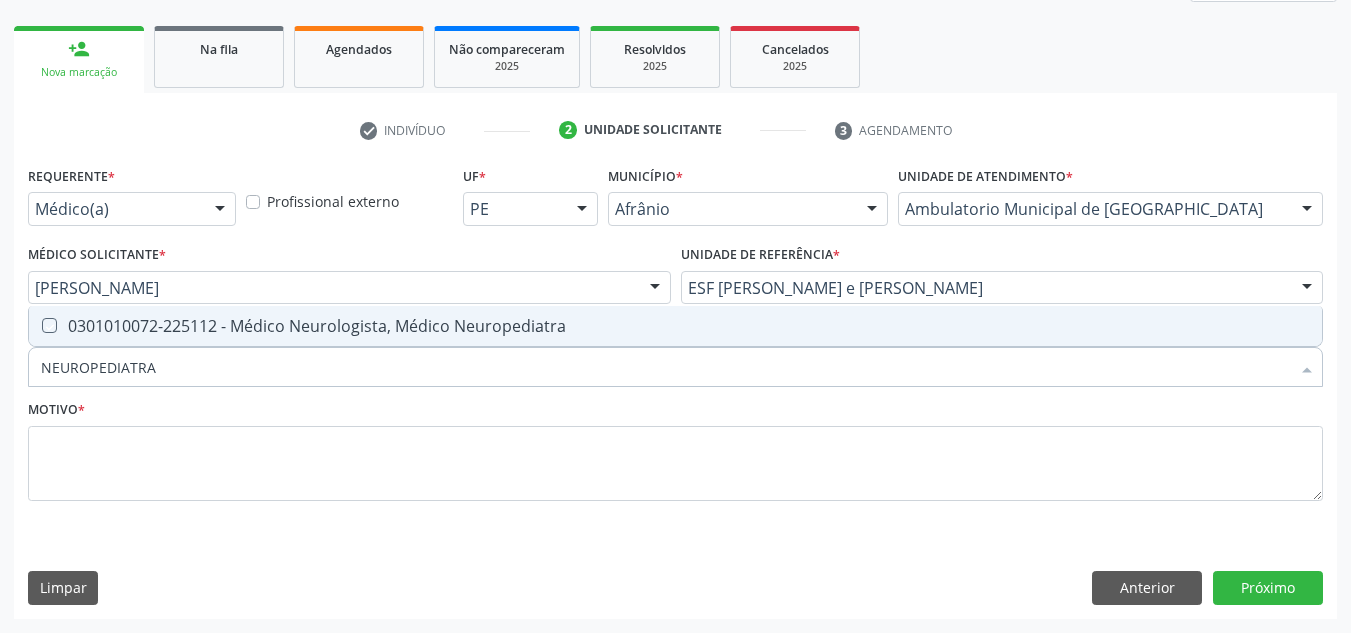 checkbox on "true" 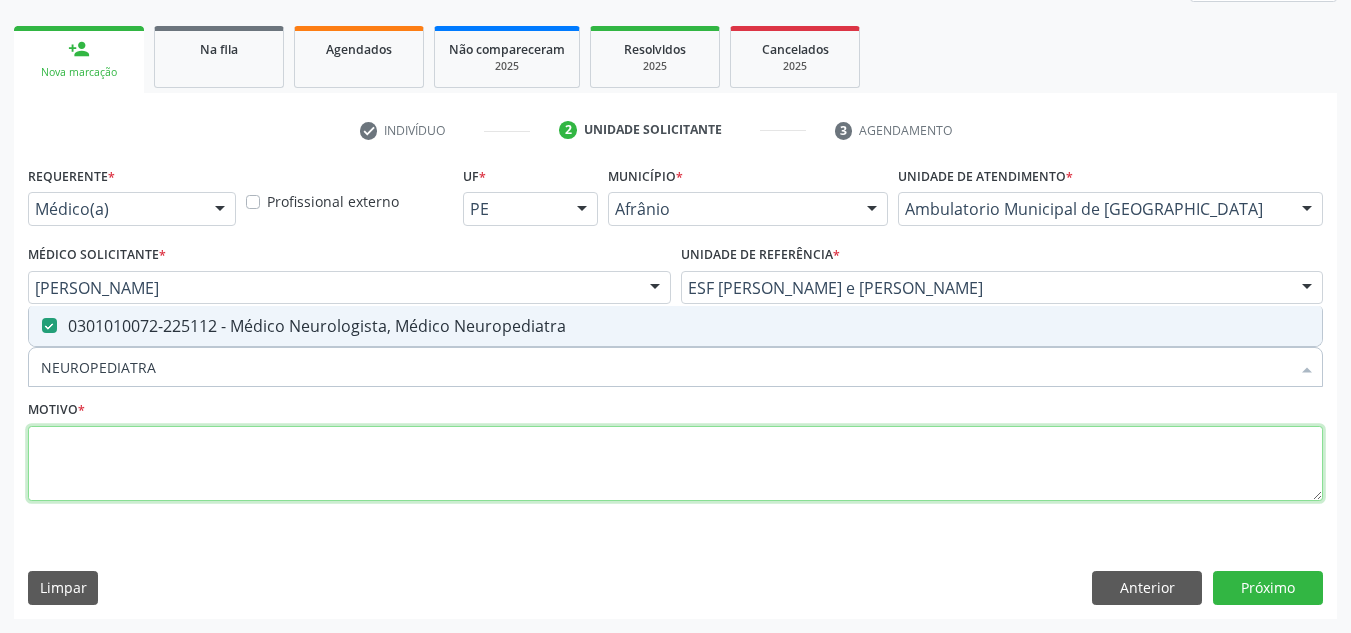 click at bounding box center [675, 464] 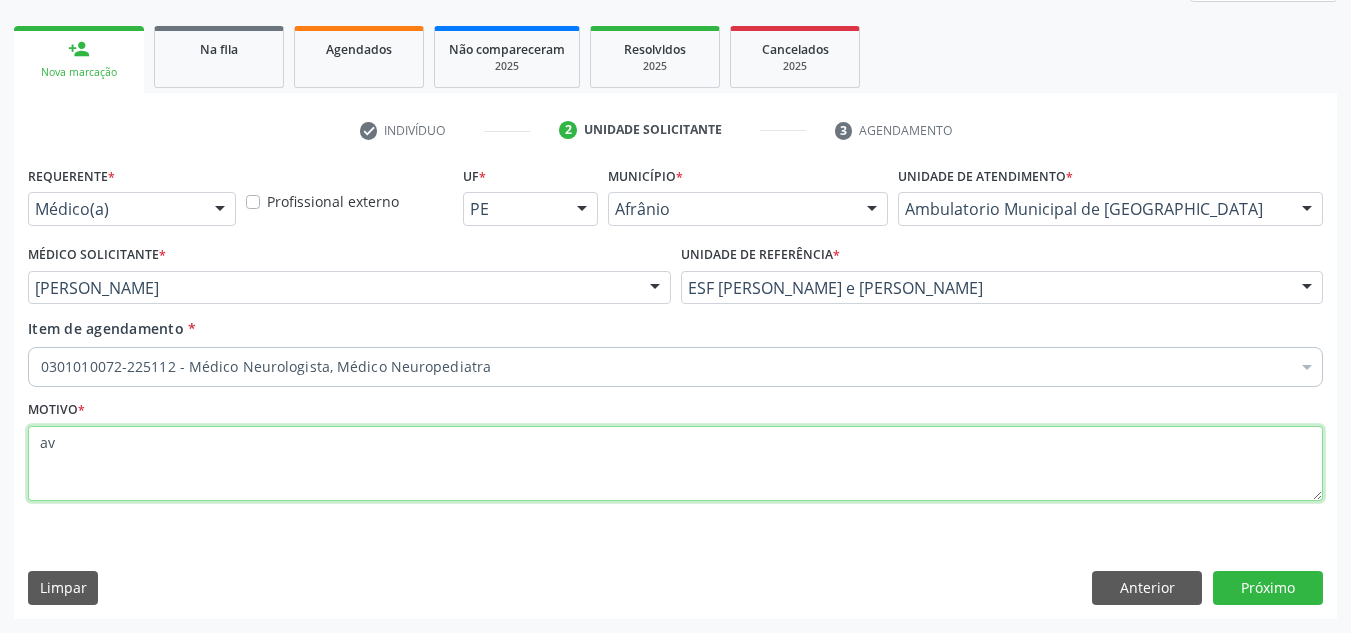 type on "a" 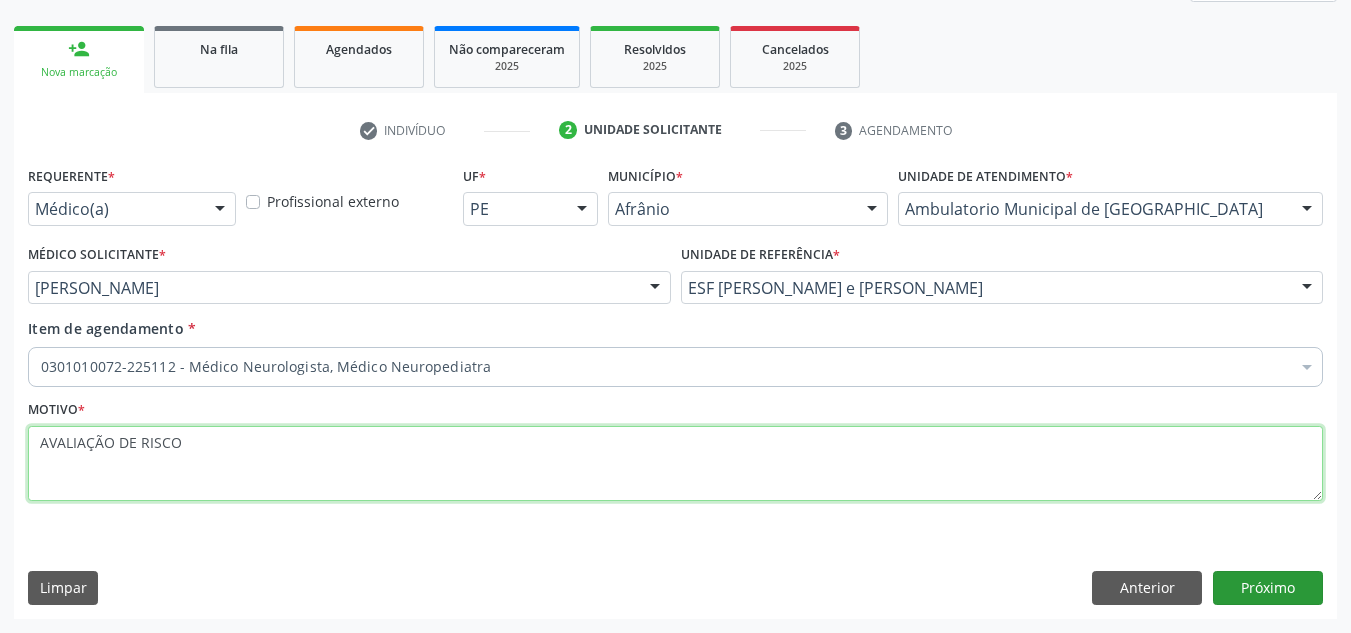 type on "AVALIAÇÃO DE RISCO" 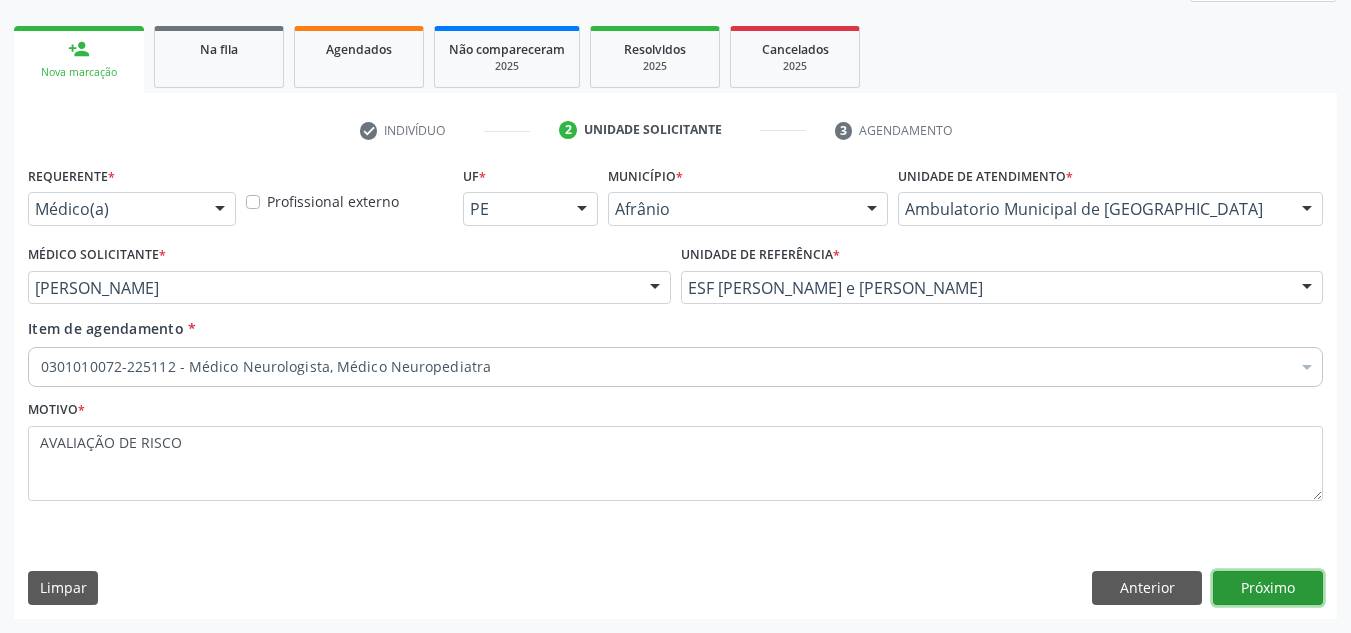 click on "Próximo" at bounding box center (1268, 588) 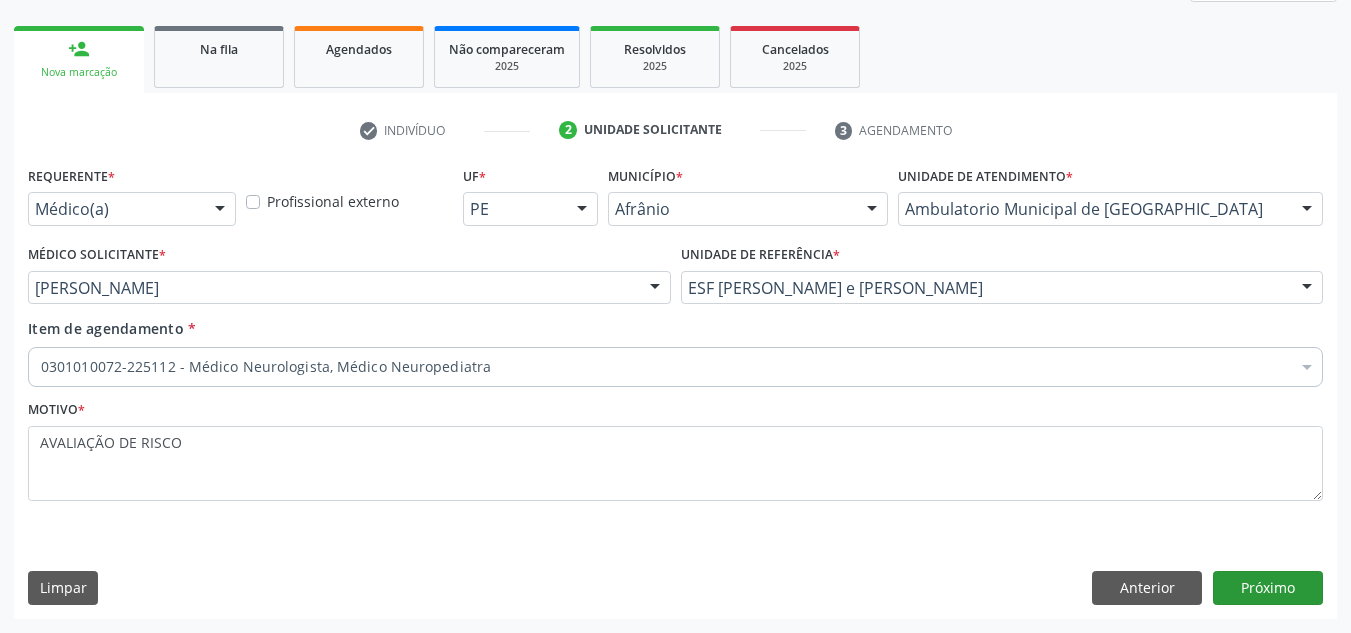 scroll, scrollTop: 237, scrollLeft: 0, axis: vertical 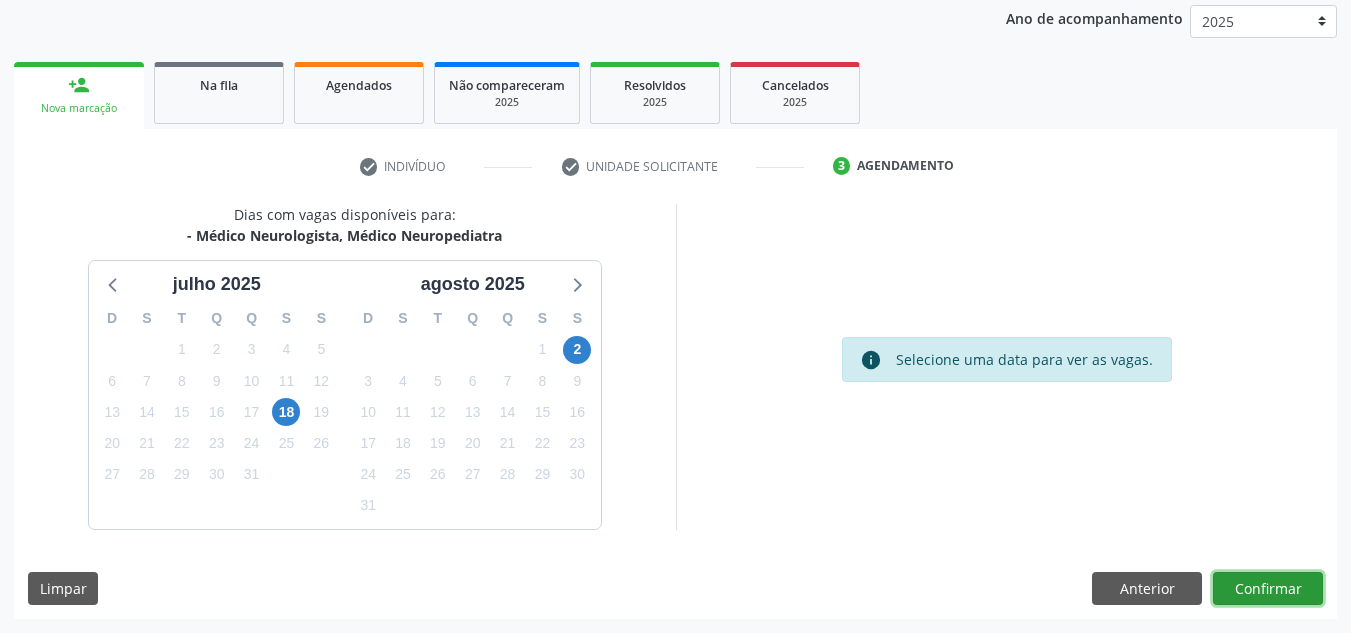 click on "Confirmar" at bounding box center [1268, 589] 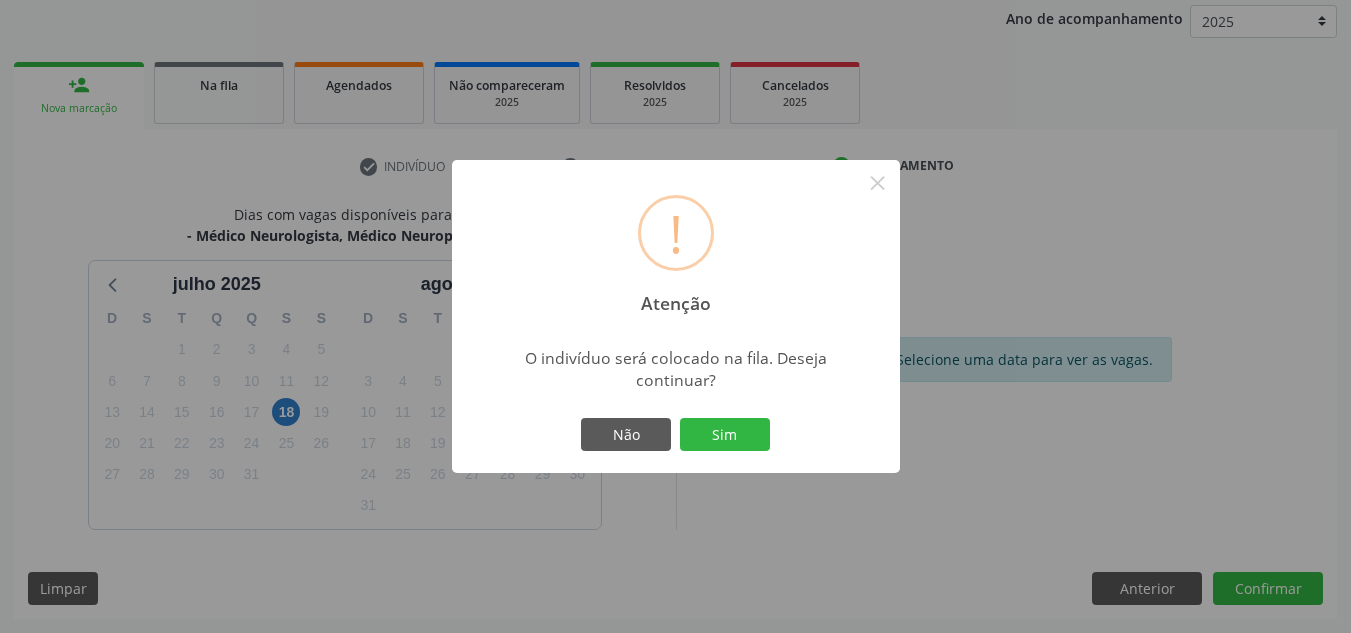type 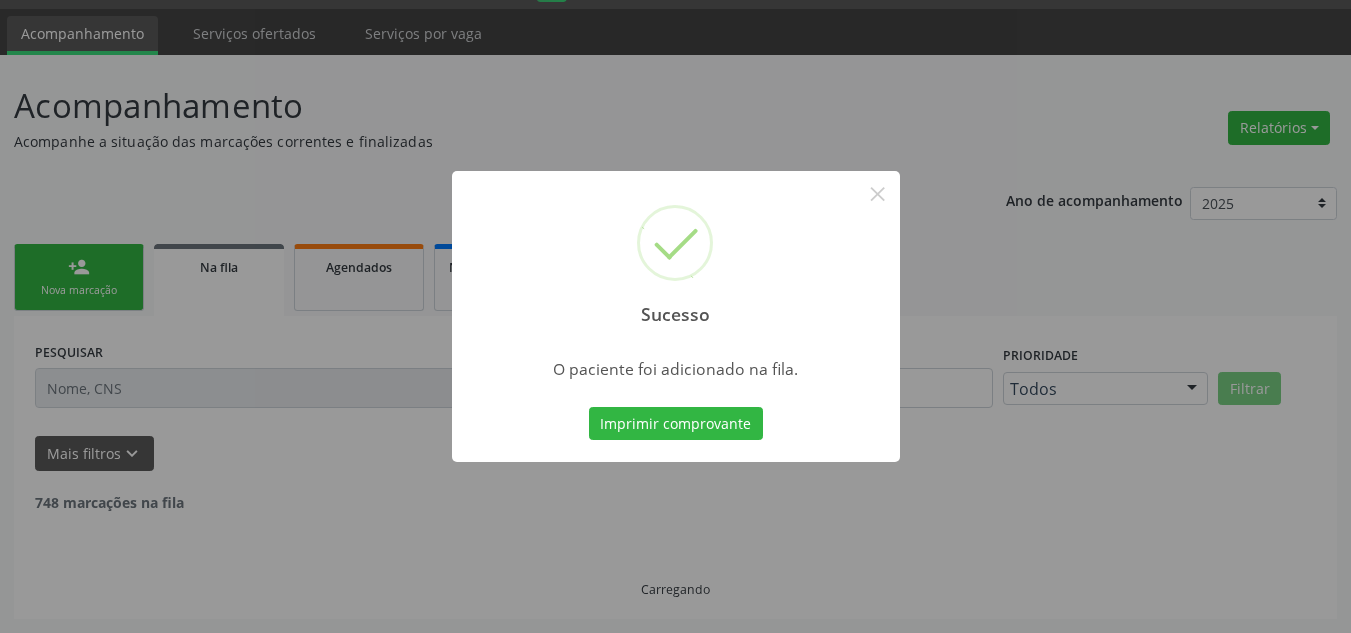scroll, scrollTop: 34, scrollLeft: 0, axis: vertical 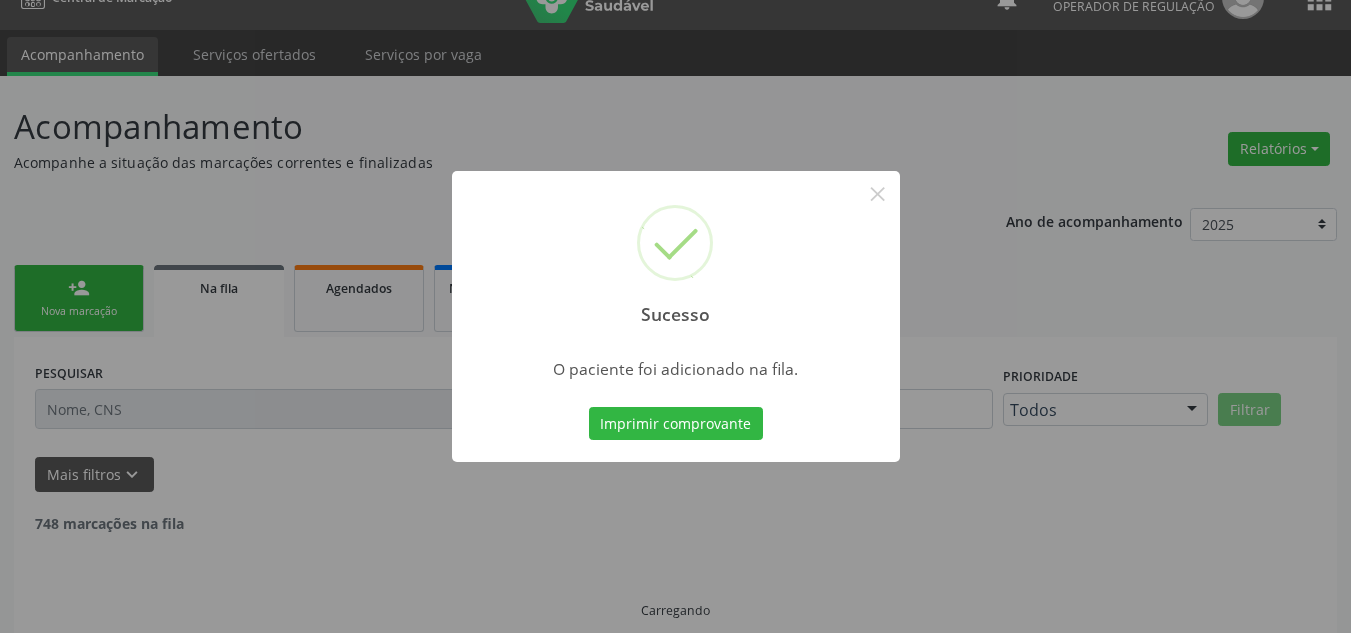 type 